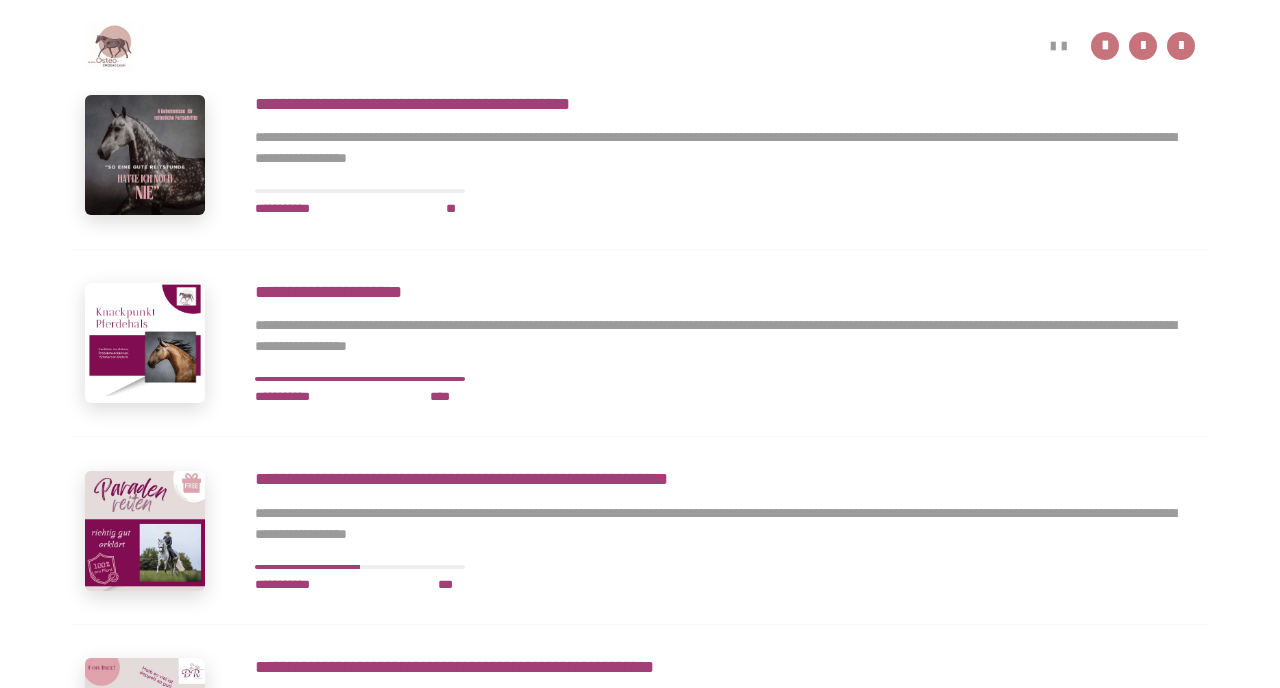 scroll, scrollTop: 825, scrollLeft: 0, axis: vertical 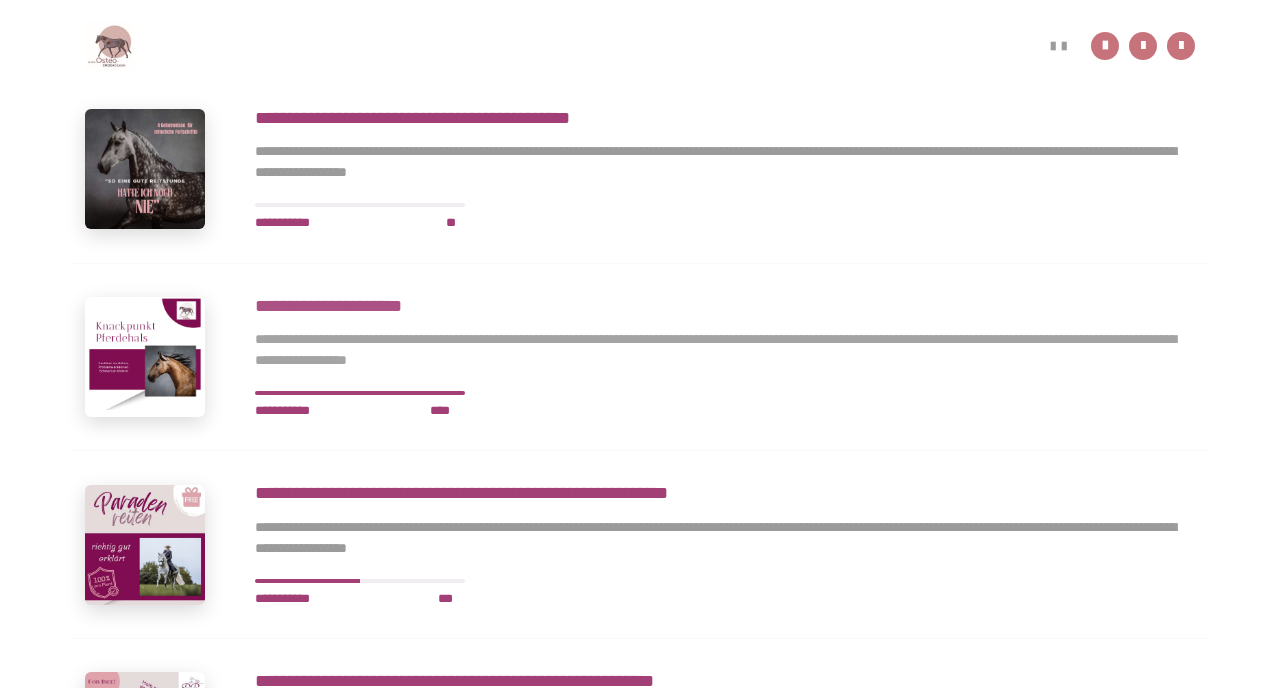 click on "**********" at bounding box center [725, 306] 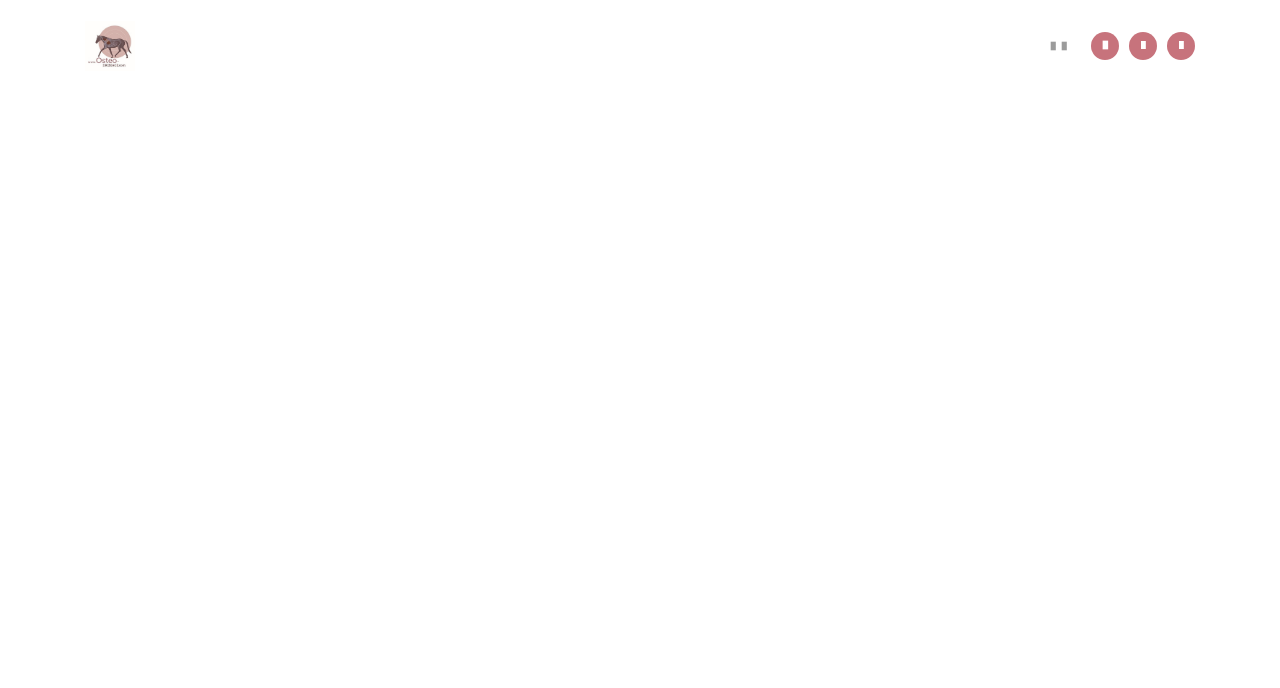 scroll, scrollTop: 91, scrollLeft: 0, axis: vertical 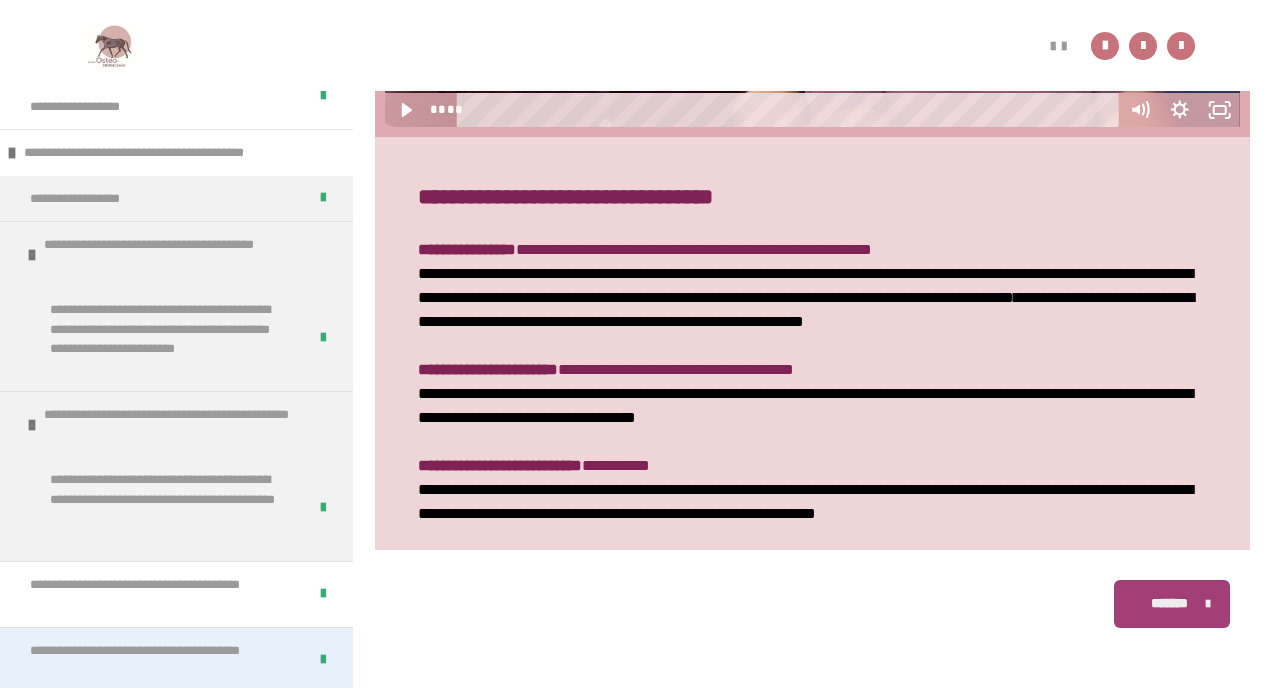 click on "**********" at bounding box center (160, 660) 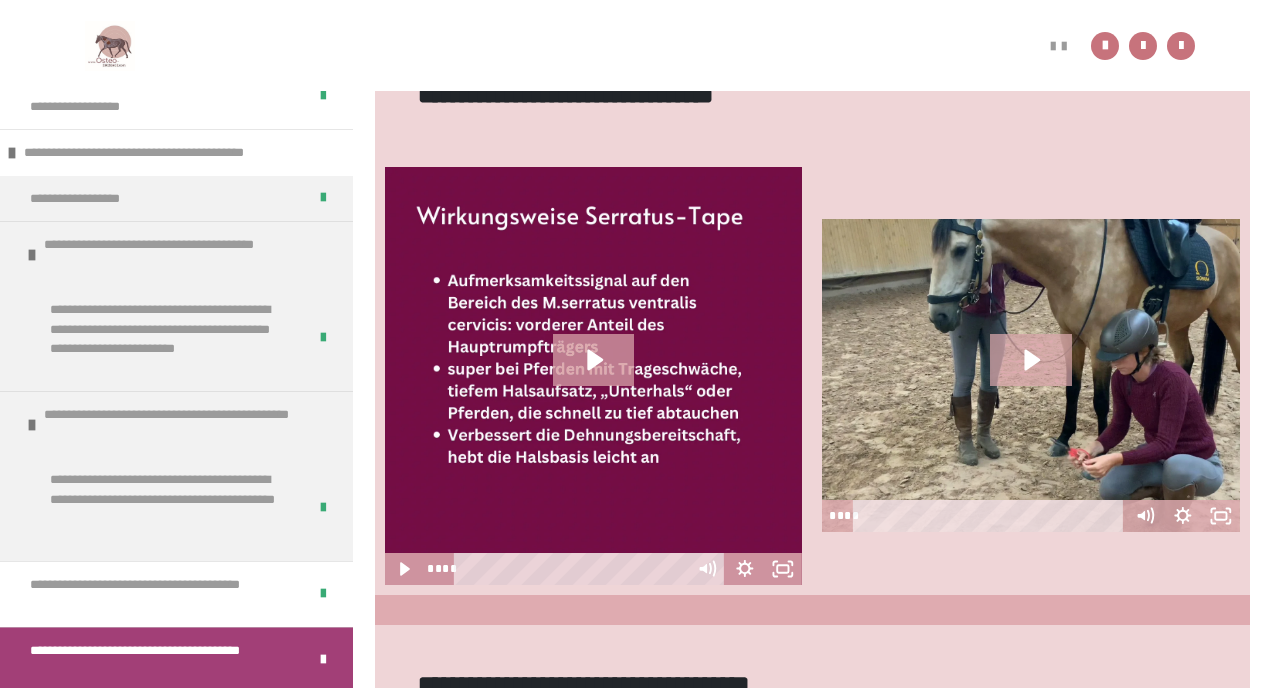 scroll, scrollTop: 1437, scrollLeft: 0, axis: vertical 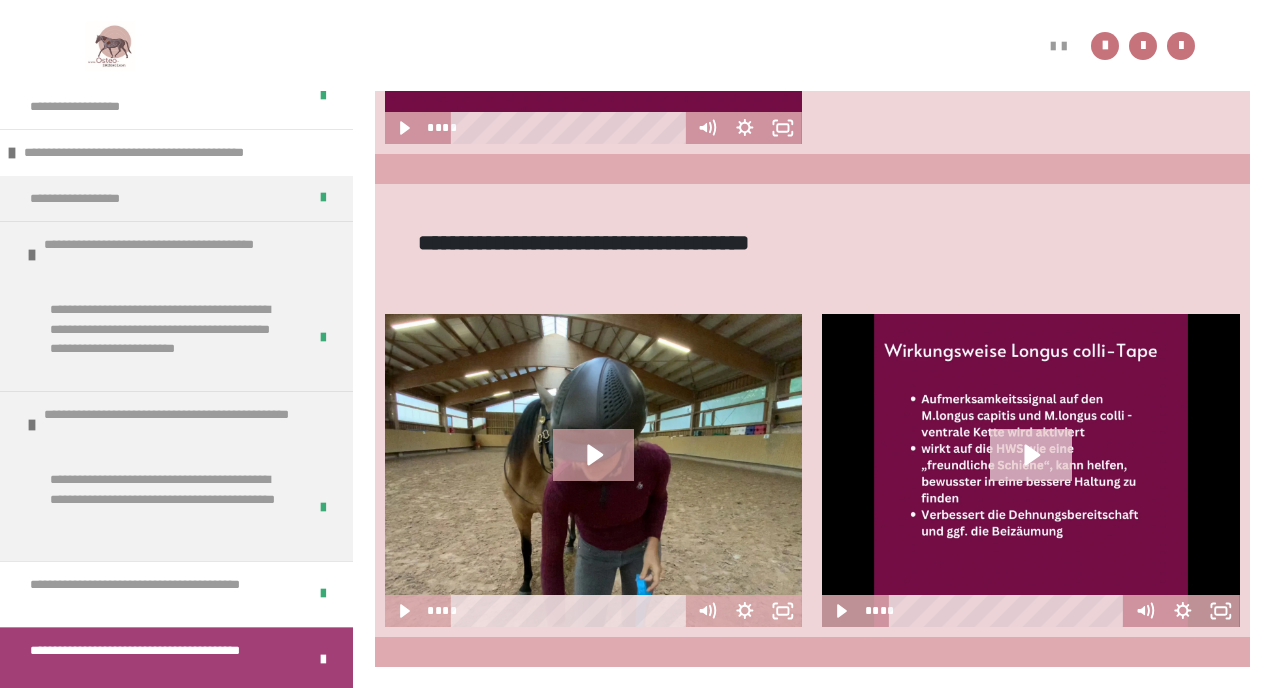 click 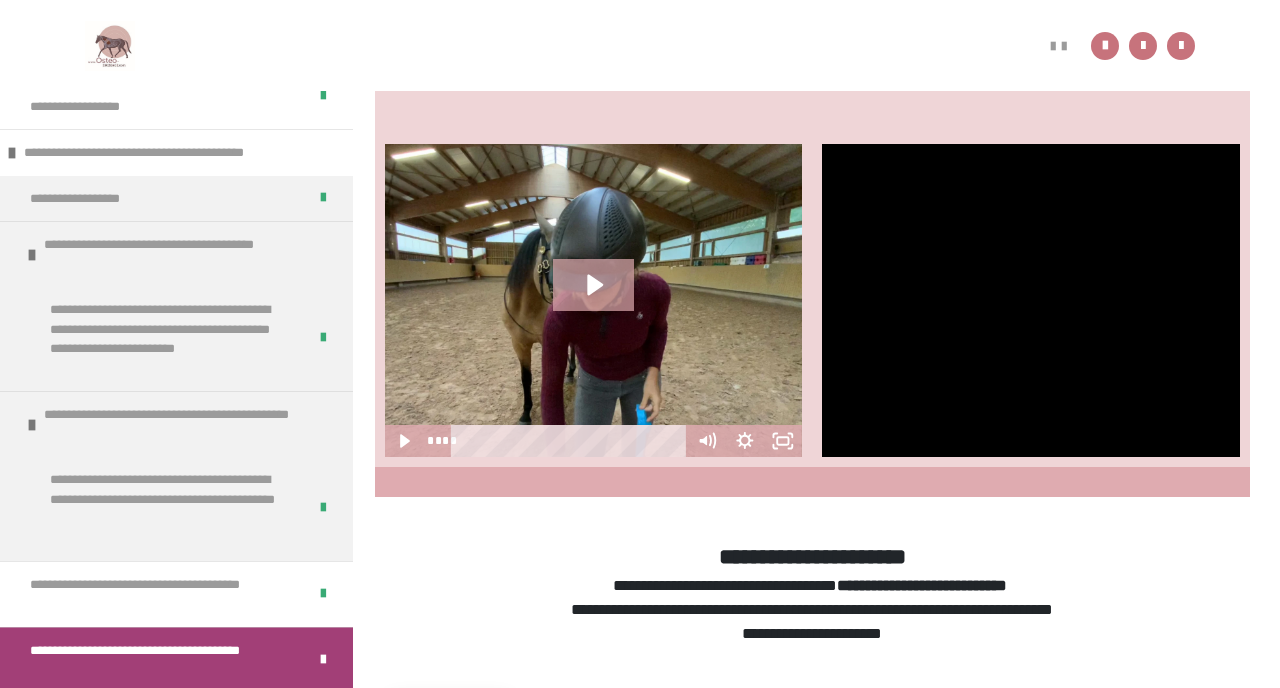 scroll, scrollTop: 1340, scrollLeft: 0, axis: vertical 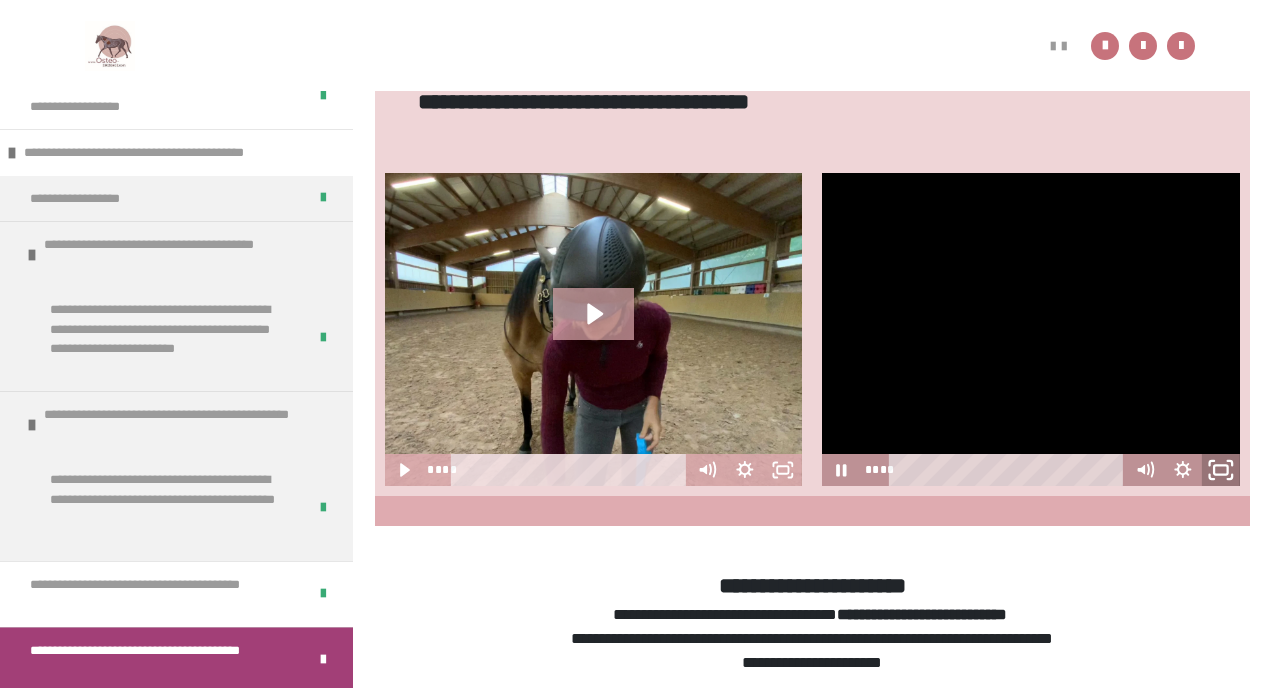 click 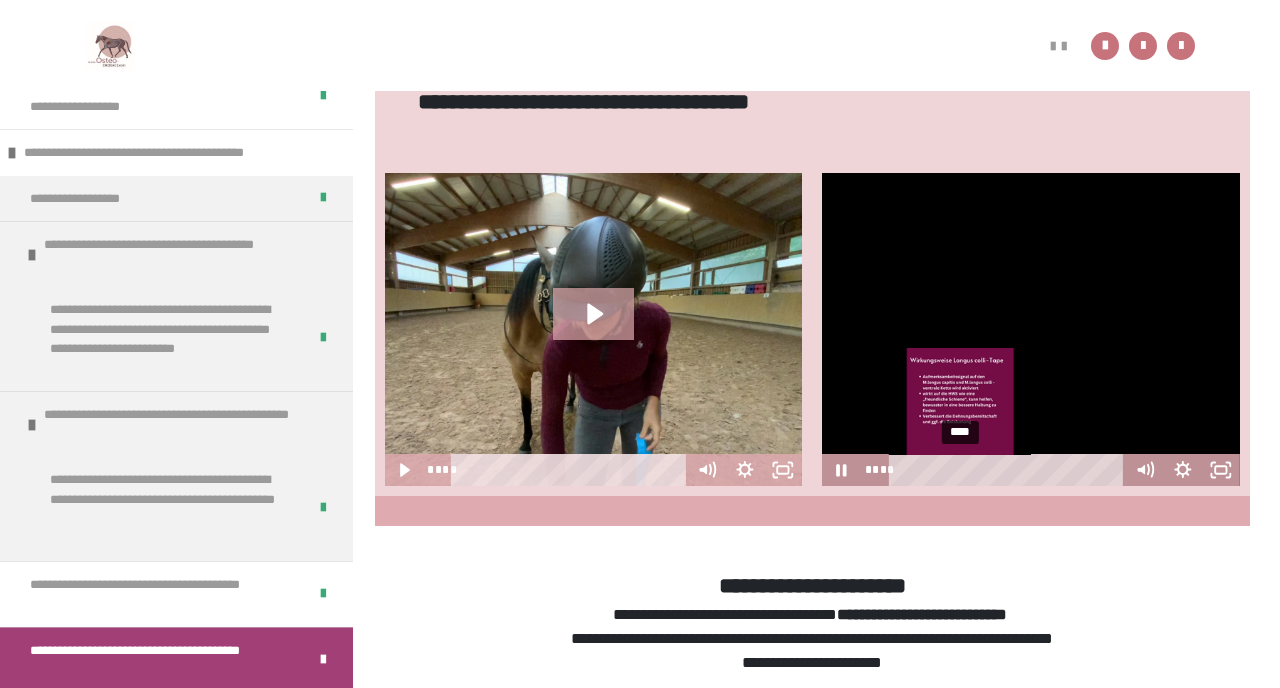 click on "****" at bounding box center (1009, 470) 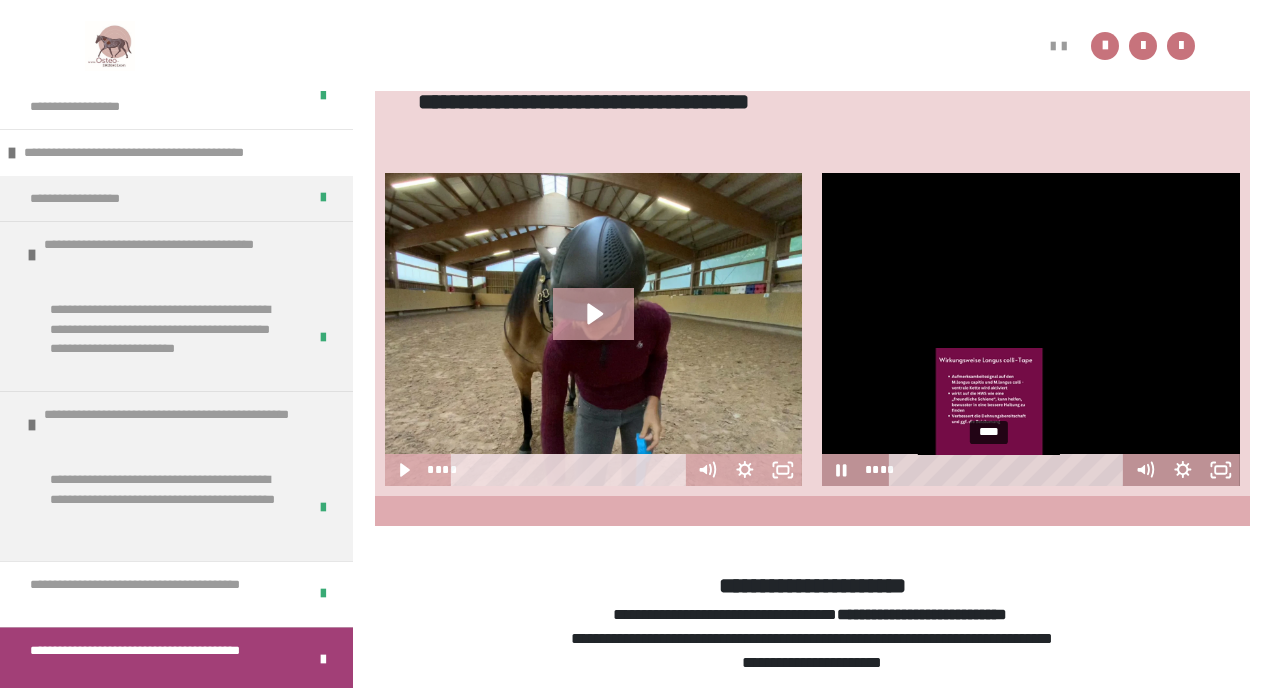 click on "****" at bounding box center (1009, 470) 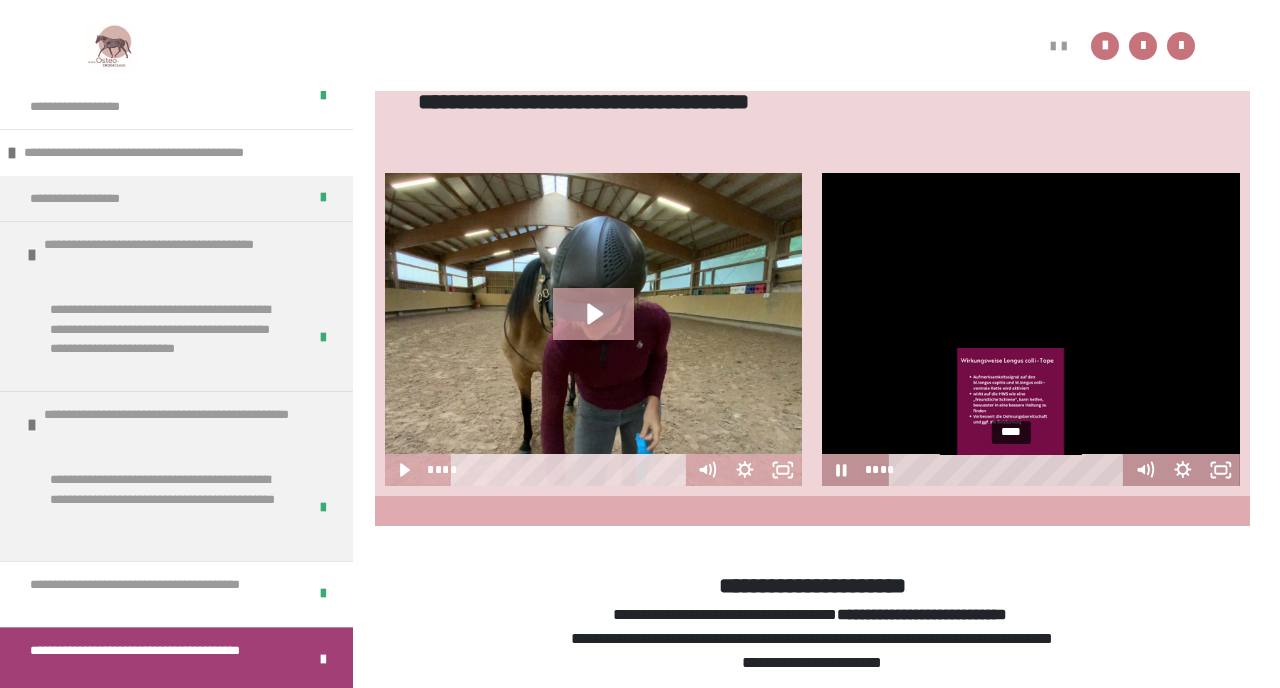 click on "****" at bounding box center (1009, 470) 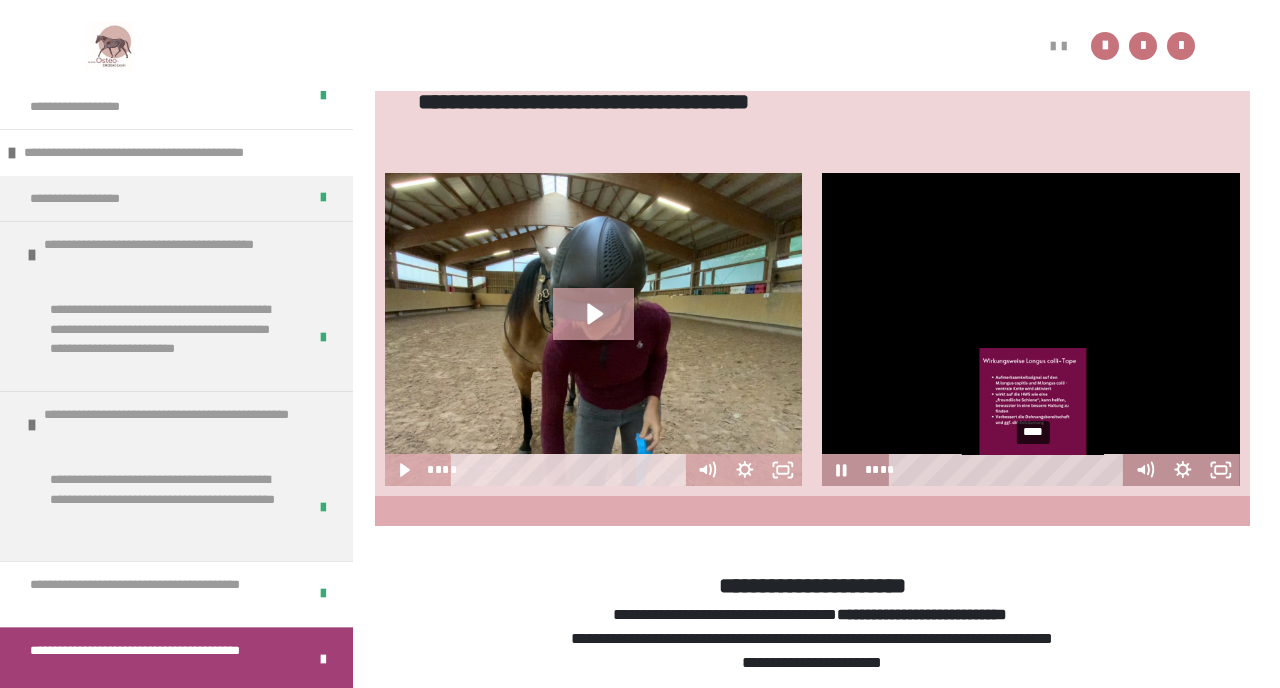 click on "****" at bounding box center [1009, 470] 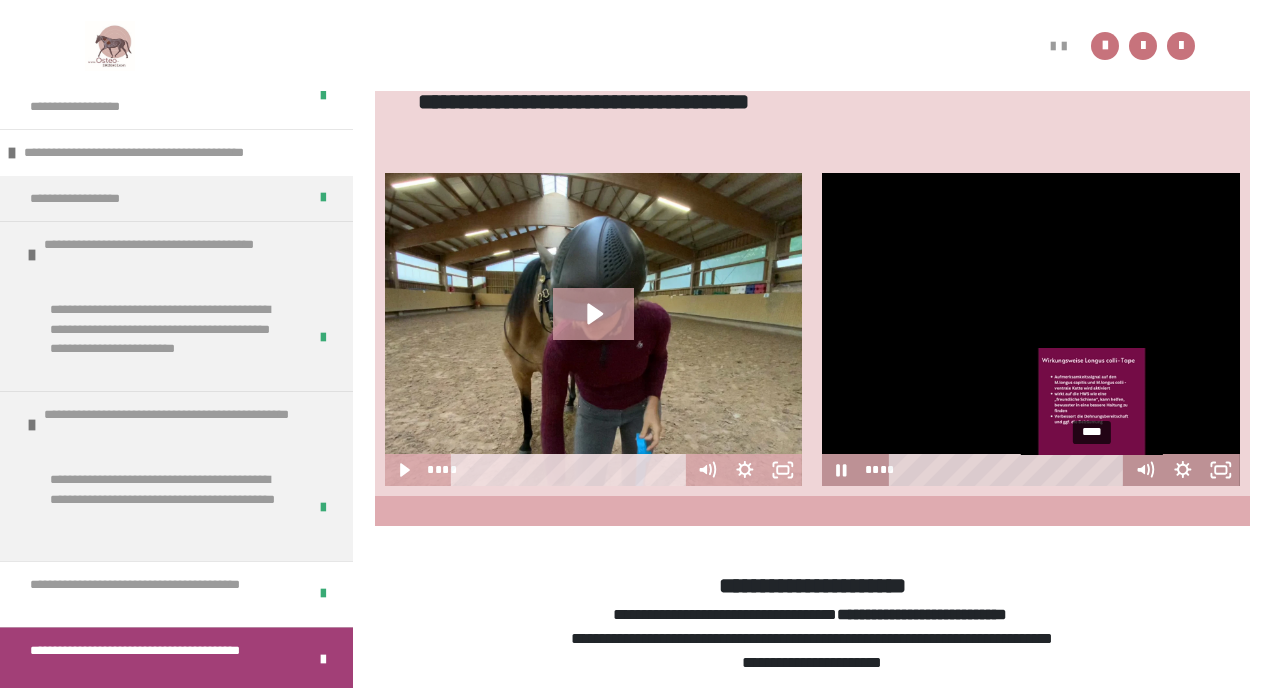 click on "****" at bounding box center (1009, 470) 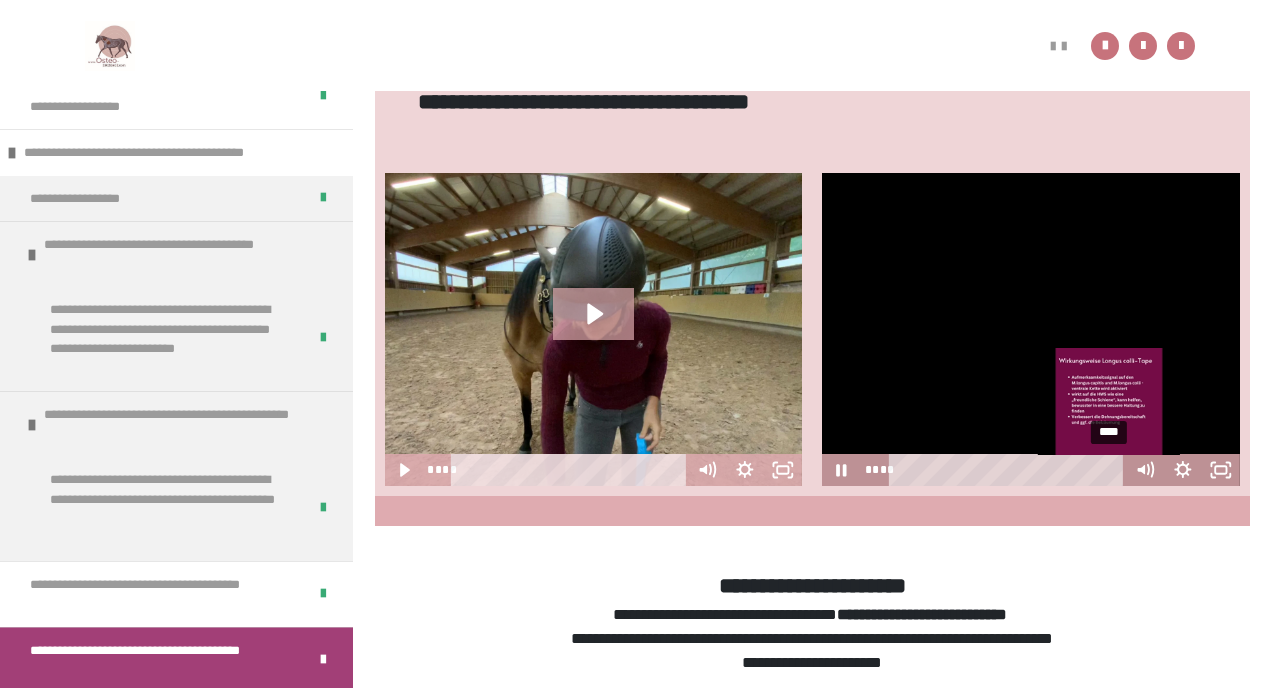 click on "****" at bounding box center [1009, 470] 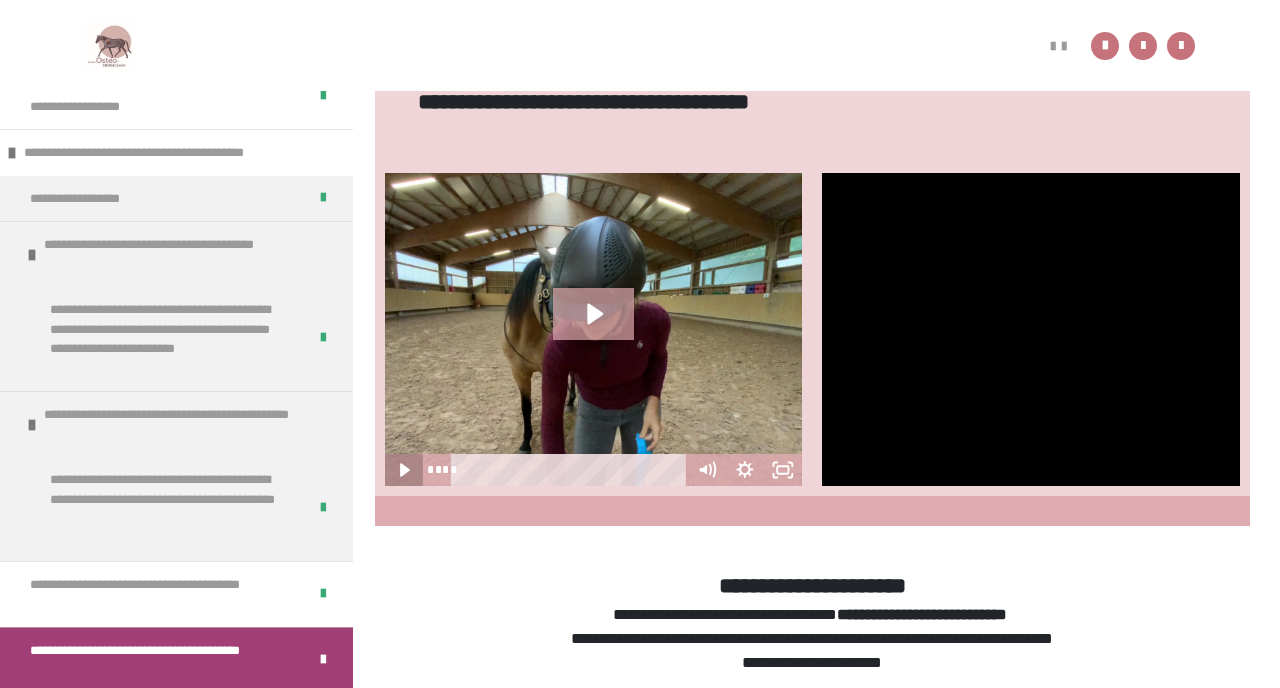 click 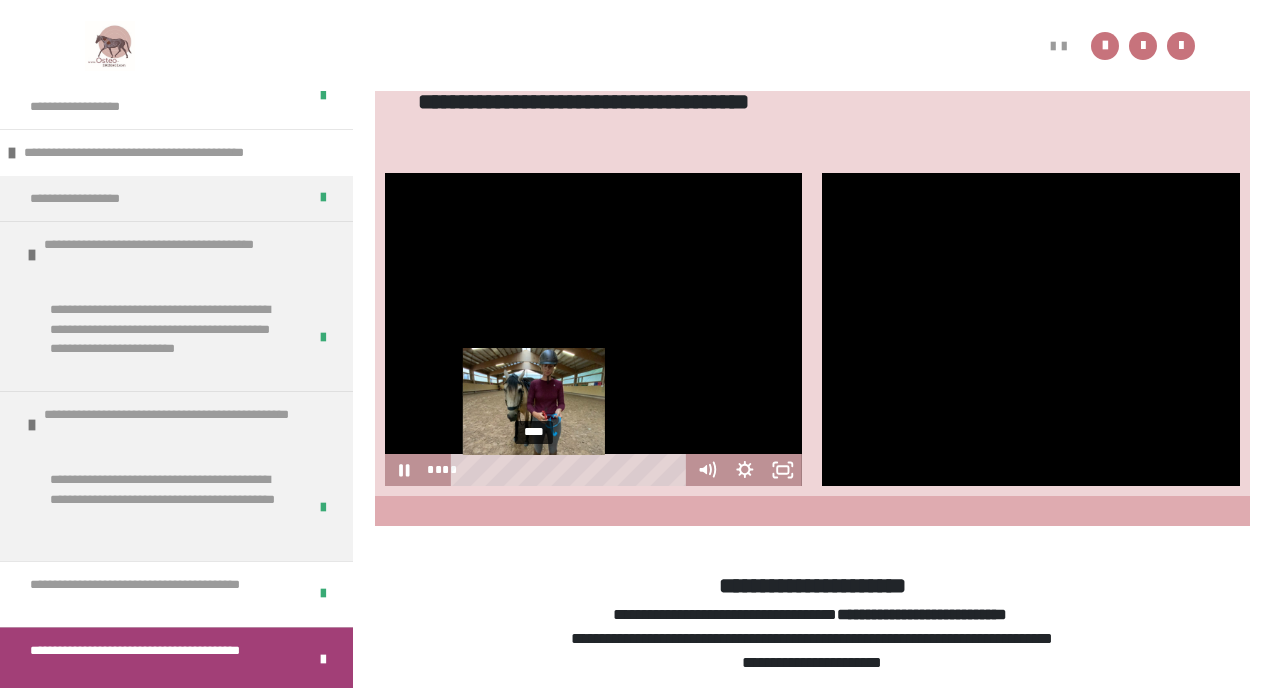 click on "****" at bounding box center (571, 470) 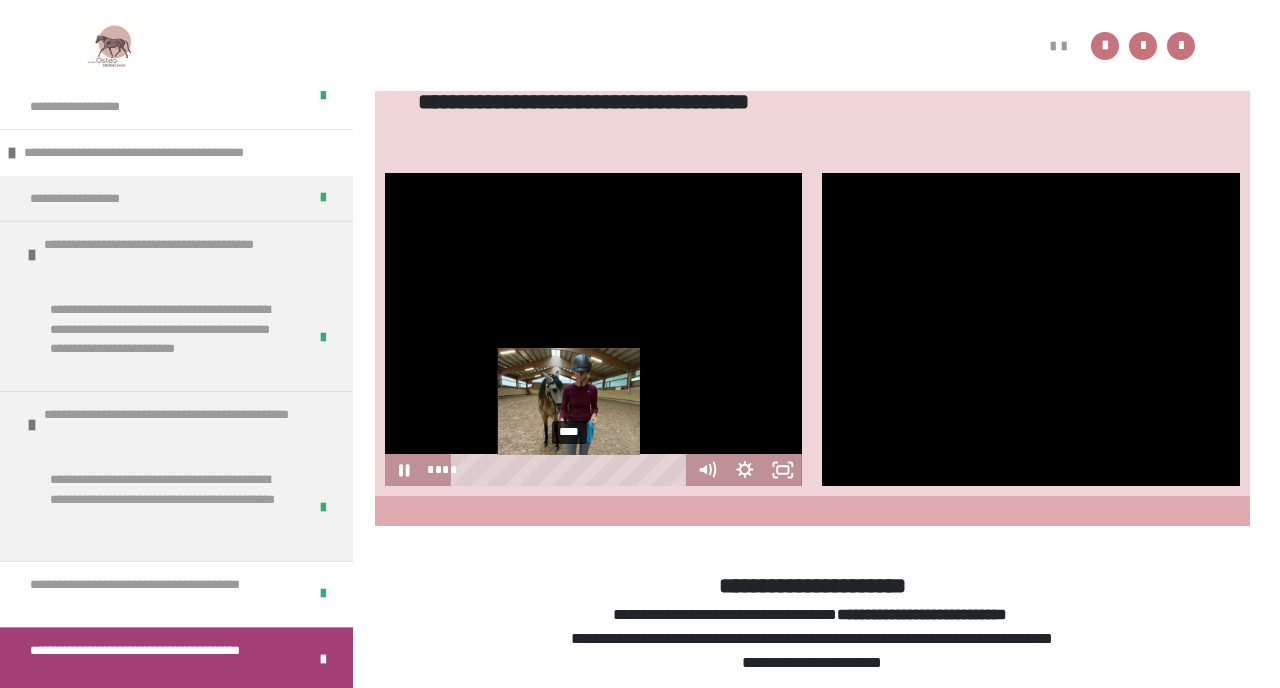 click on "****" at bounding box center (571, 470) 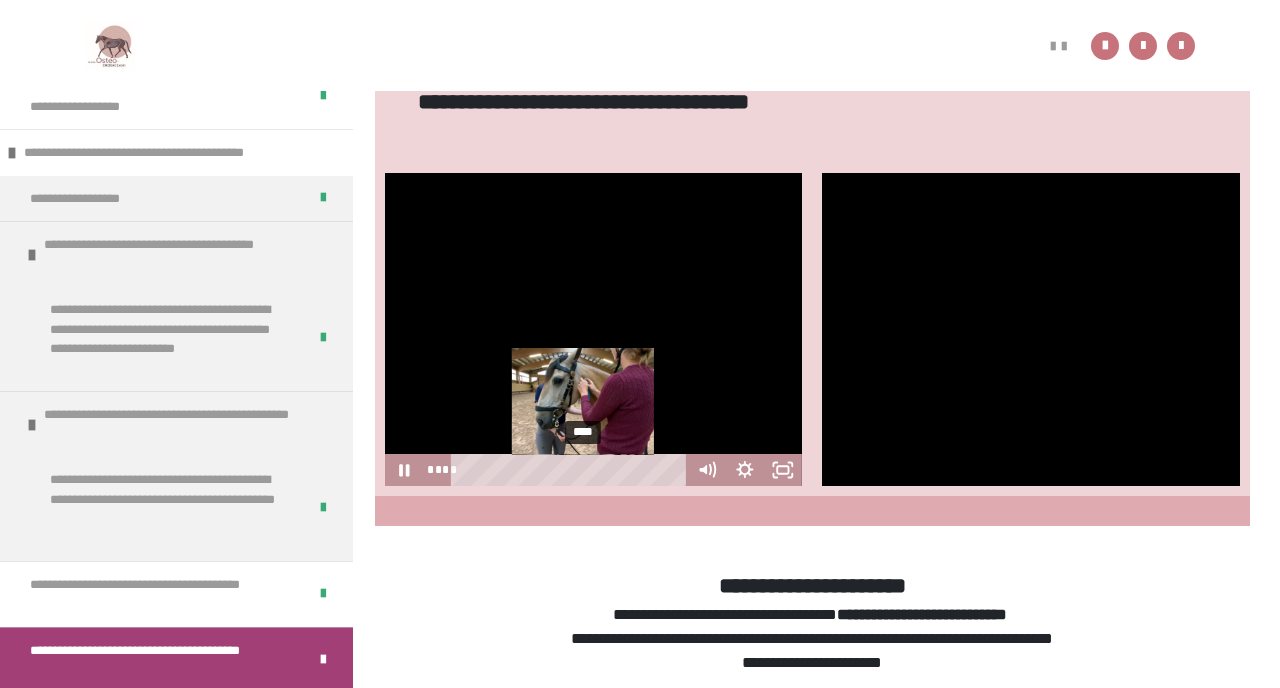 click on "****" at bounding box center [571, 470] 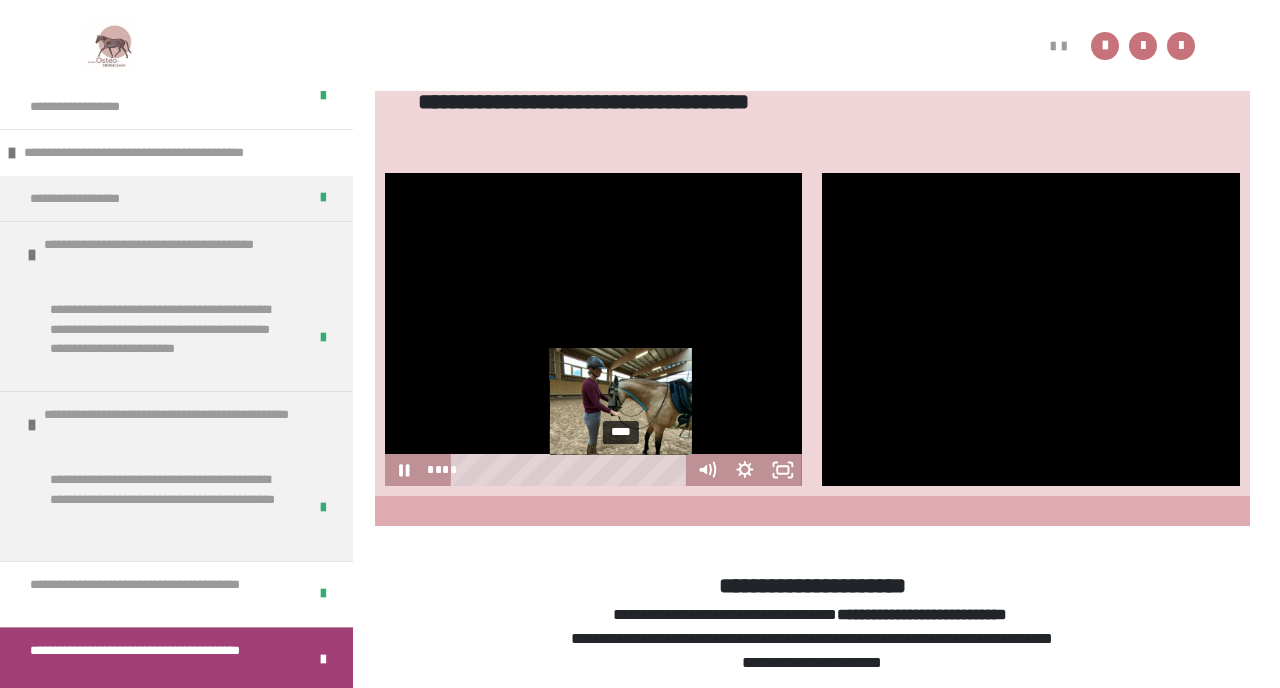 click on "****" at bounding box center [571, 470] 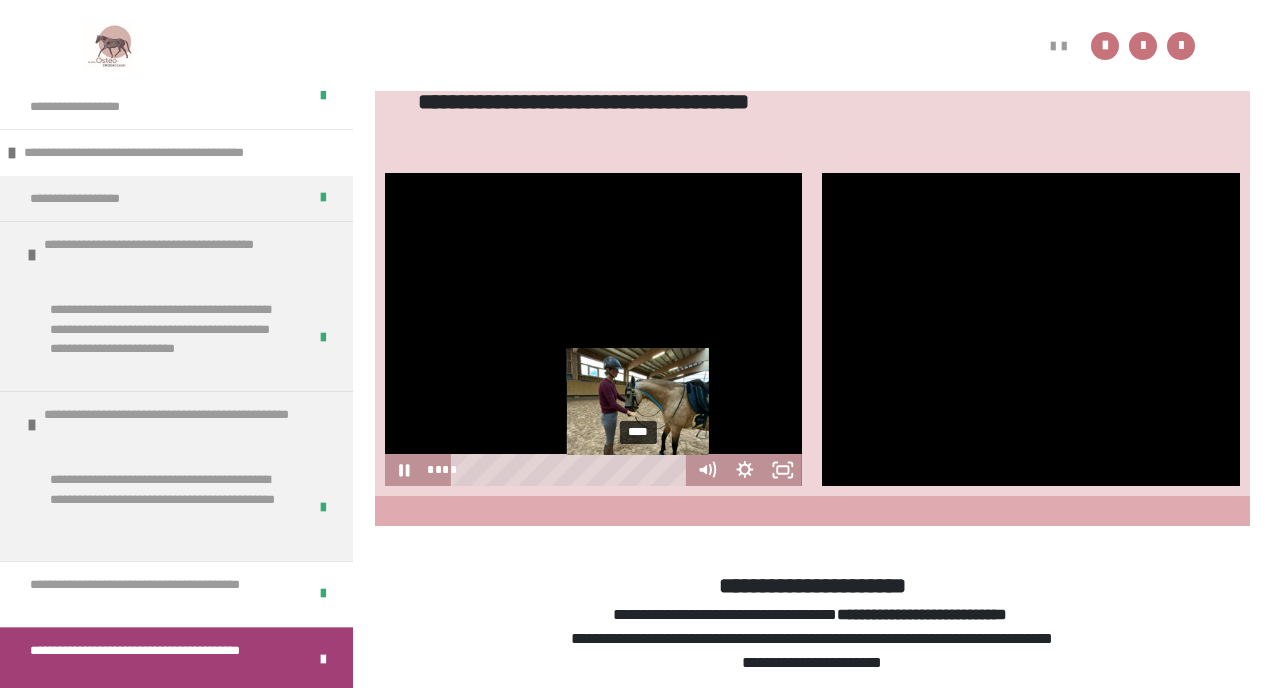 click on "****" at bounding box center (571, 470) 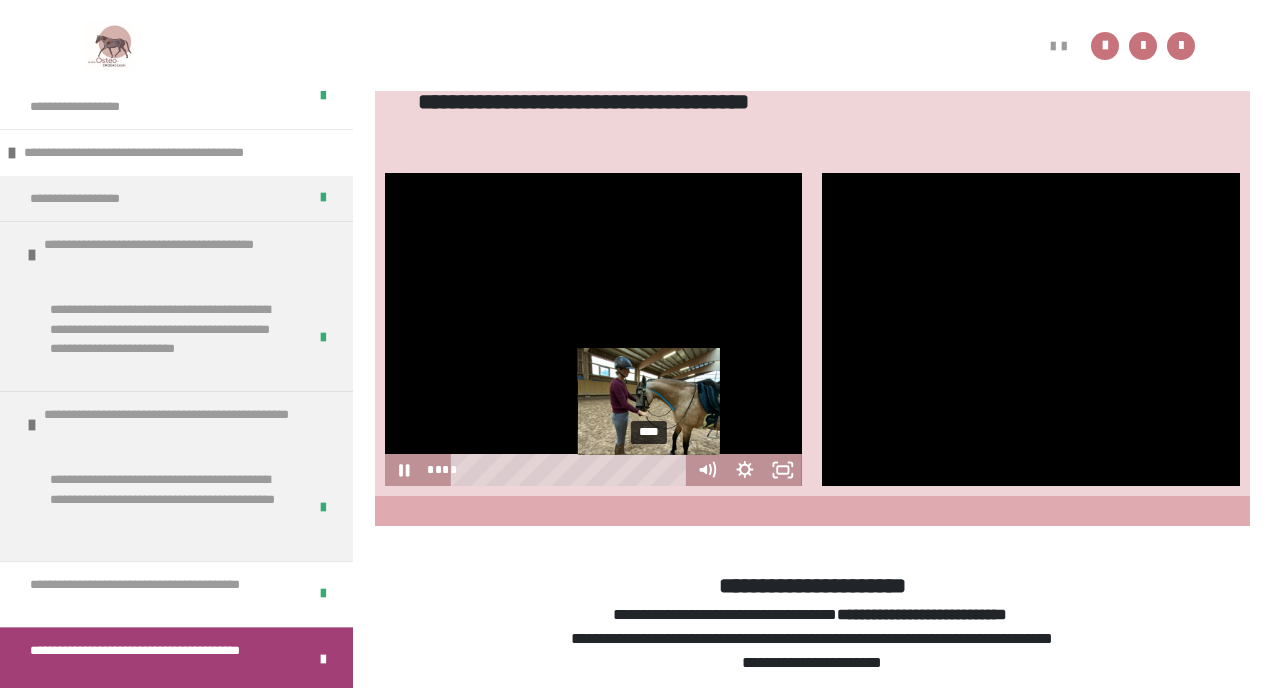 click on "****" at bounding box center [571, 470] 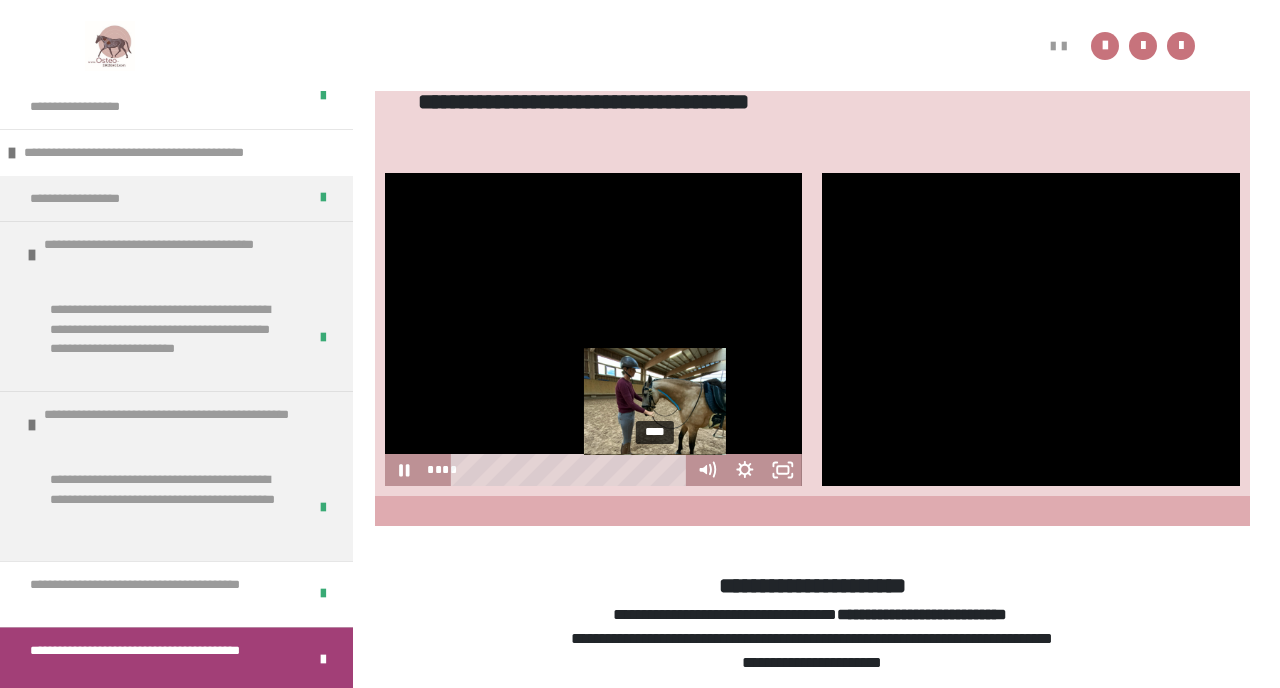 click on "****" at bounding box center (571, 470) 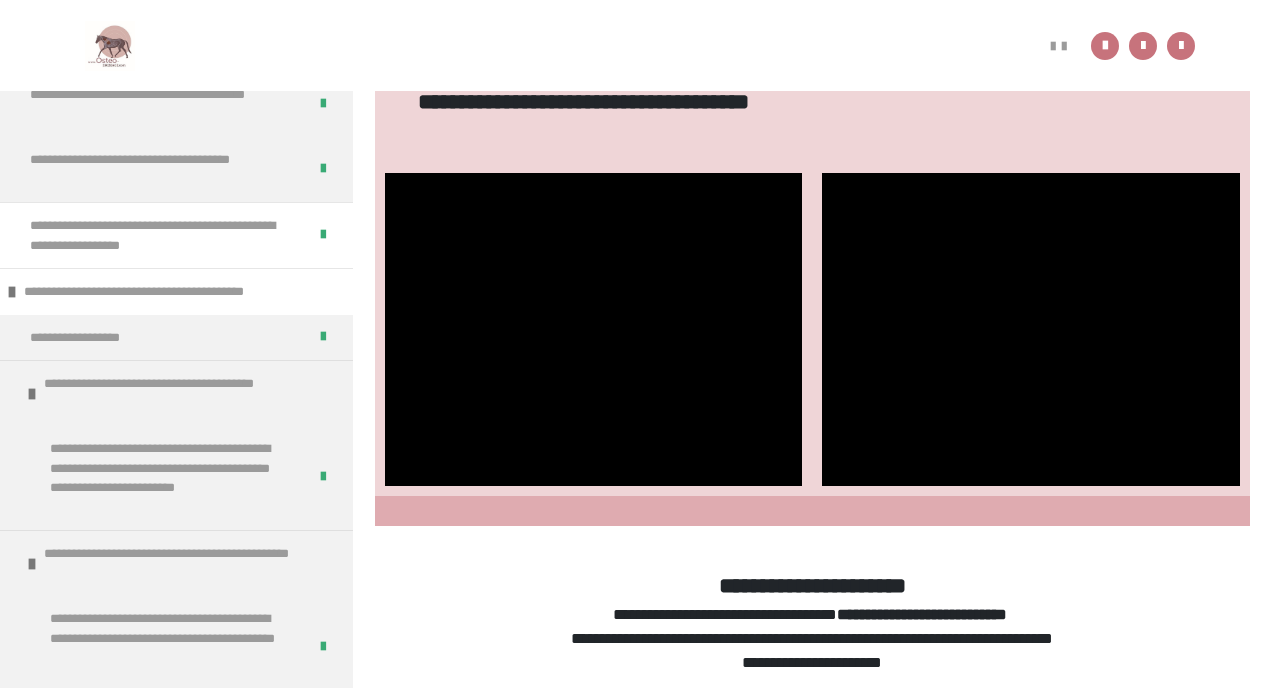 scroll, scrollTop: 1460, scrollLeft: 0, axis: vertical 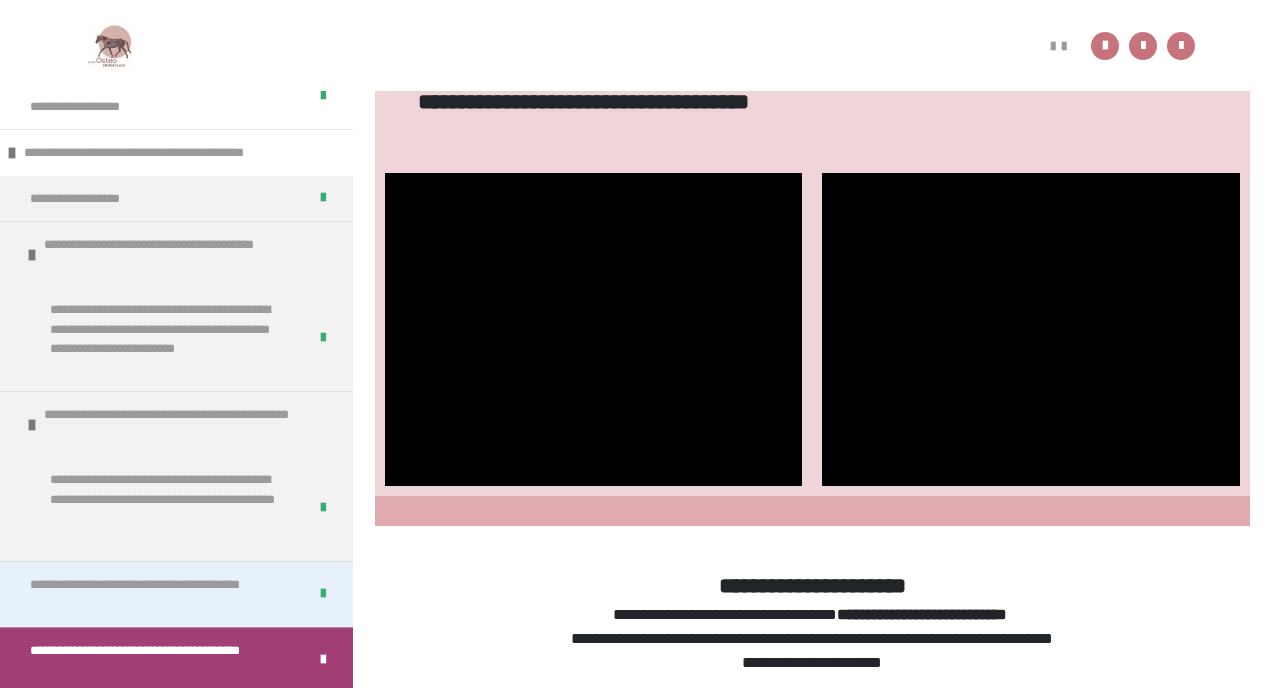 click on "**********" at bounding box center [160, 594] 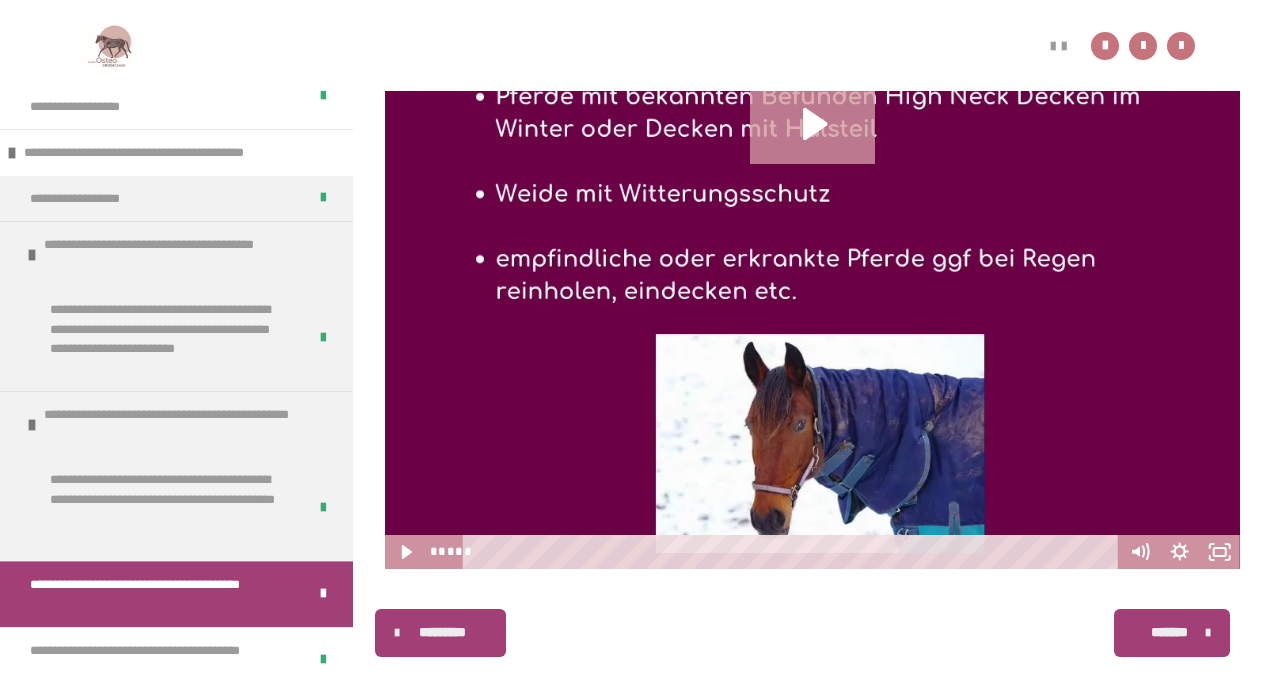 scroll, scrollTop: 636, scrollLeft: 0, axis: vertical 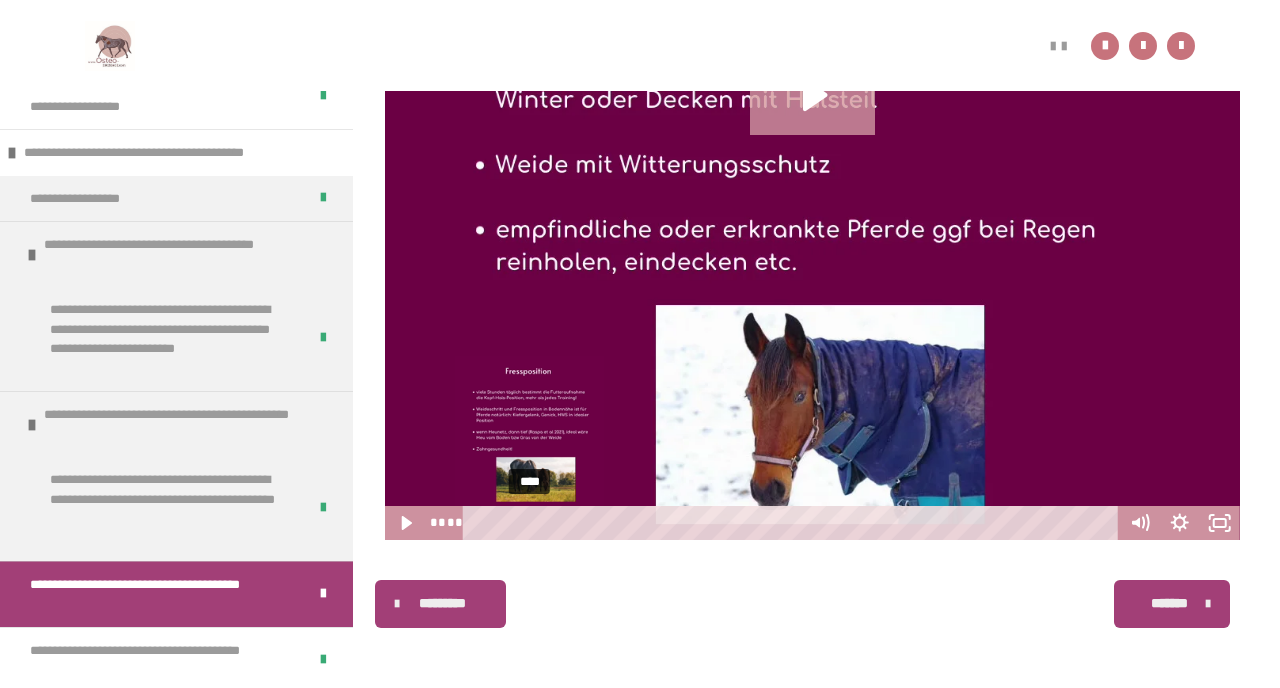 click on "****" at bounding box center (794, 523) 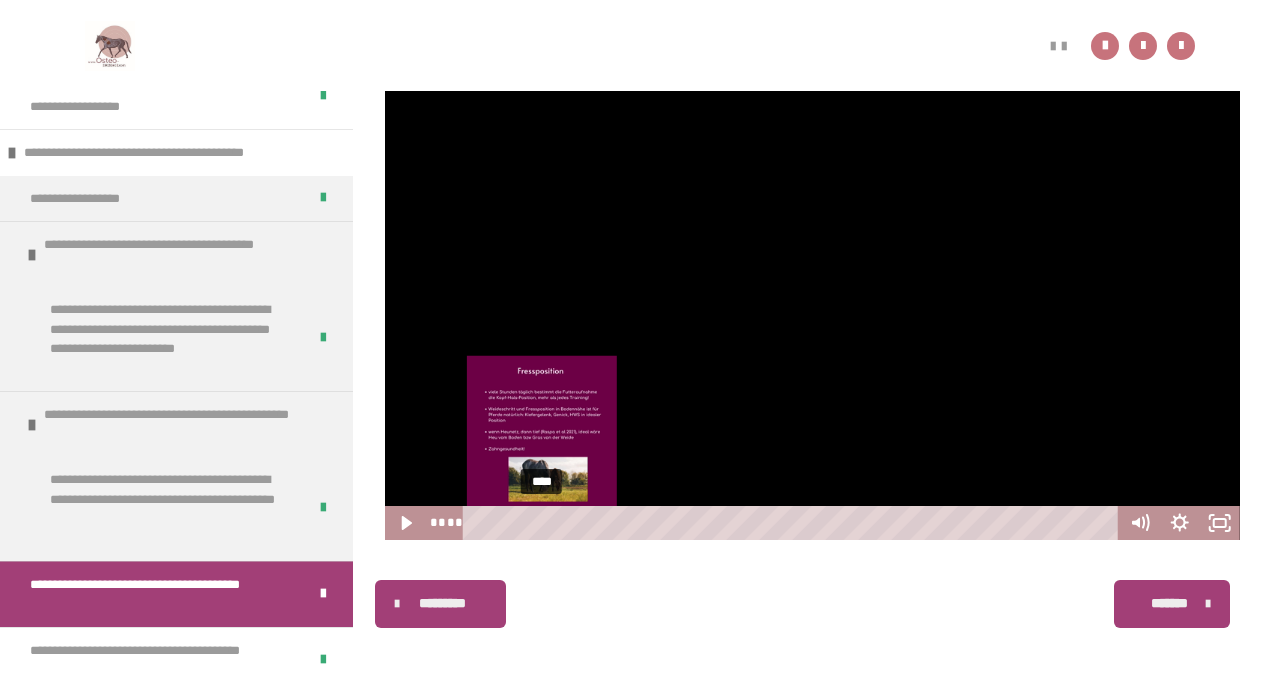 click on "****" at bounding box center [794, 523] 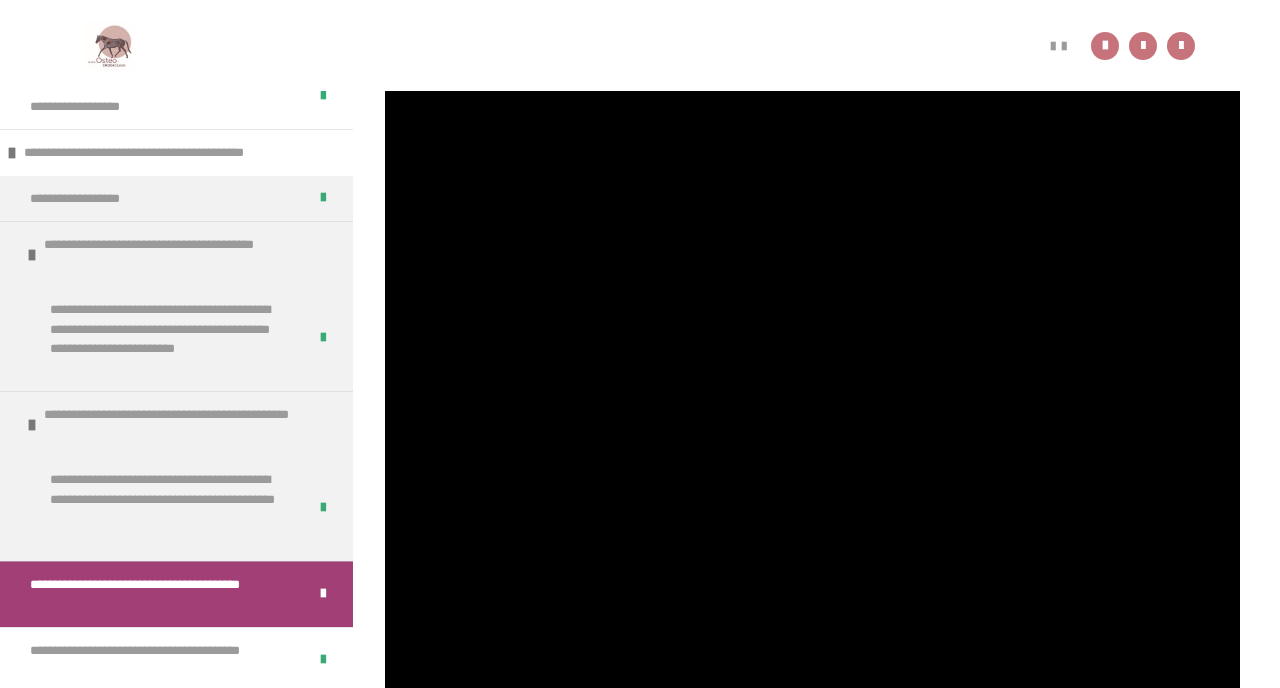 scroll, scrollTop: 636, scrollLeft: 0, axis: vertical 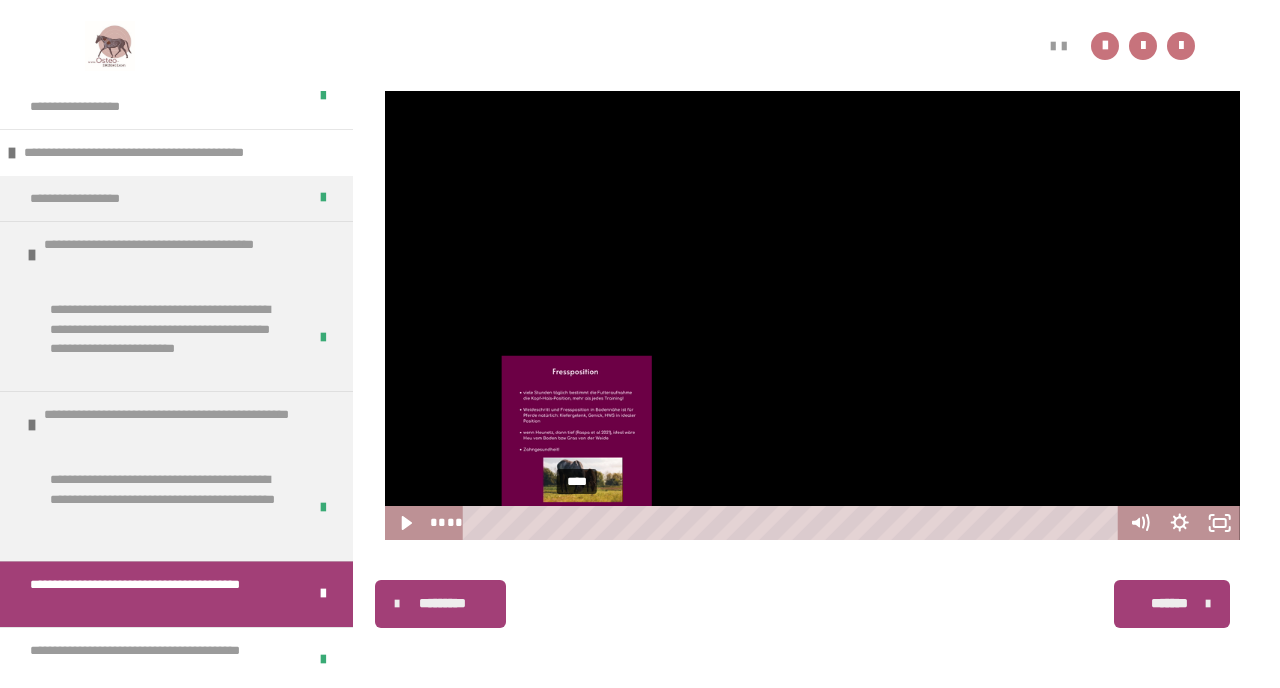 click on "****" at bounding box center [794, 523] 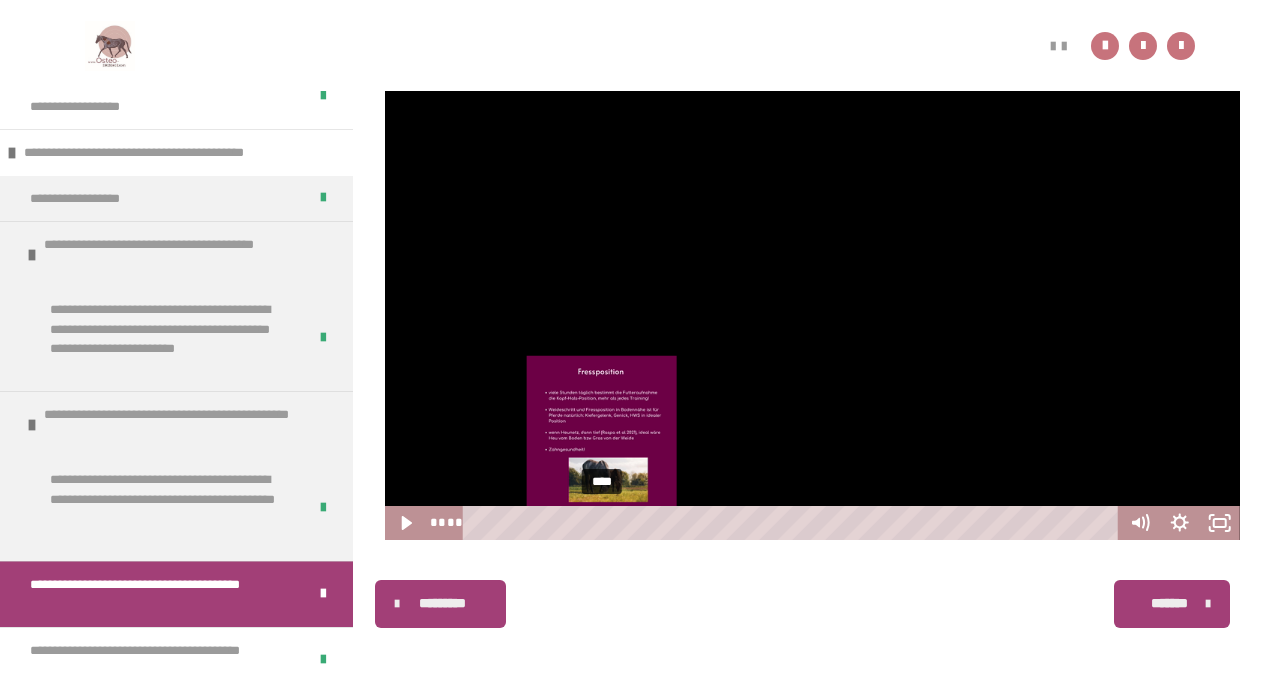 click on "****" at bounding box center [794, 523] 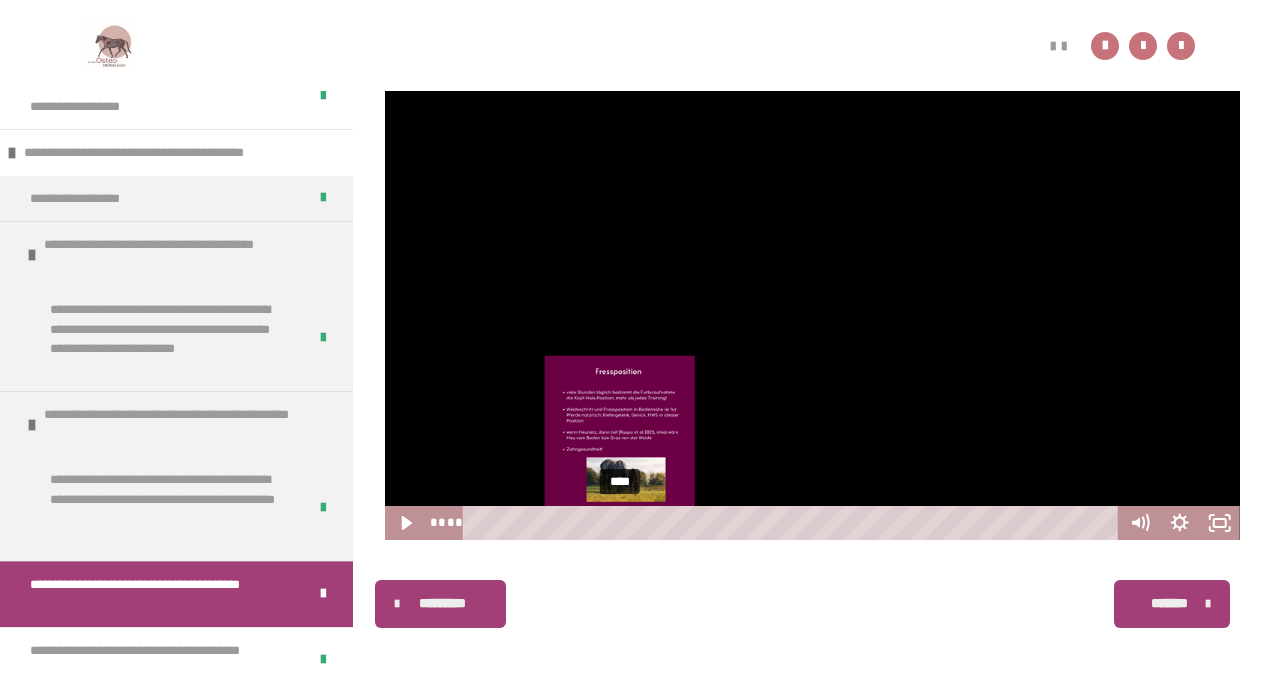 click on "****" at bounding box center (794, 523) 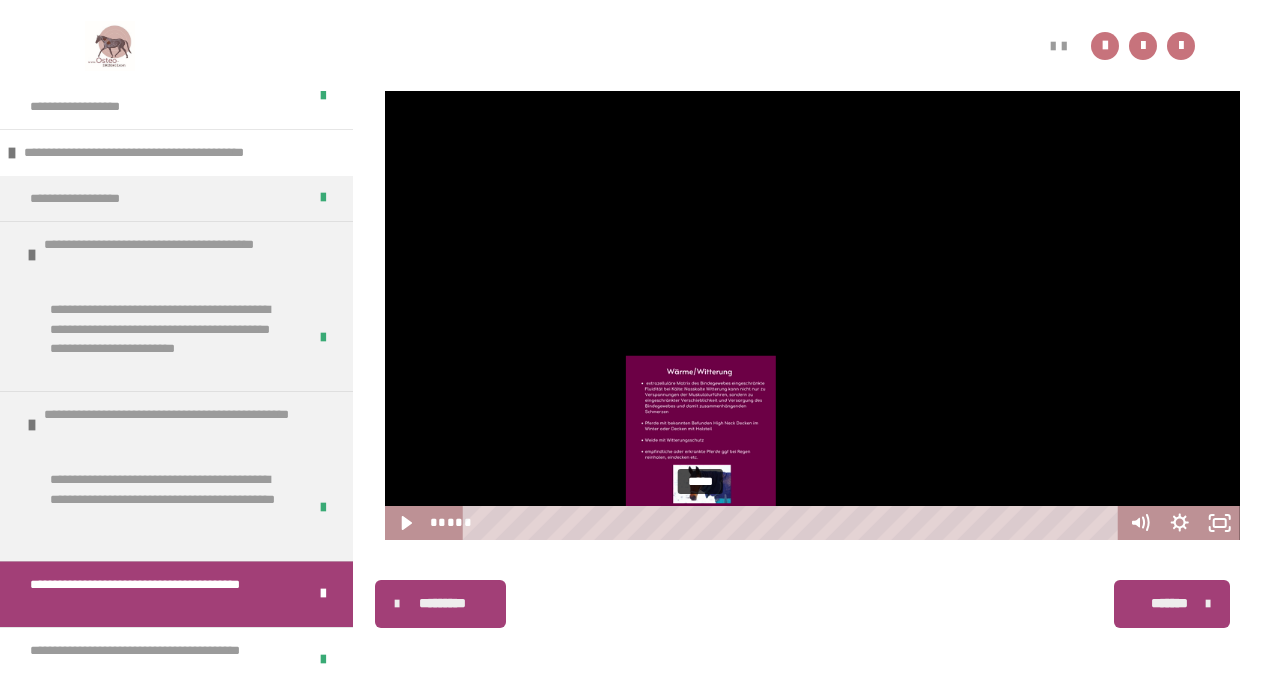 click on "*****" at bounding box center [794, 523] 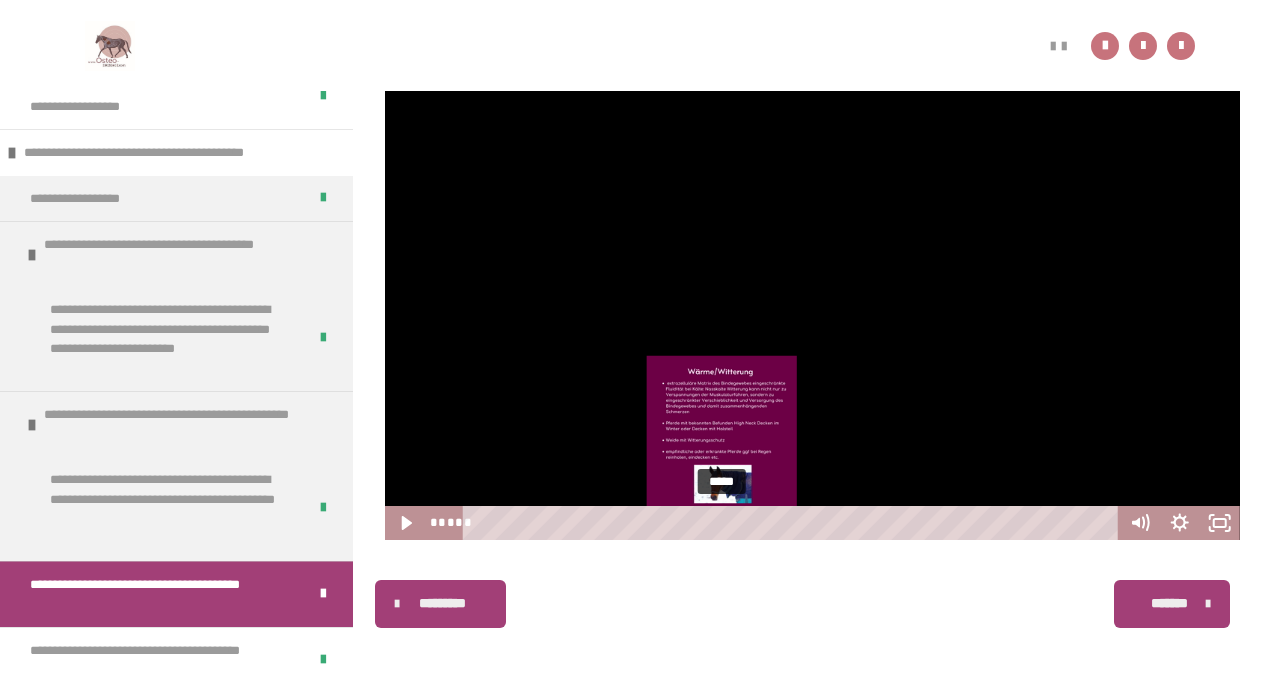 click on "*****" at bounding box center (794, 523) 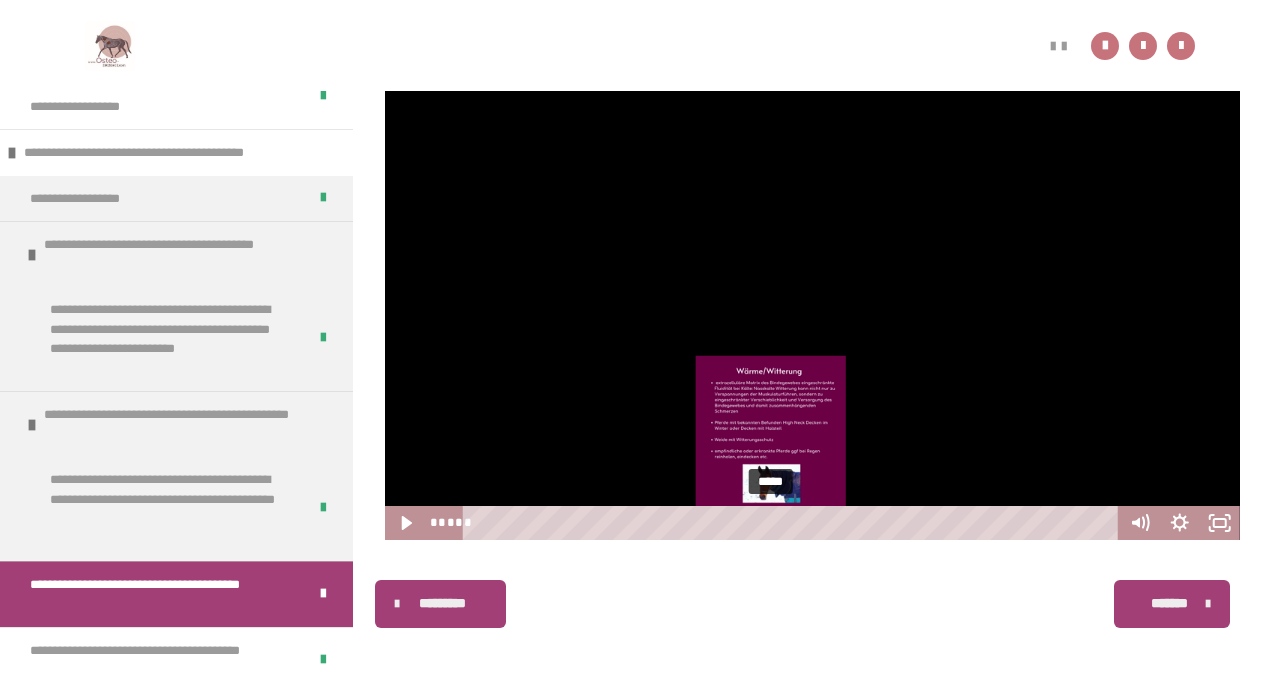 click at bounding box center (770, 522) 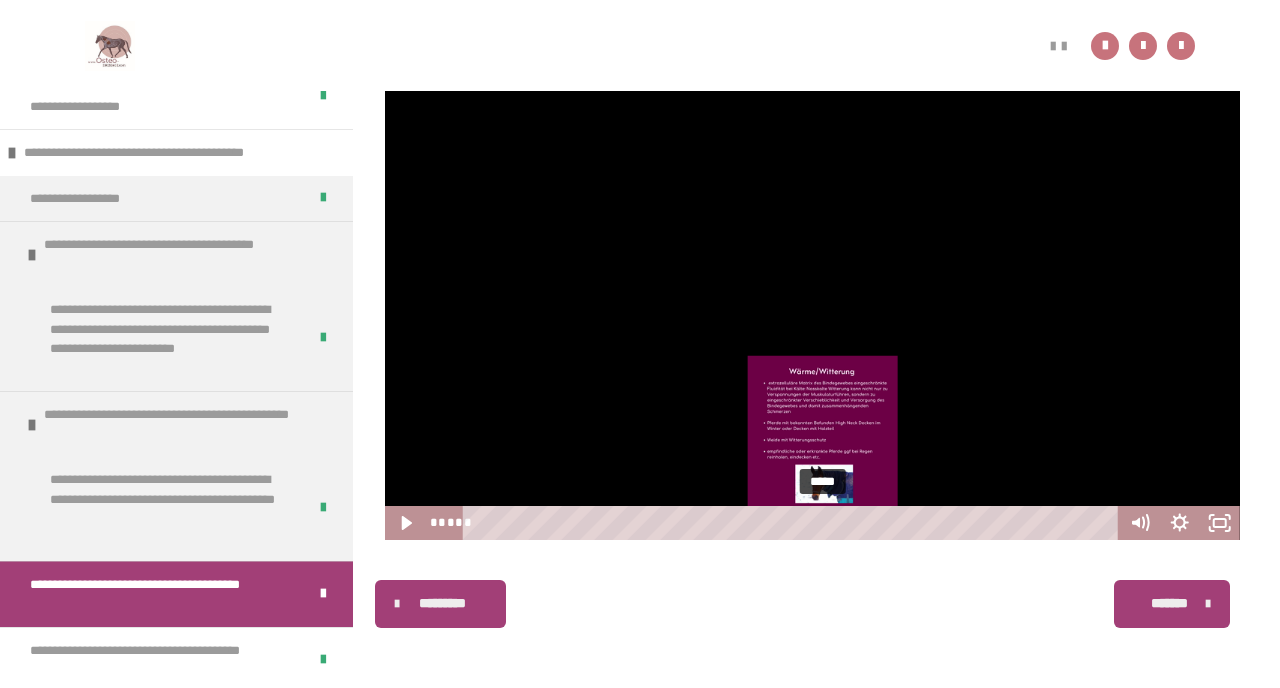 click on "*****" at bounding box center [794, 523] 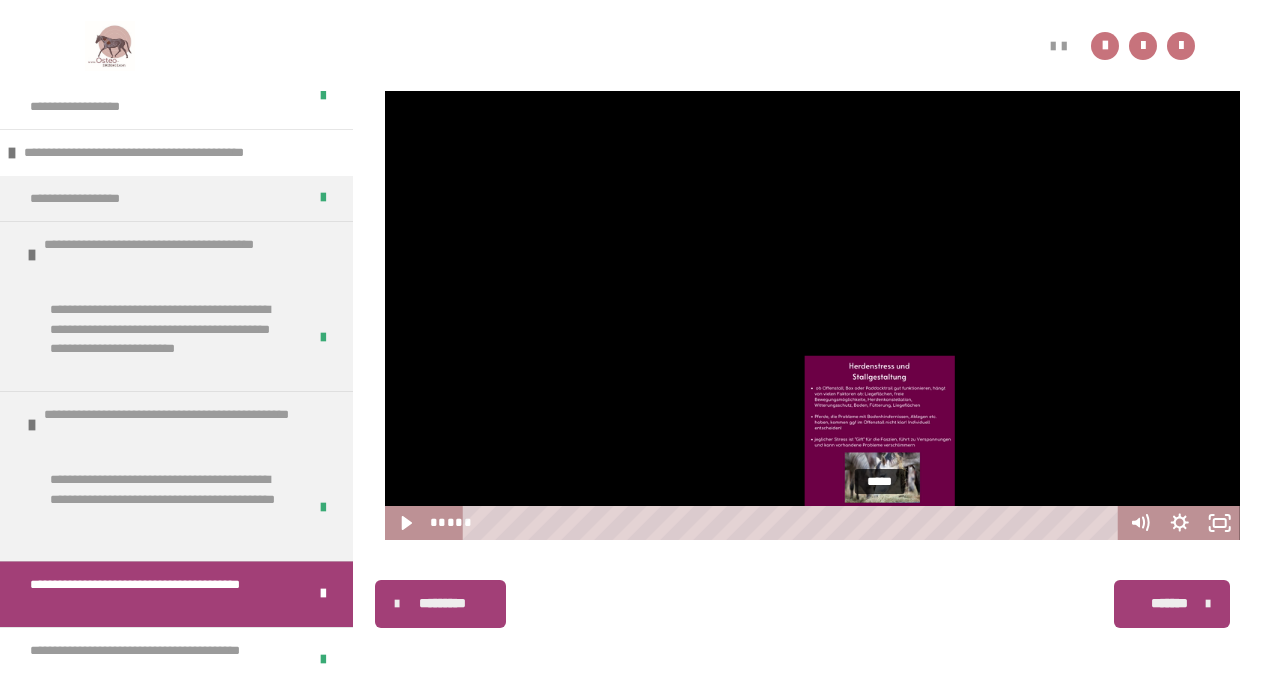 click on "*****" at bounding box center [794, 523] 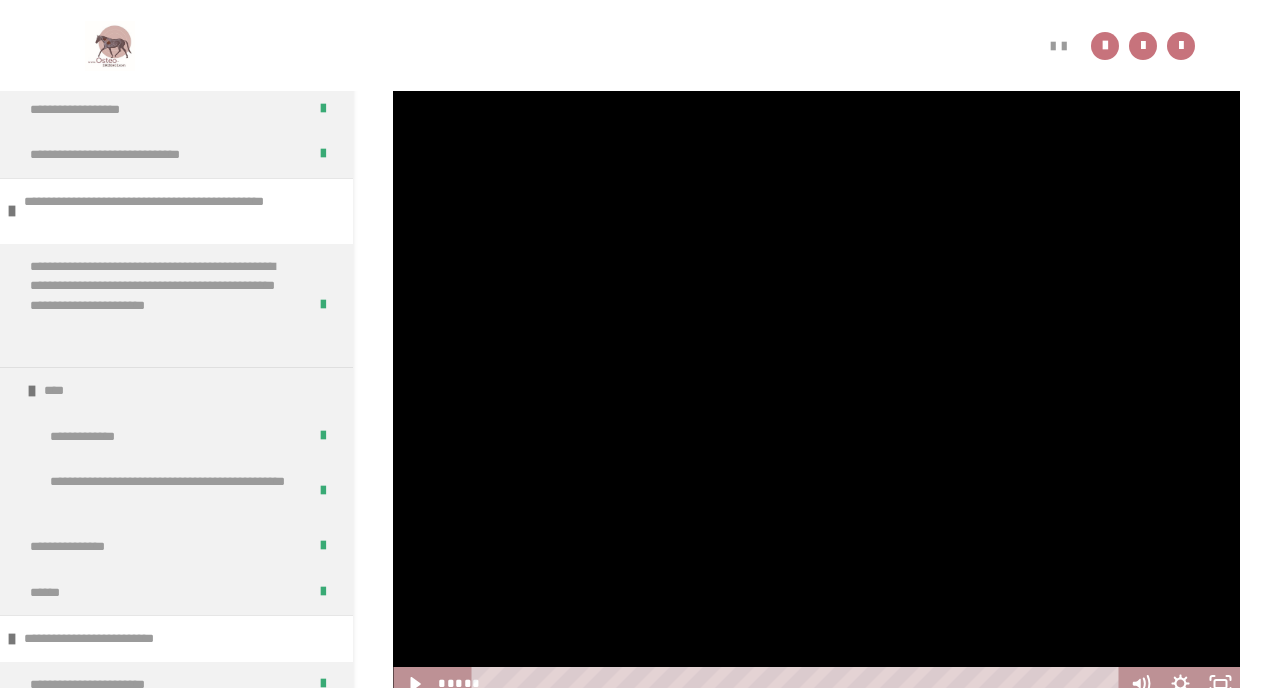 scroll, scrollTop: 636, scrollLeft: 0, axis: vertical 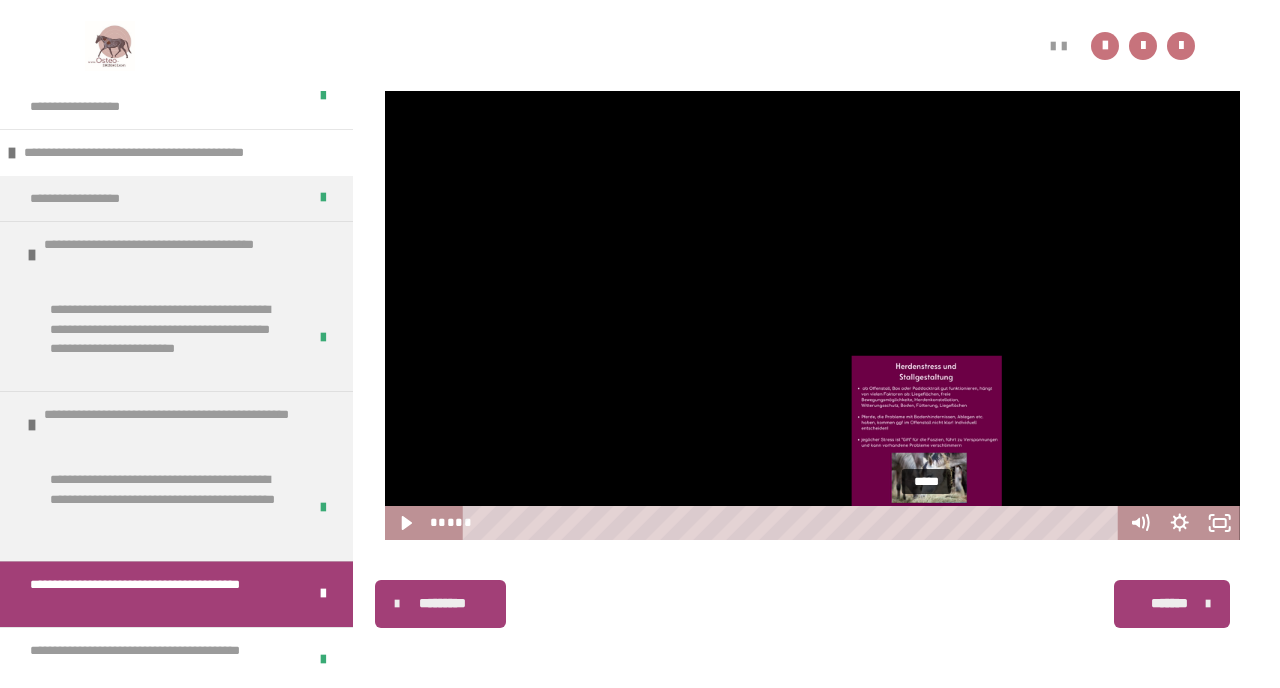 click on "*****" at bounding box center [794, 523] 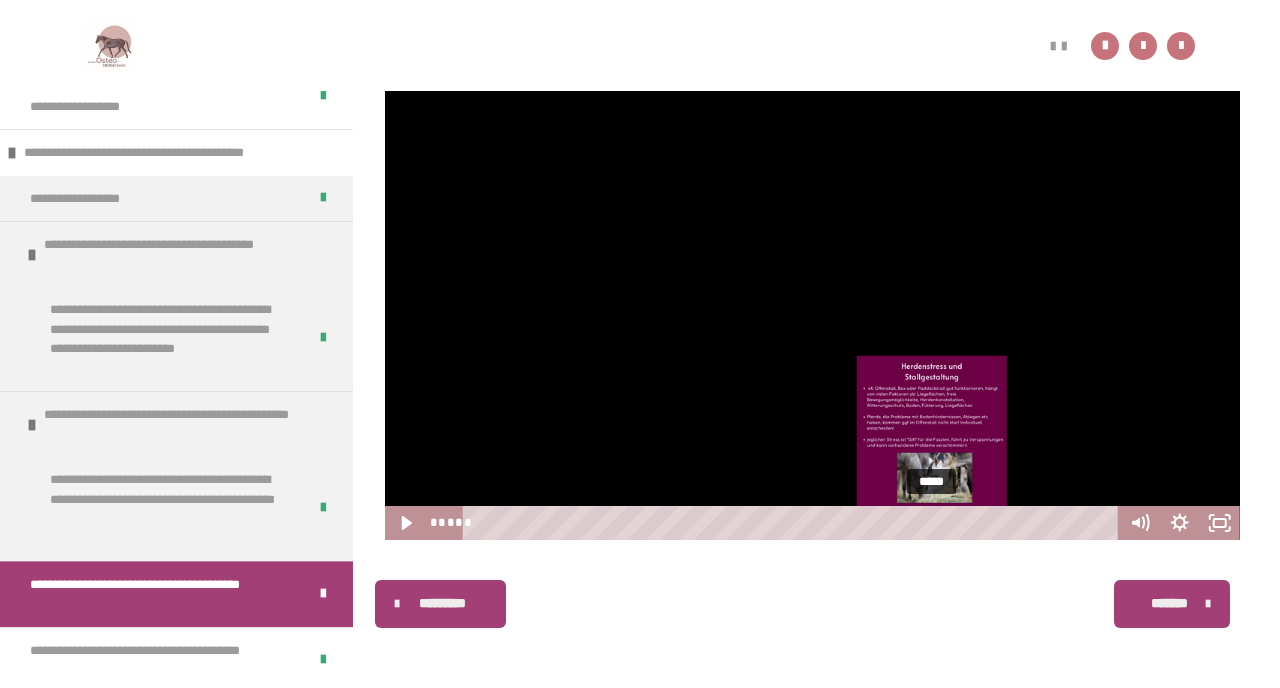 click on "*****" at bounding box center (794, 523) 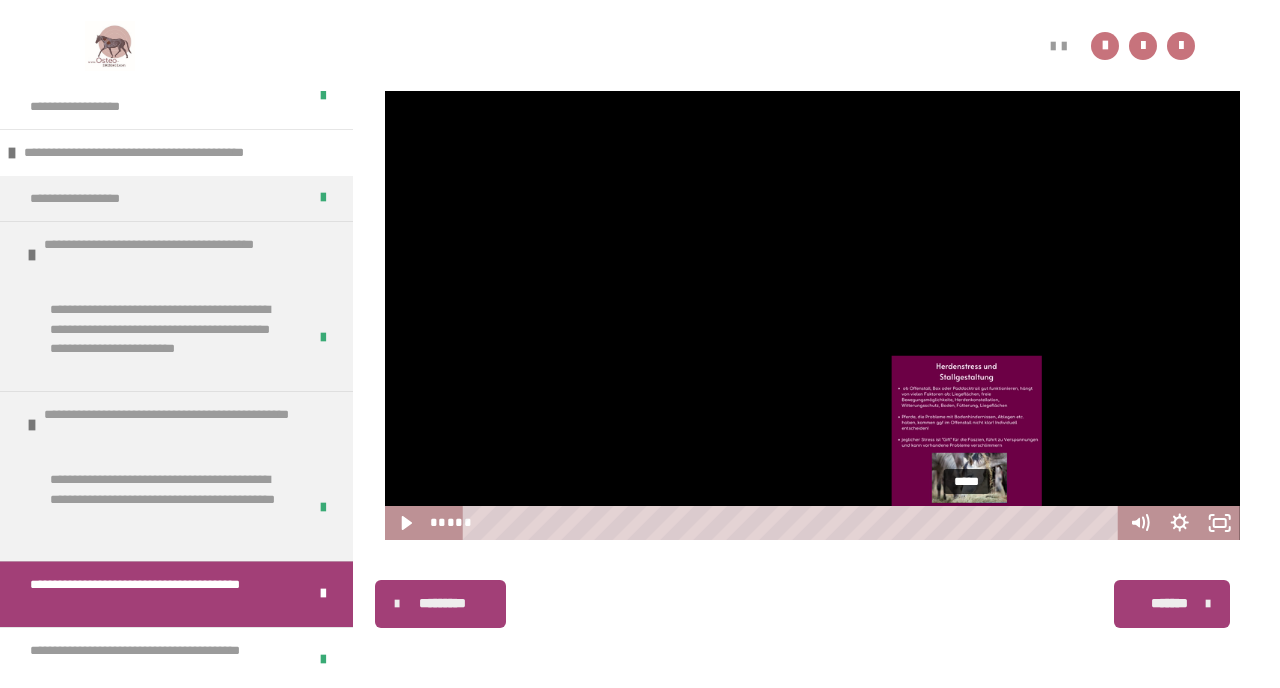 click on "*****" at bounding box center [794, 523] 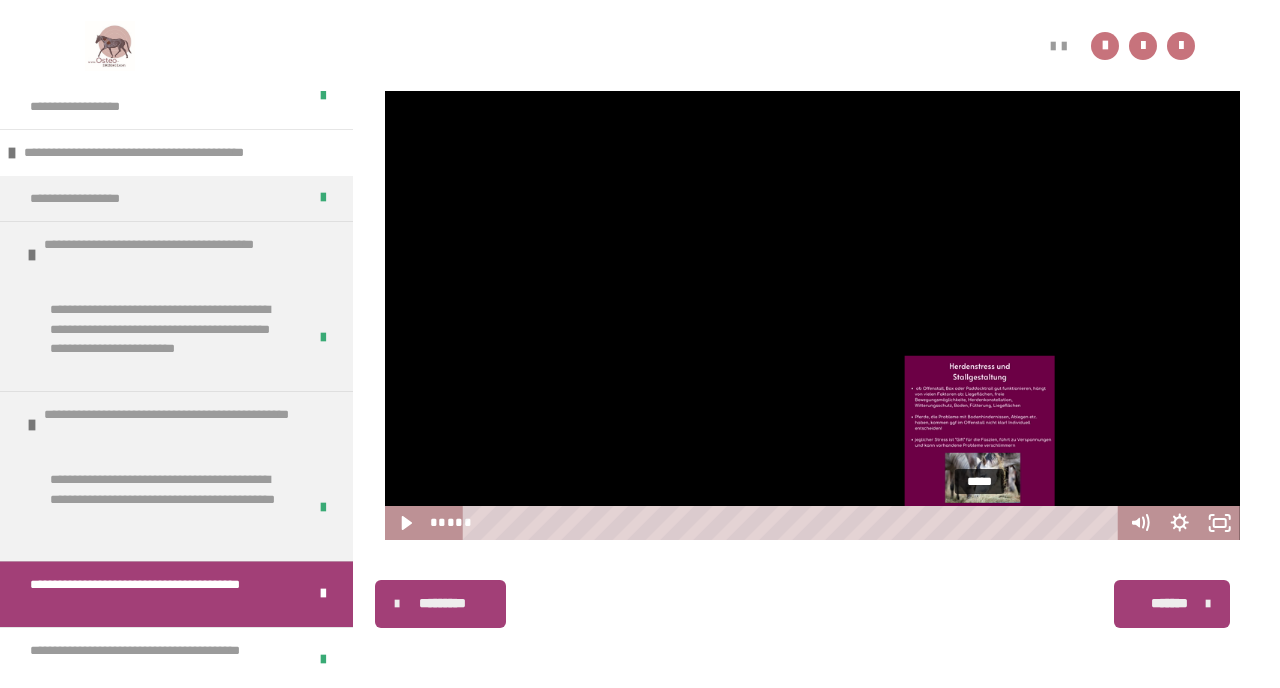 click on "*****" at bounding box center [794, 523] 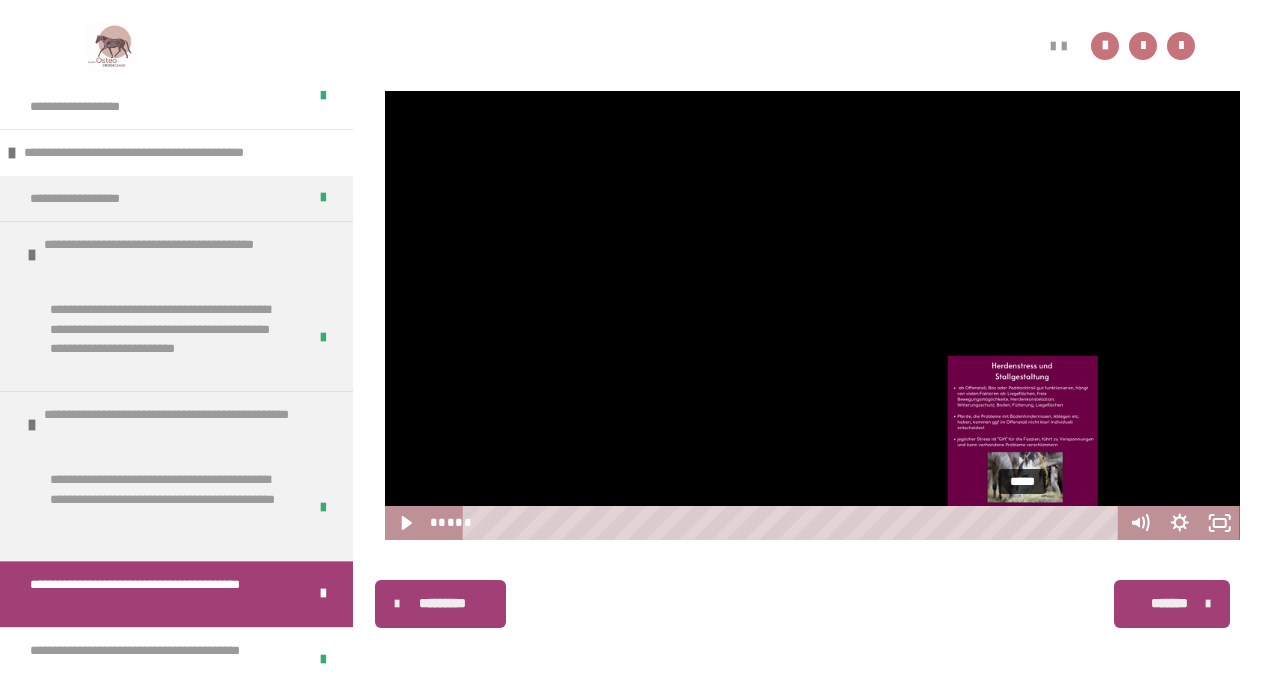 click on "*****" at bounding box center [794, 523] 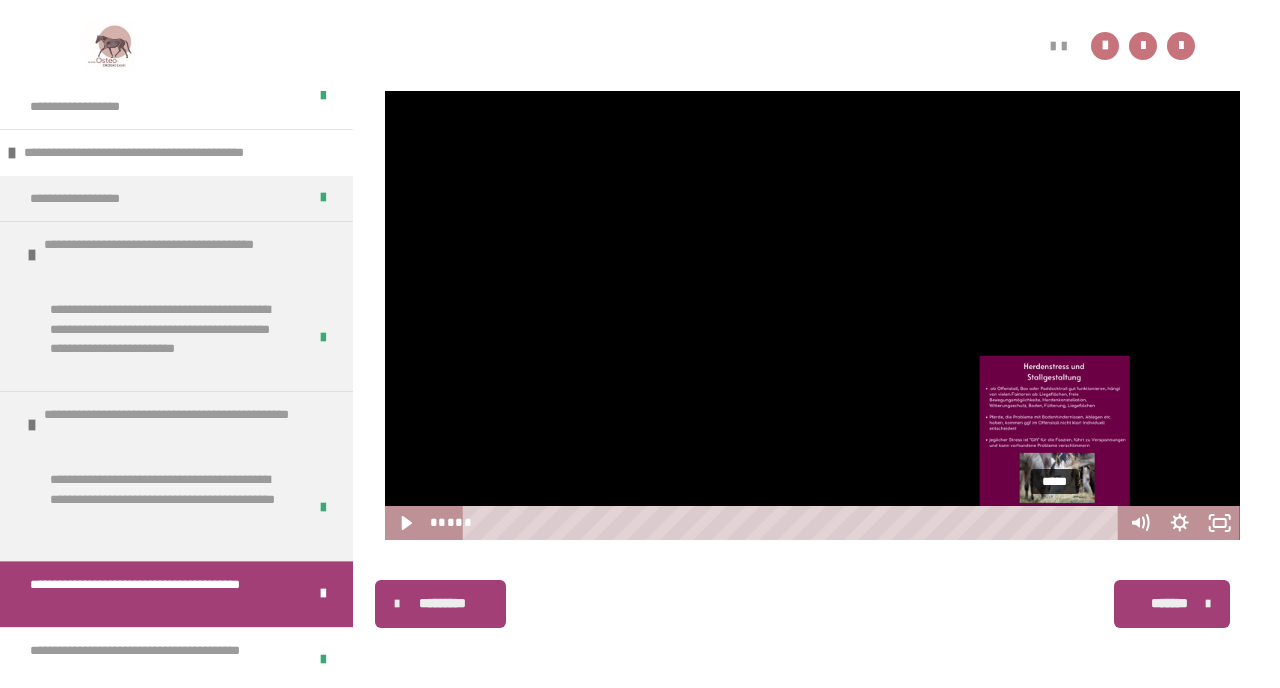 click on "*****" at bounding box center (794, 523) 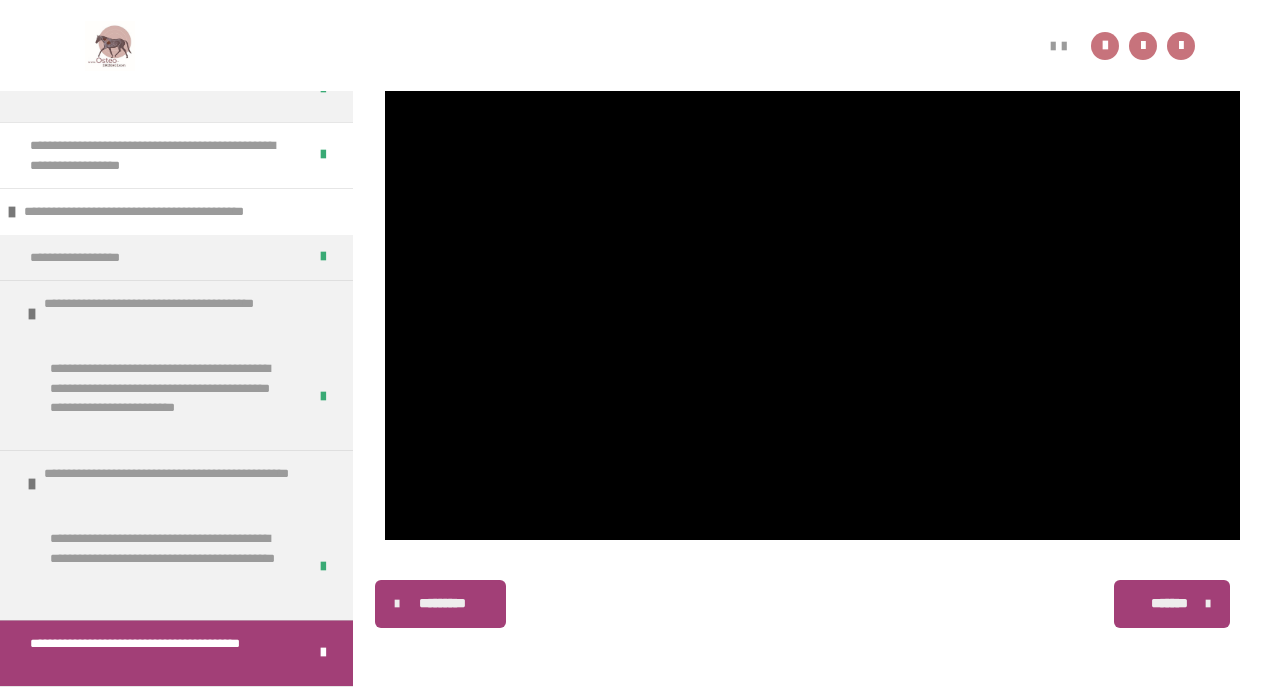 scroll, scrollTop: 1460, scrollLeft: 0, axis: vertical 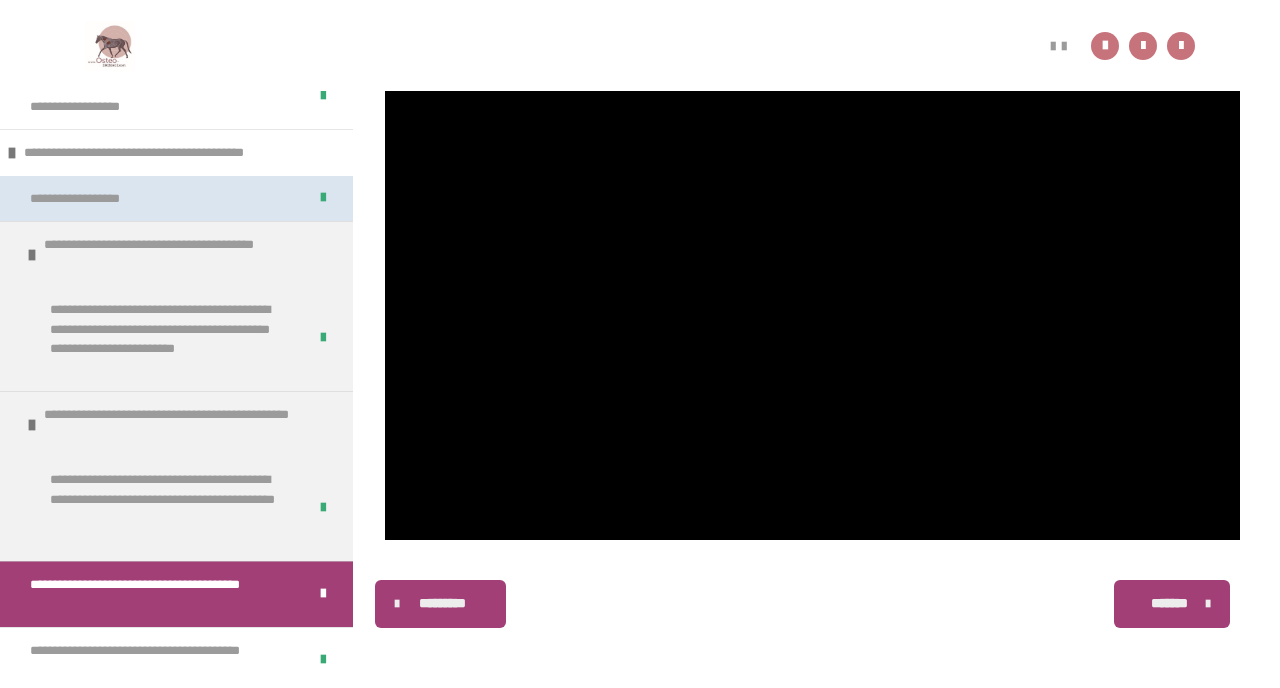 click on "**********" at bounding box center [100, 199] 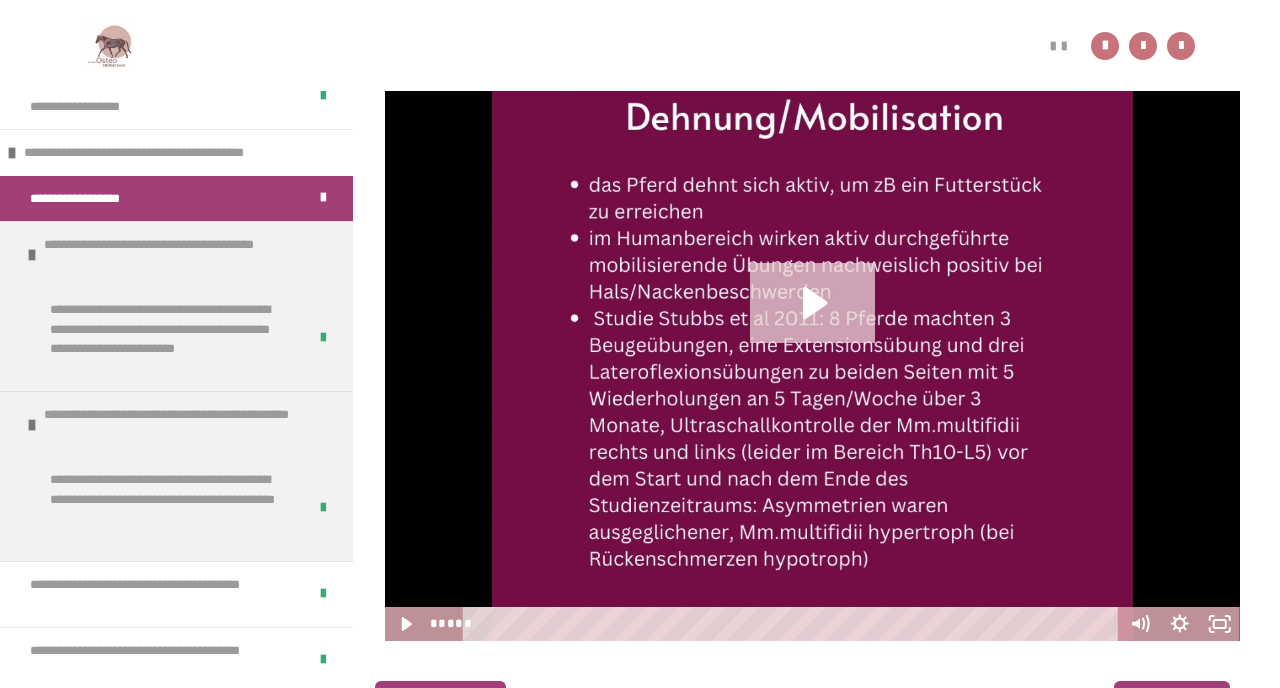 click 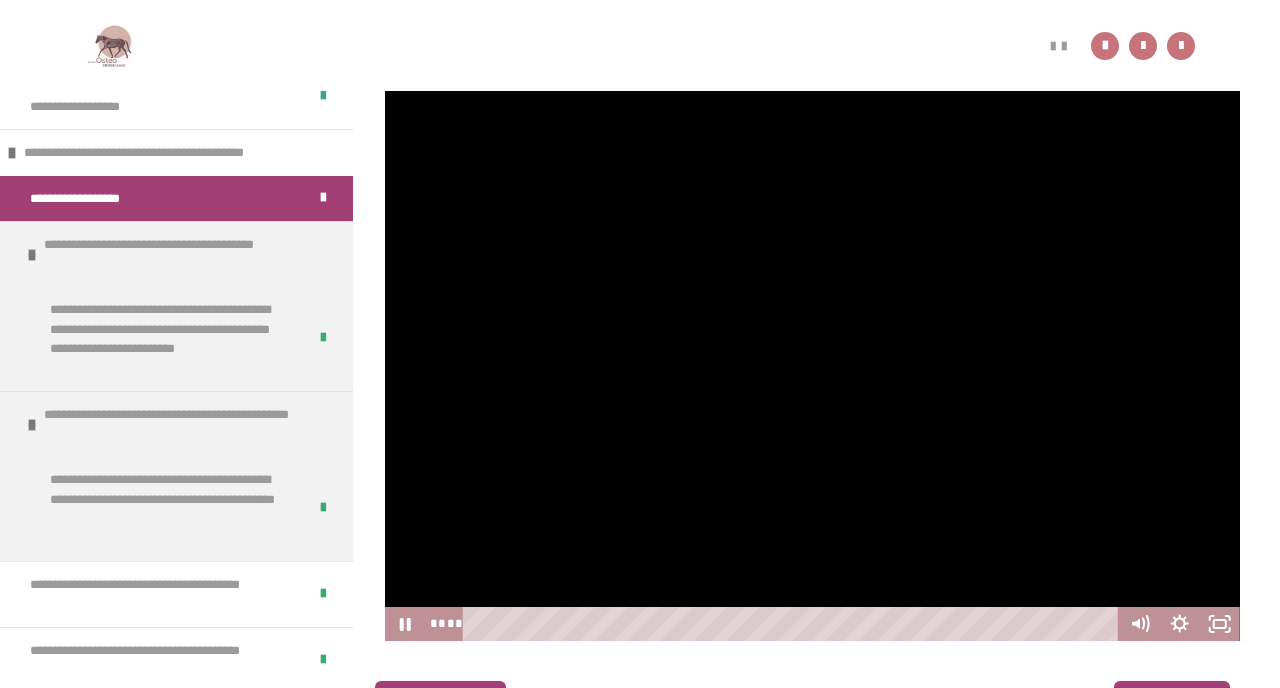 scroll, scrollTop: 422, scrollLeft: 0, axis: vertical 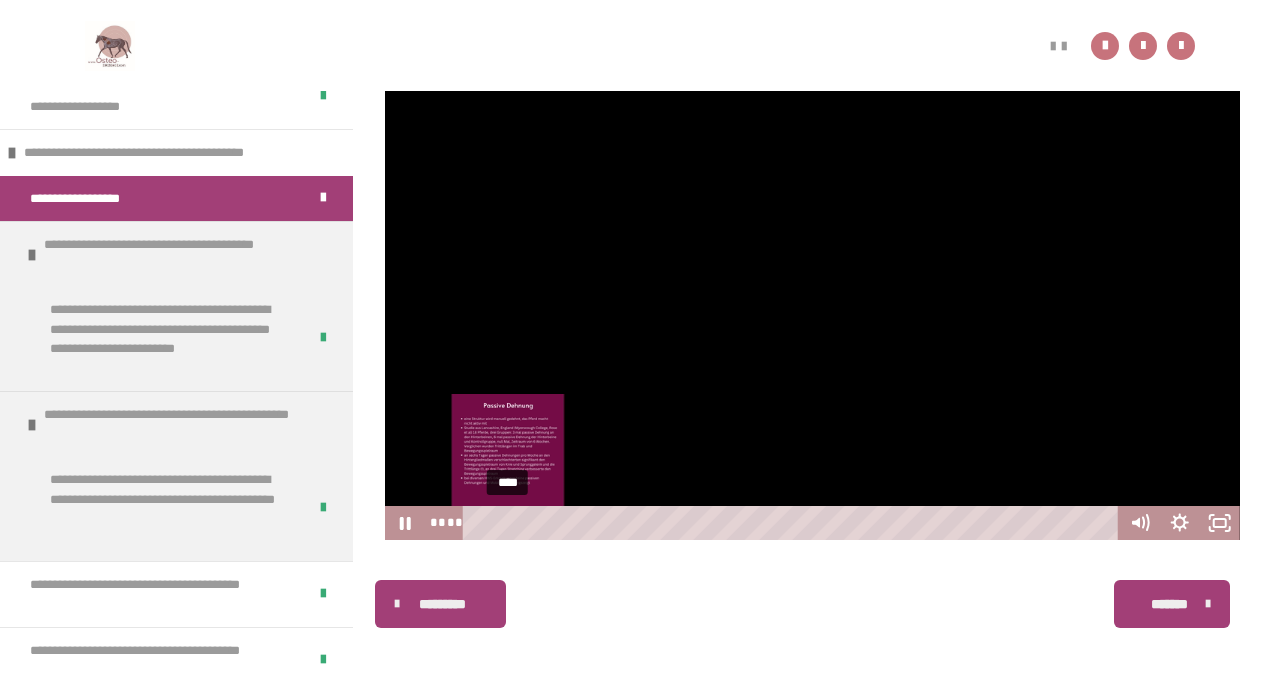 click on "****" at bounding box center (794, 523) 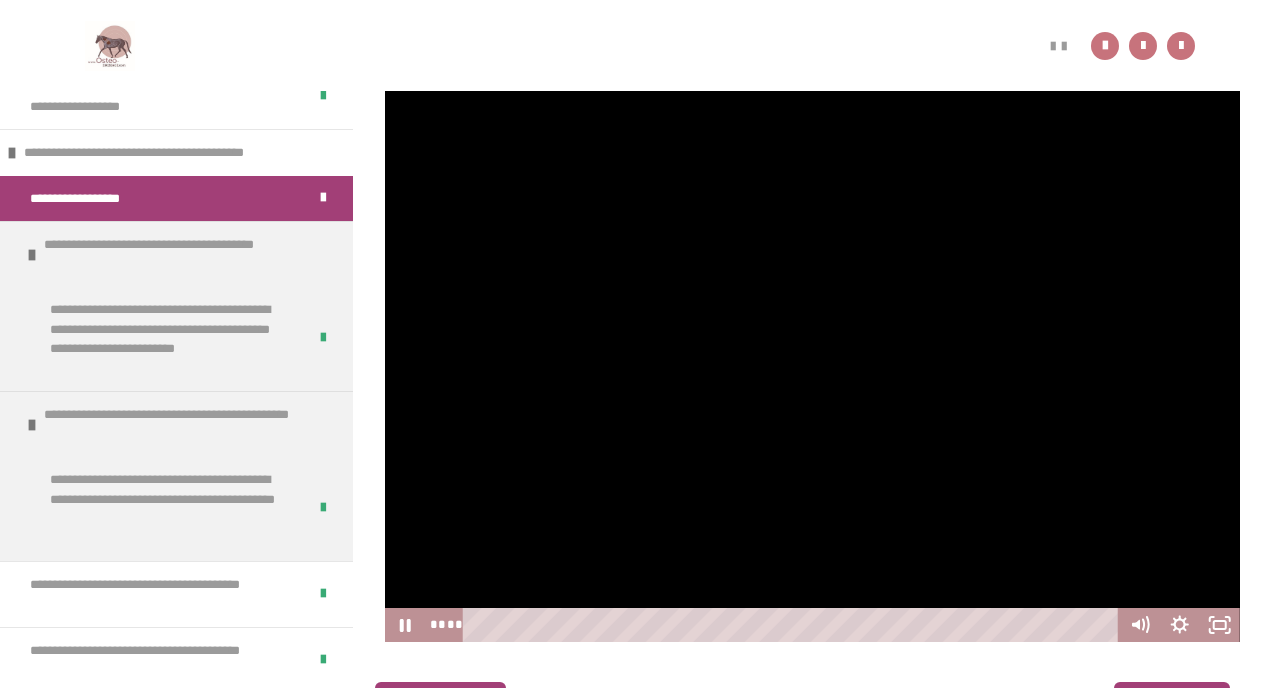 scroll, scrollTop: 322, scrollLeft: 0, axis: vertical 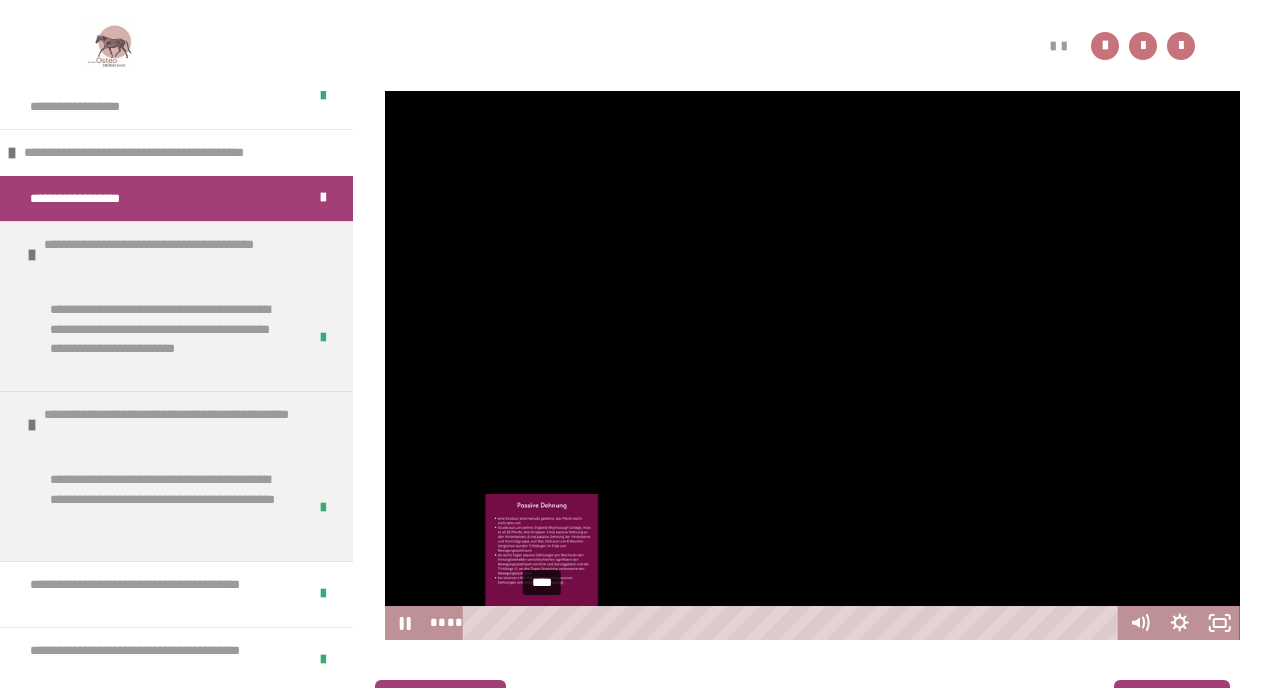 click on "****" at bounding box center (794, 623) 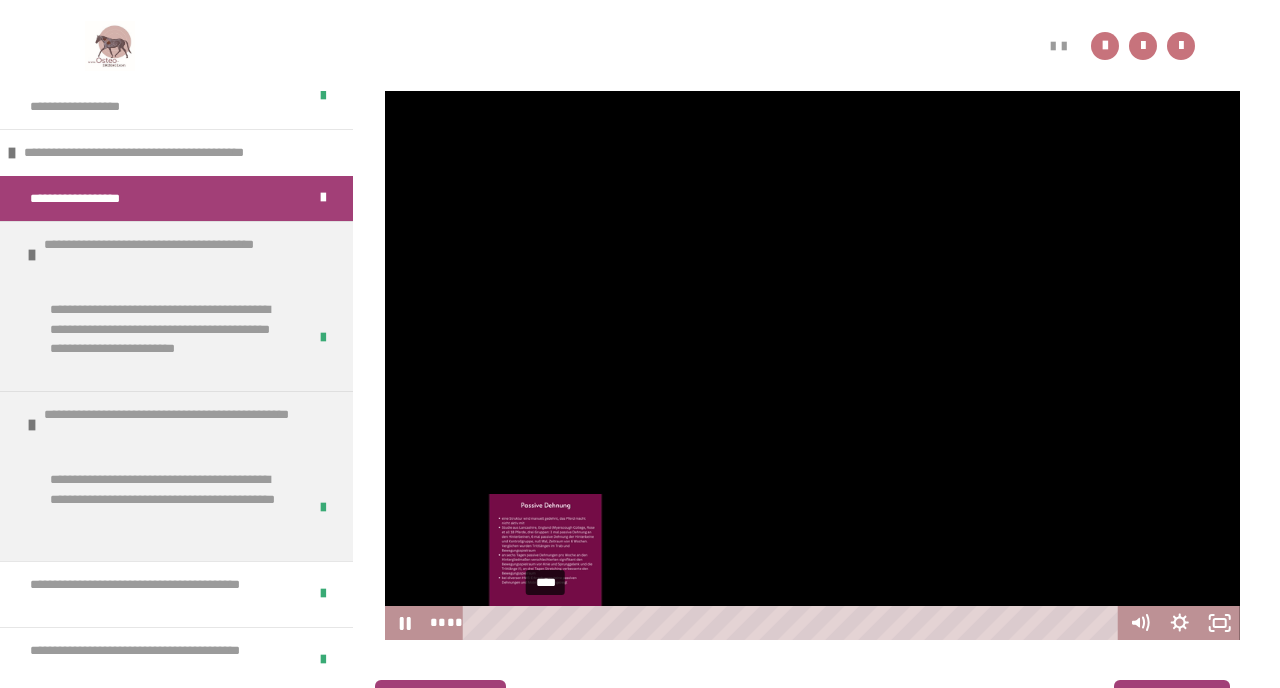 click at bounding box center (545, 622) 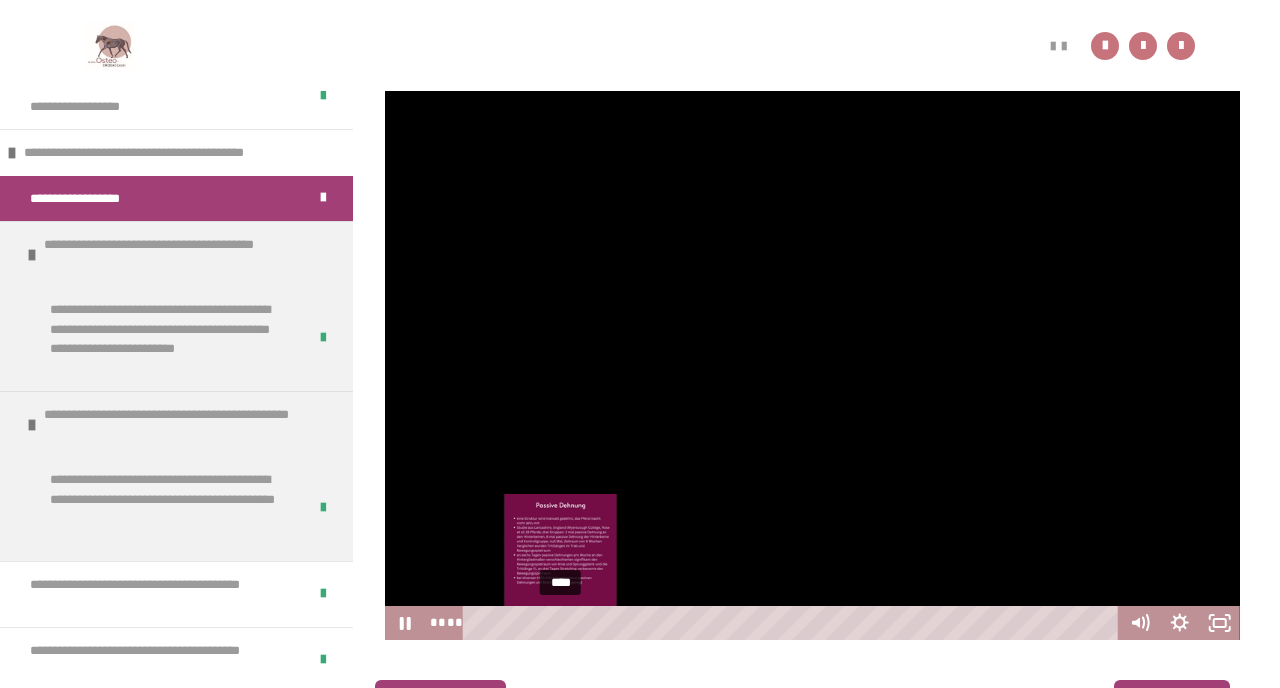 click on "****" at bounding box center (794, 623) 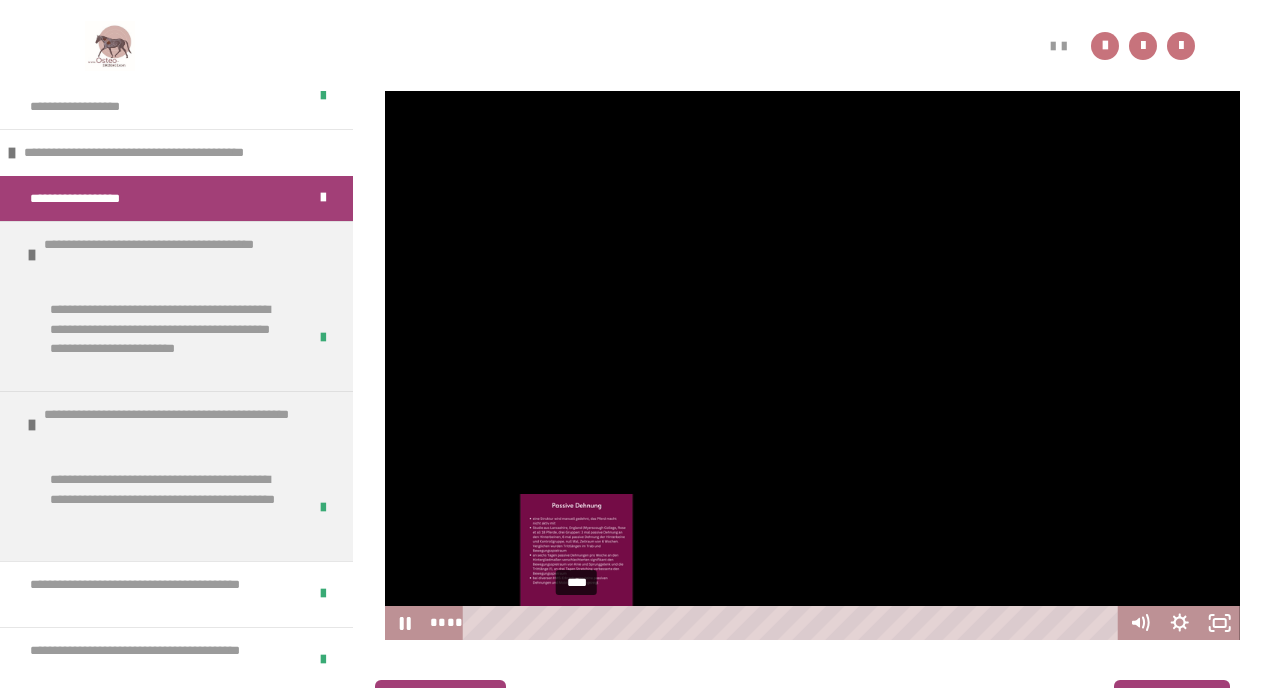 click on "****" at bounding box center (794, 623) 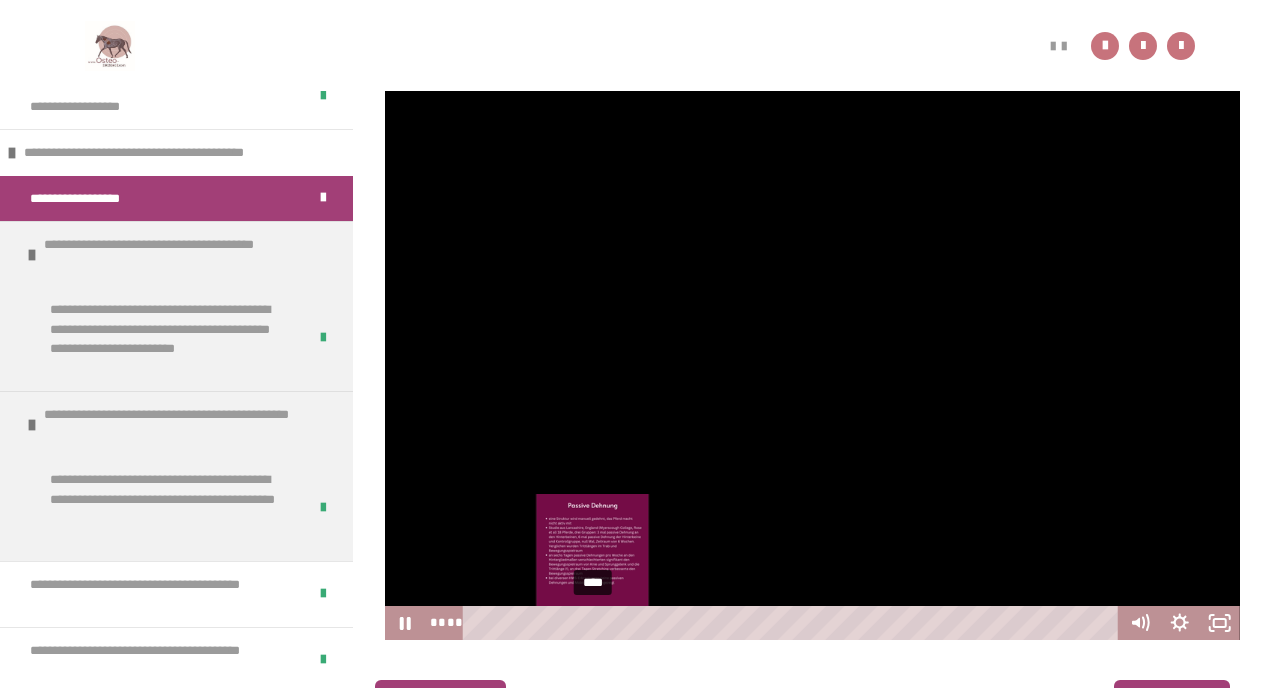 click on "****" at bounding box center [794, 623] 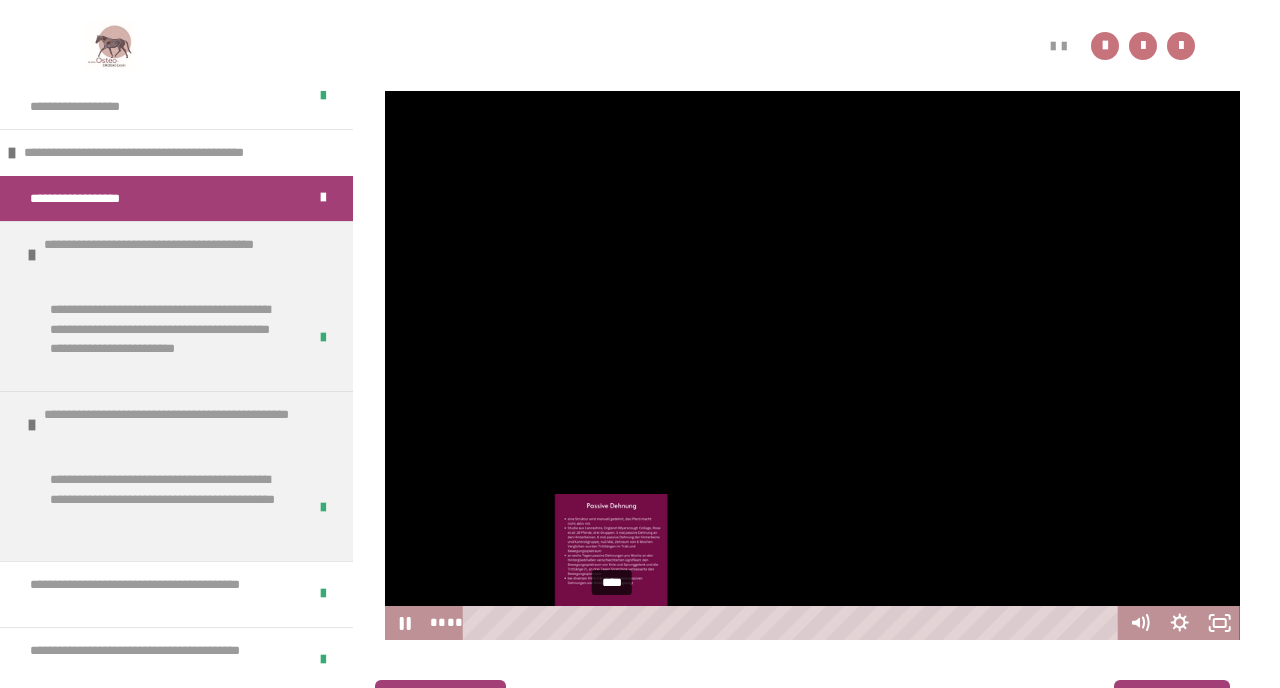 click on "****" at bounding box center [794, 623] 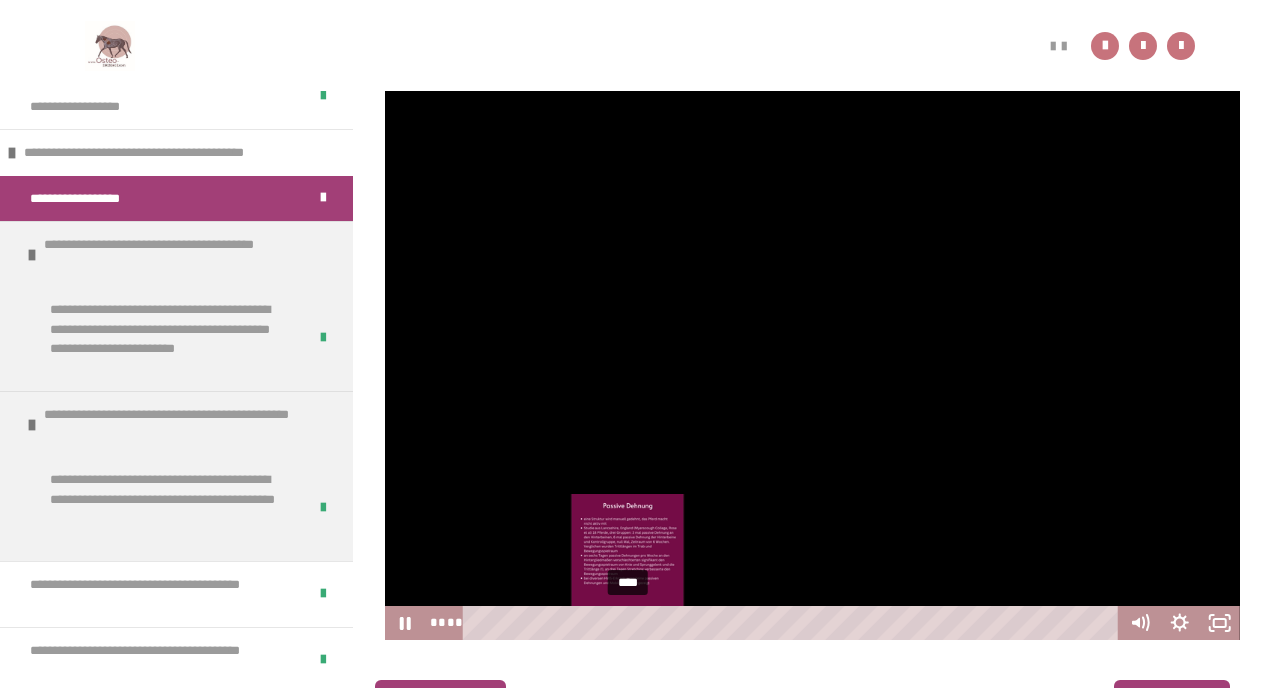 click on "****" at bounding box center (794, 623) 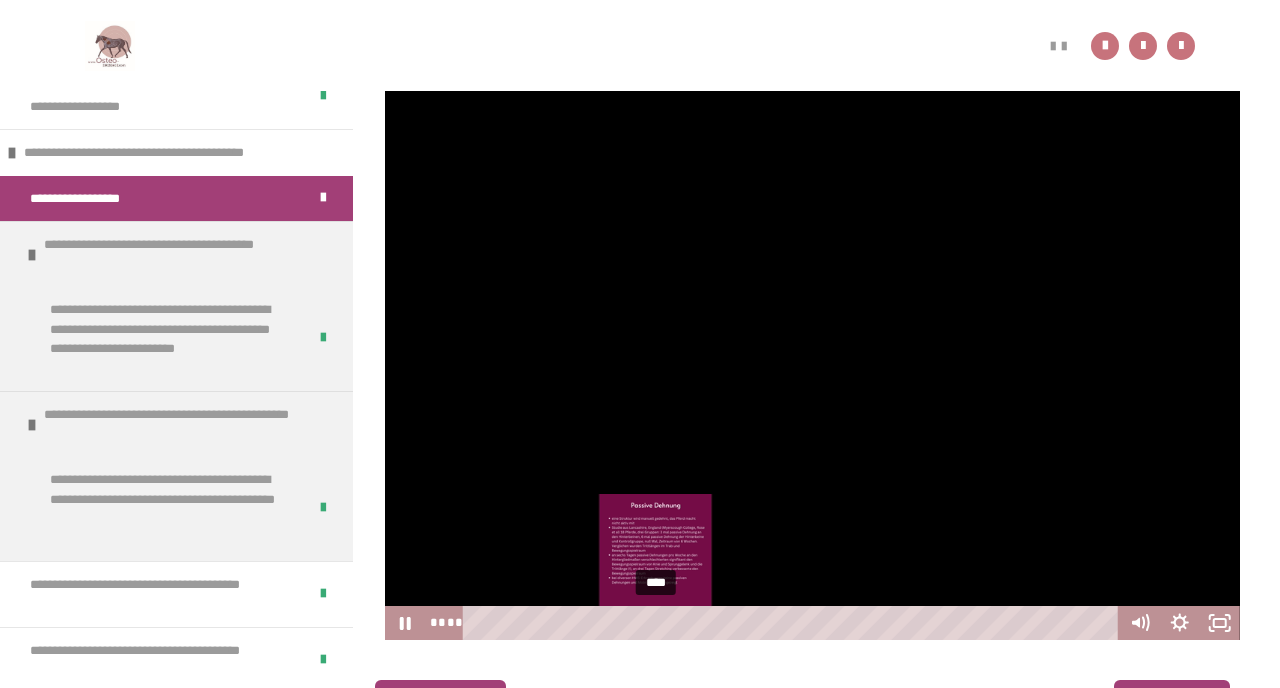 click at bounding box center (658, 622) 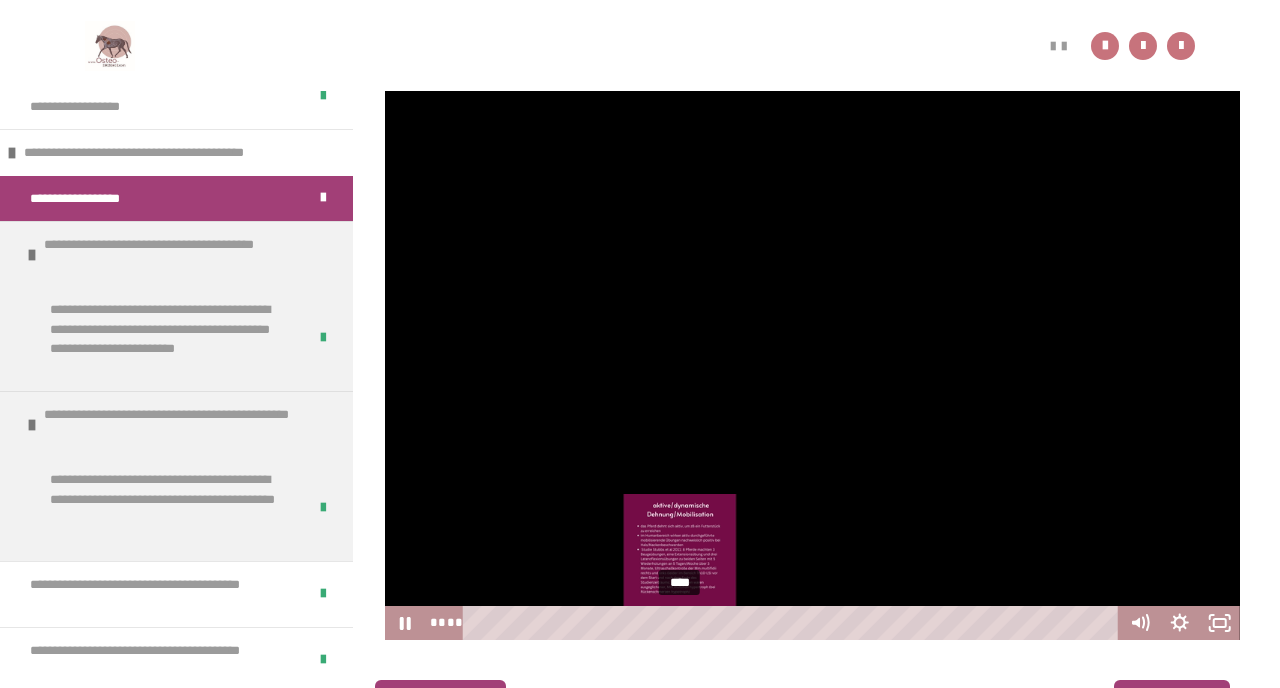 click on "****" at bounding box center (794, 623) 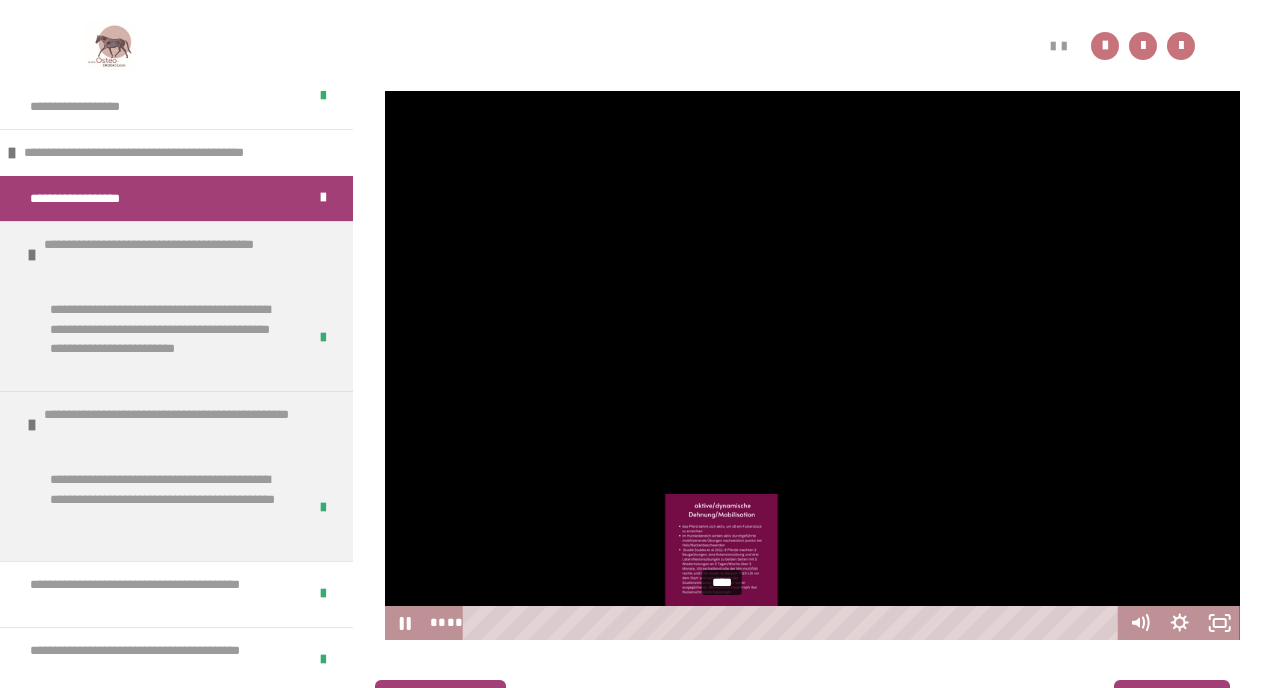 click on "****" at bounding box center [794, 623] 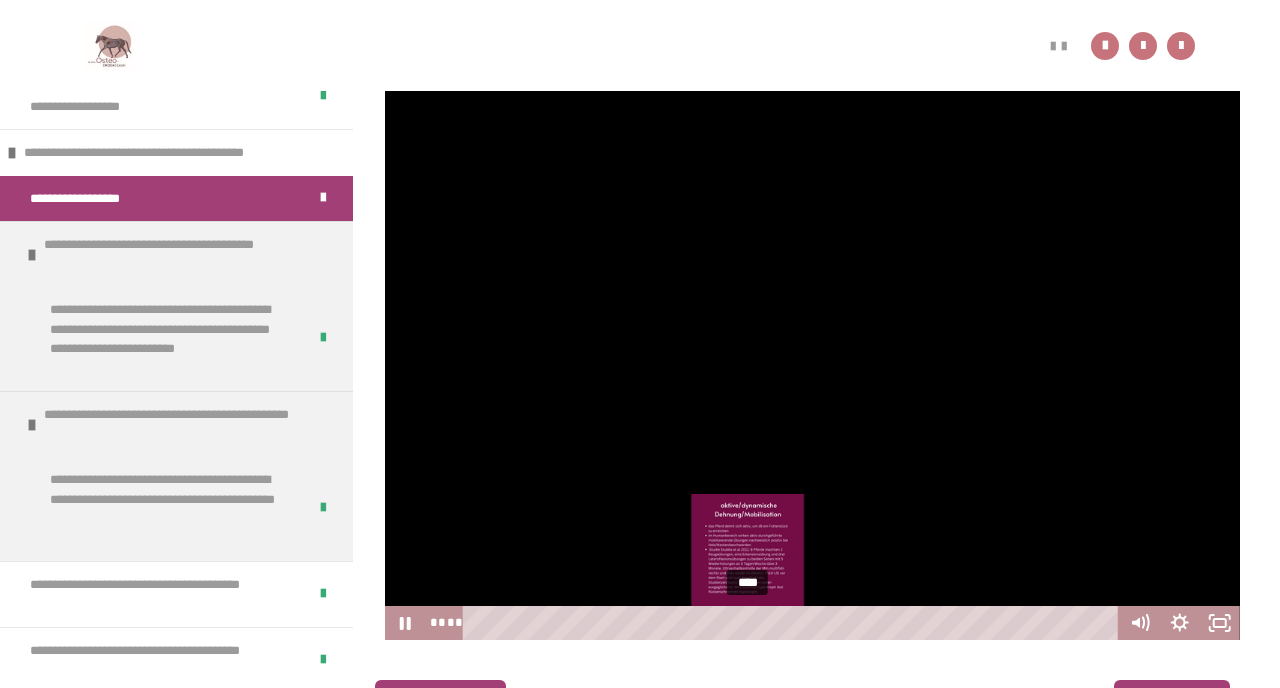 click on "****" at bounding box center [794, 623] 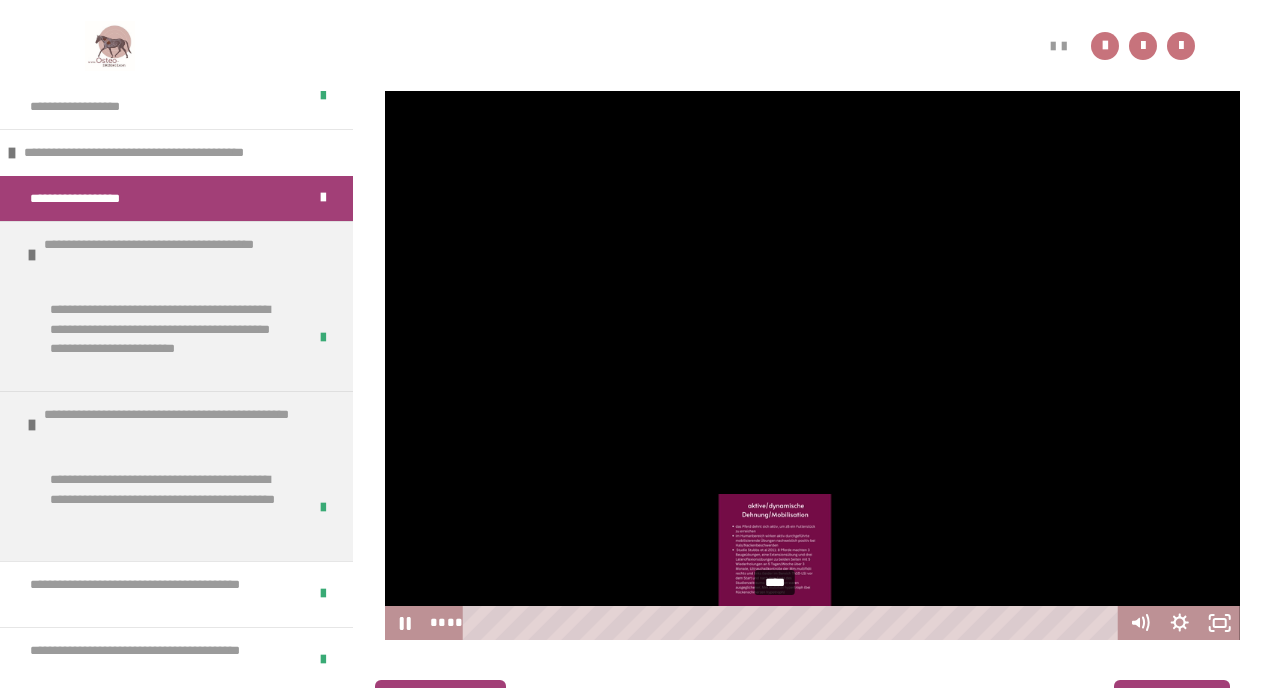 click on "****" at bounding box center [794, 623] 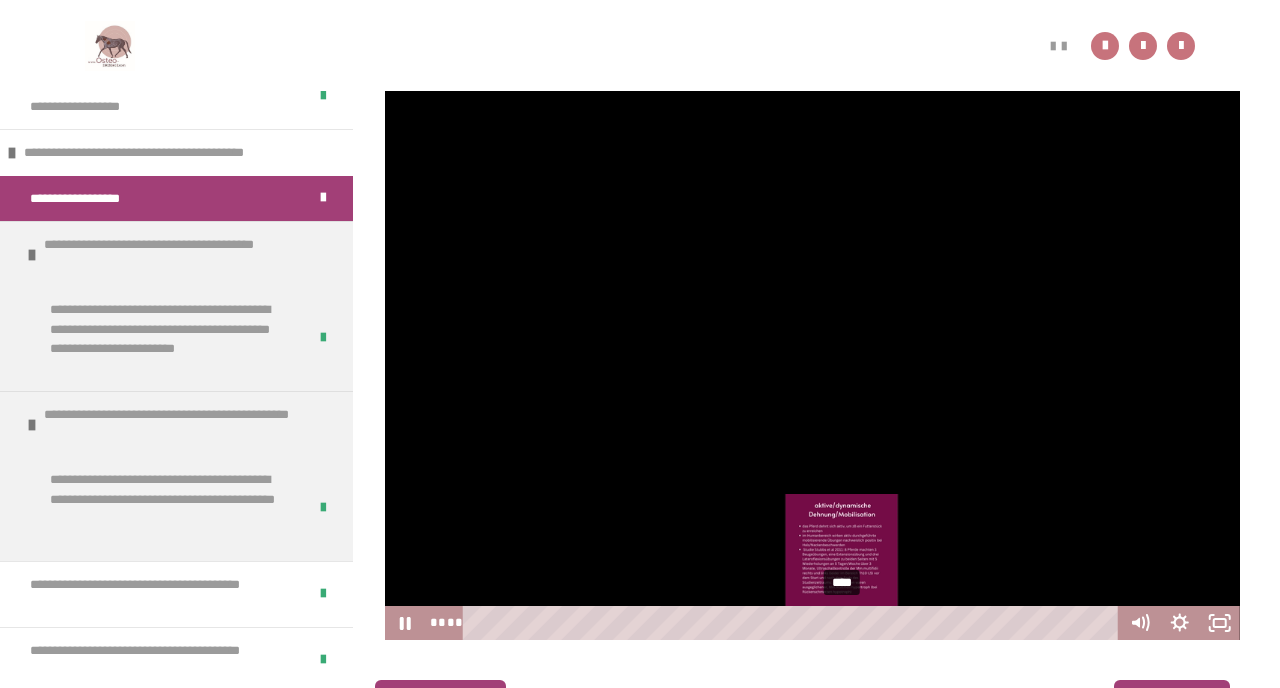 click on "****" at bounding box center [794, 623] 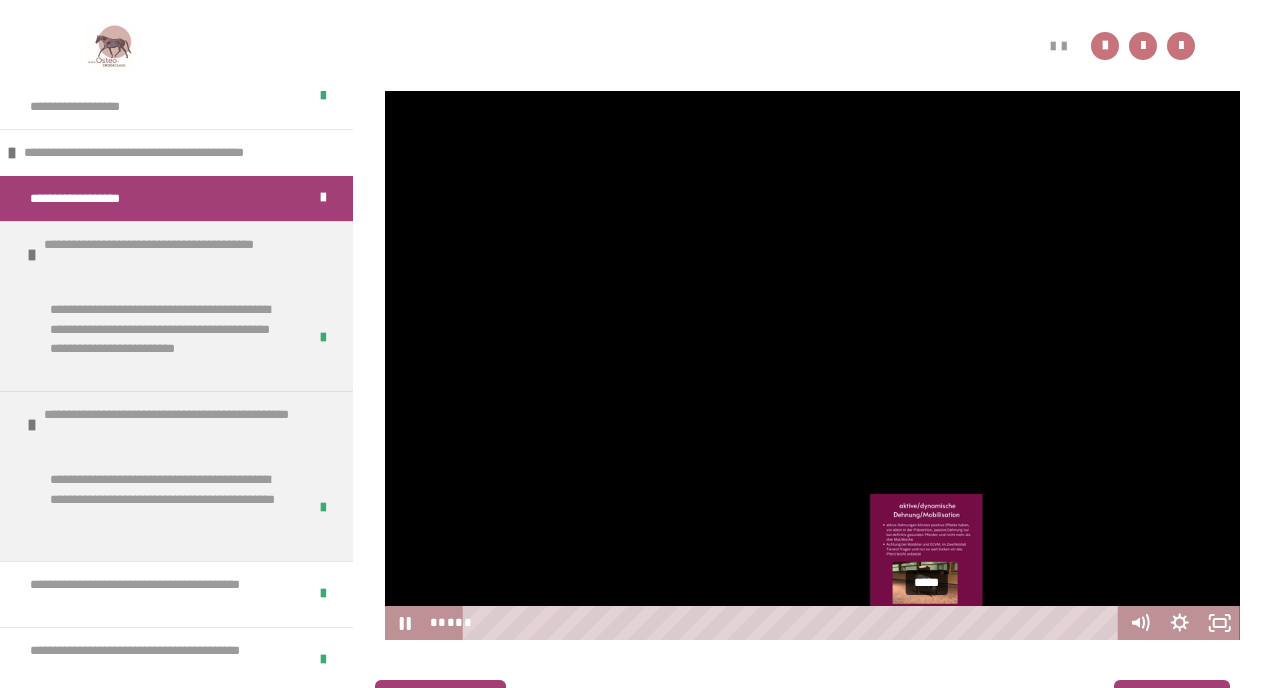 click on "*****" at bounding box center [794, 623] 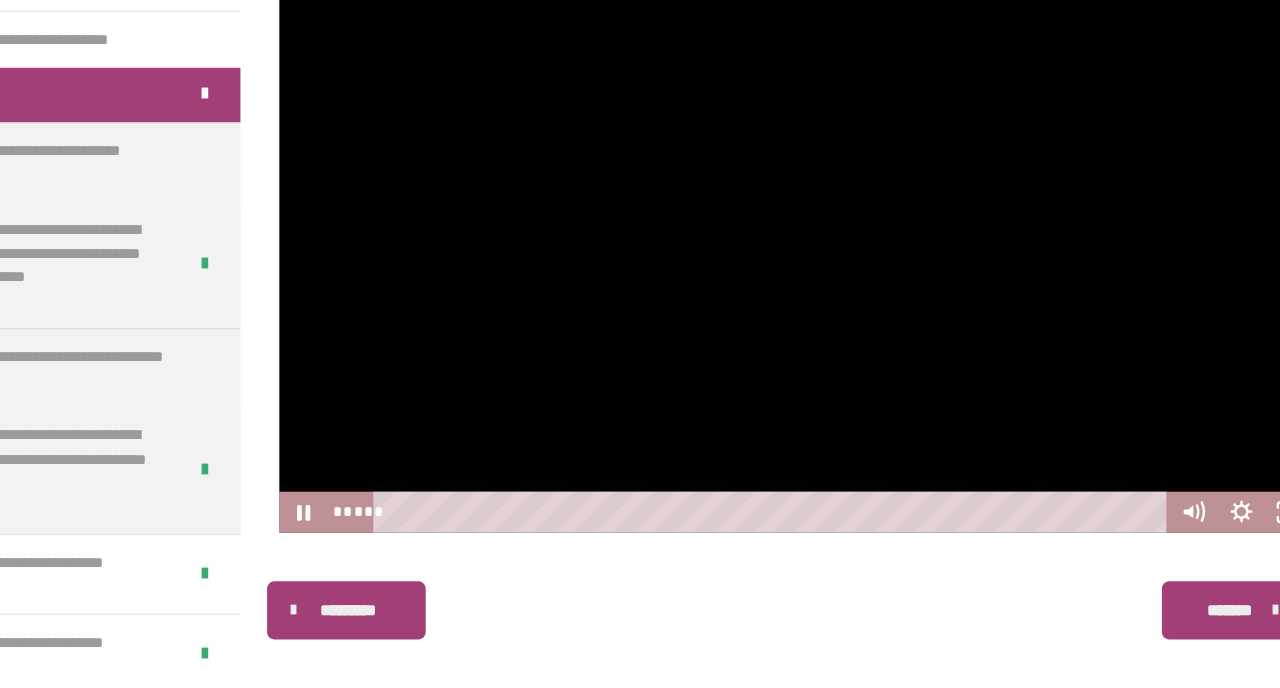 scroll, scrollTop: 407, scrollLeft: 0, axis: vertical 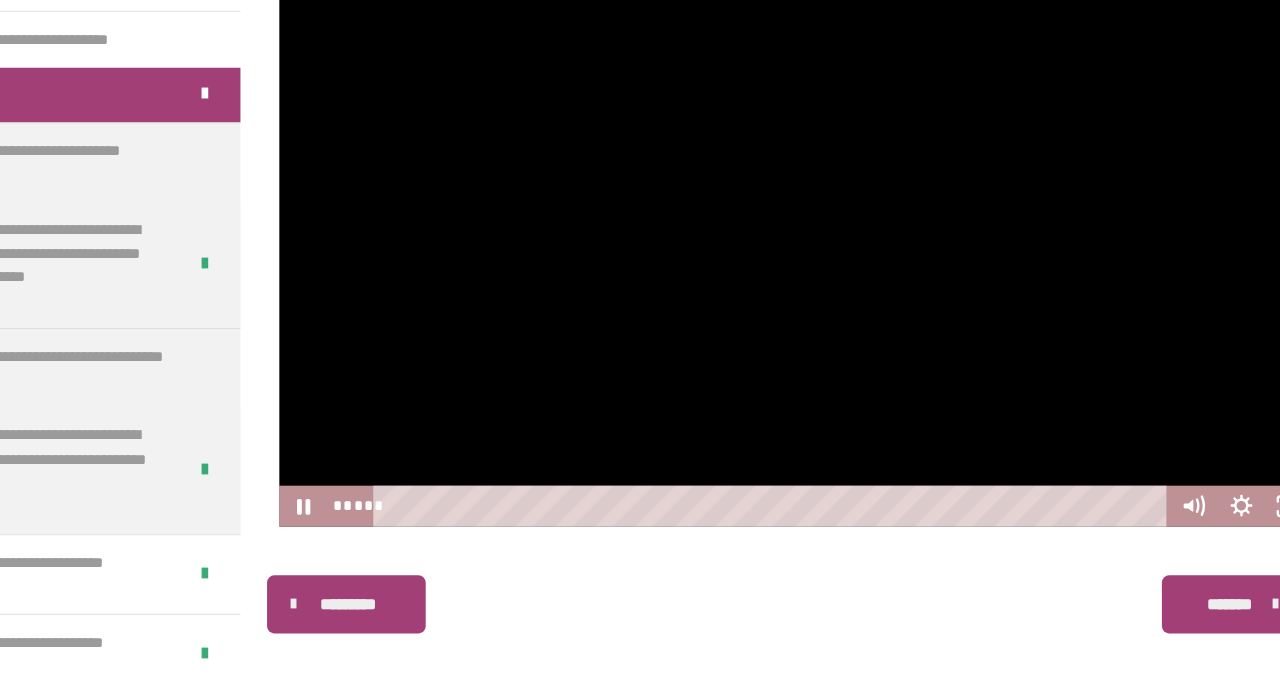 click at bounding box center (812, 235) 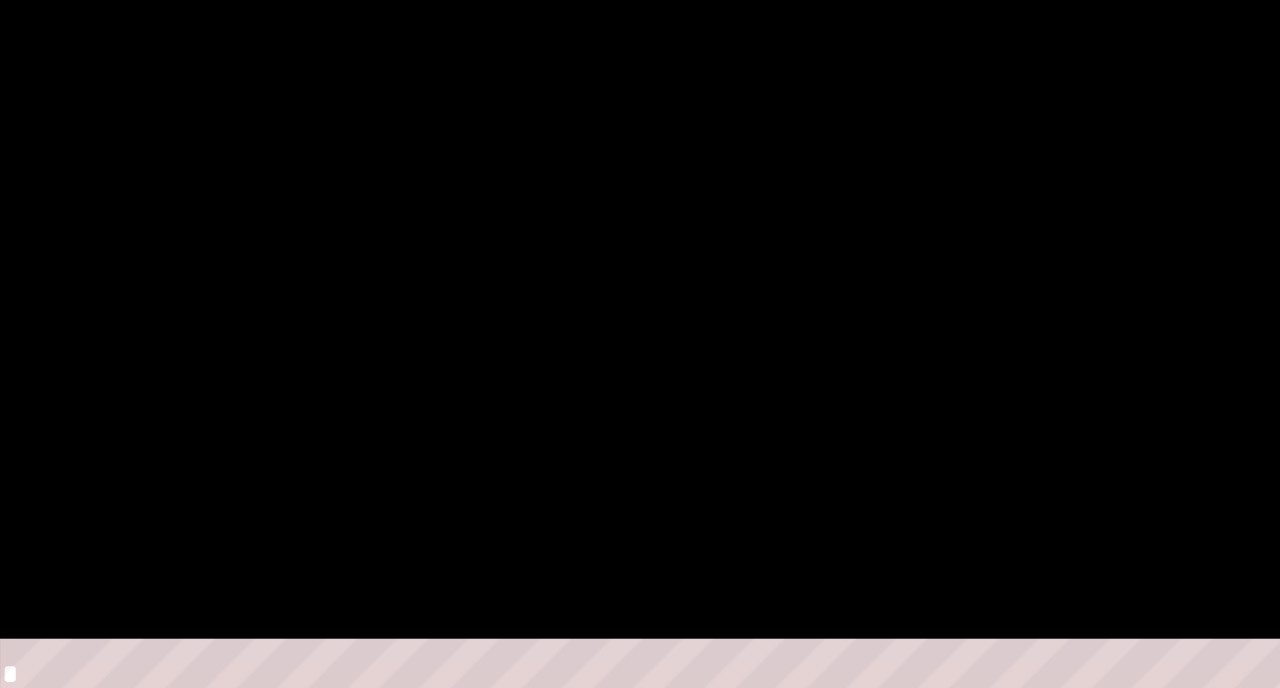 scroll, scrollTop: 1459, scrollLeft: 0, axis: vertical 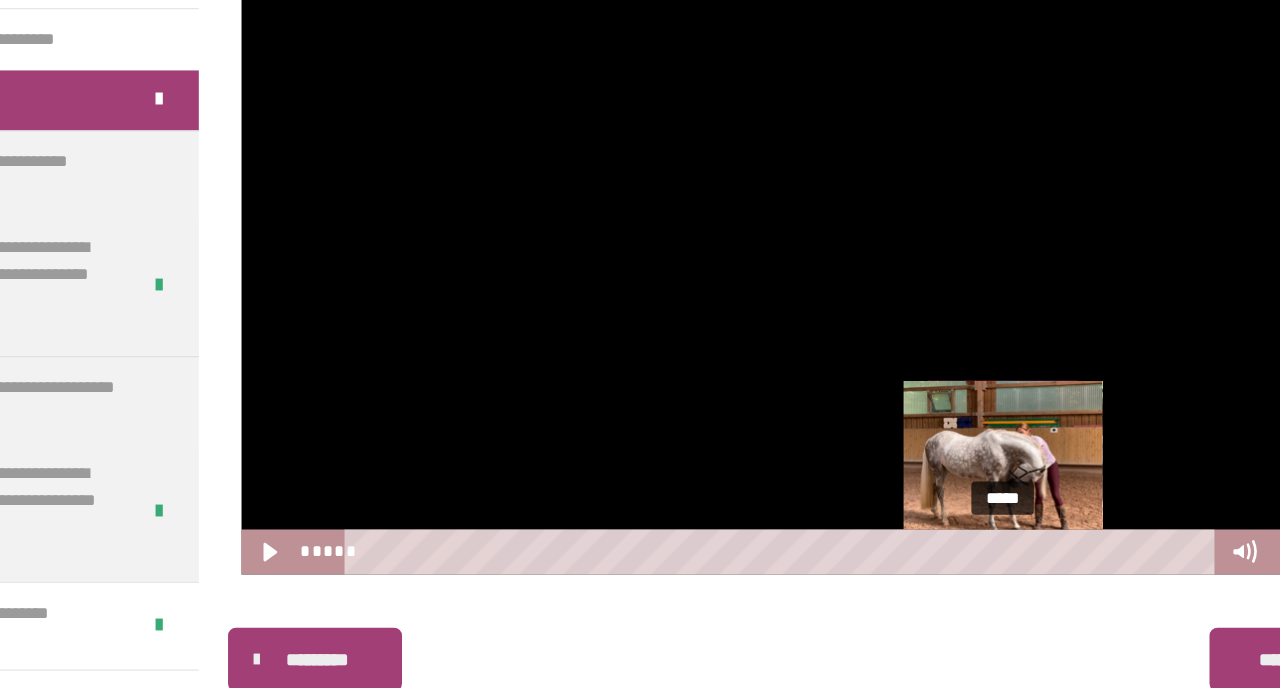 click on "*****" at bounding box center [794, 538] 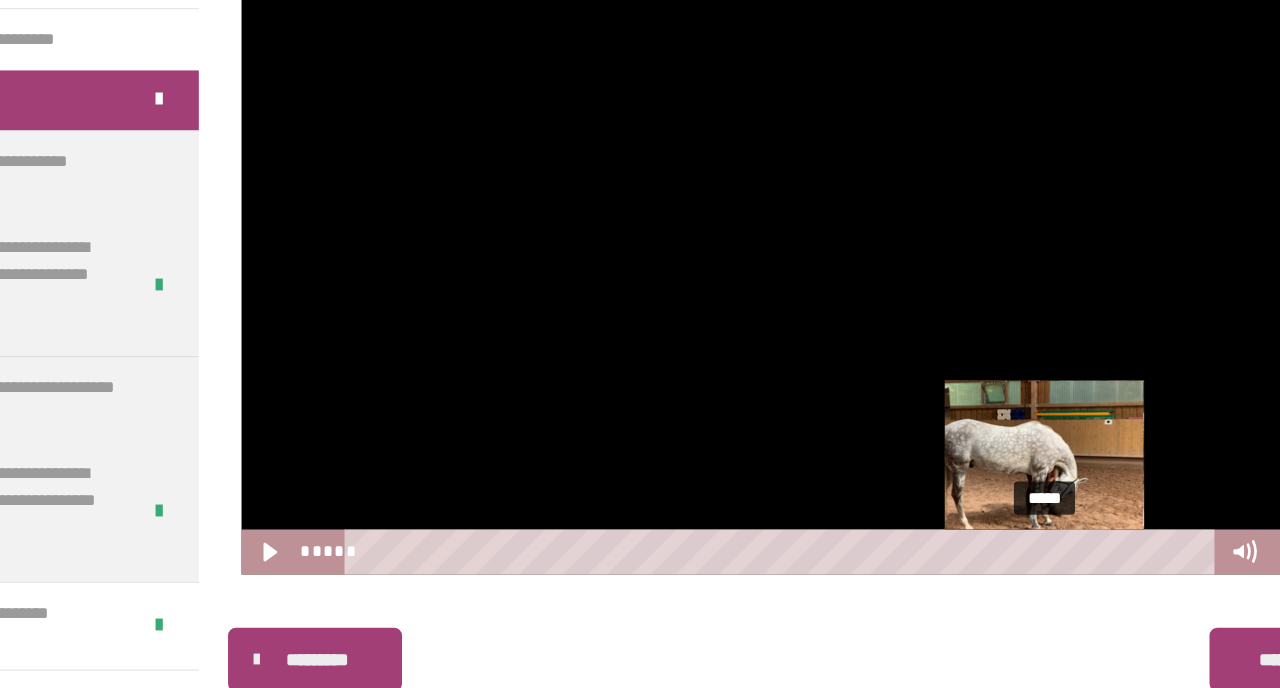 click on "*****" at bounding box center (794, 538) 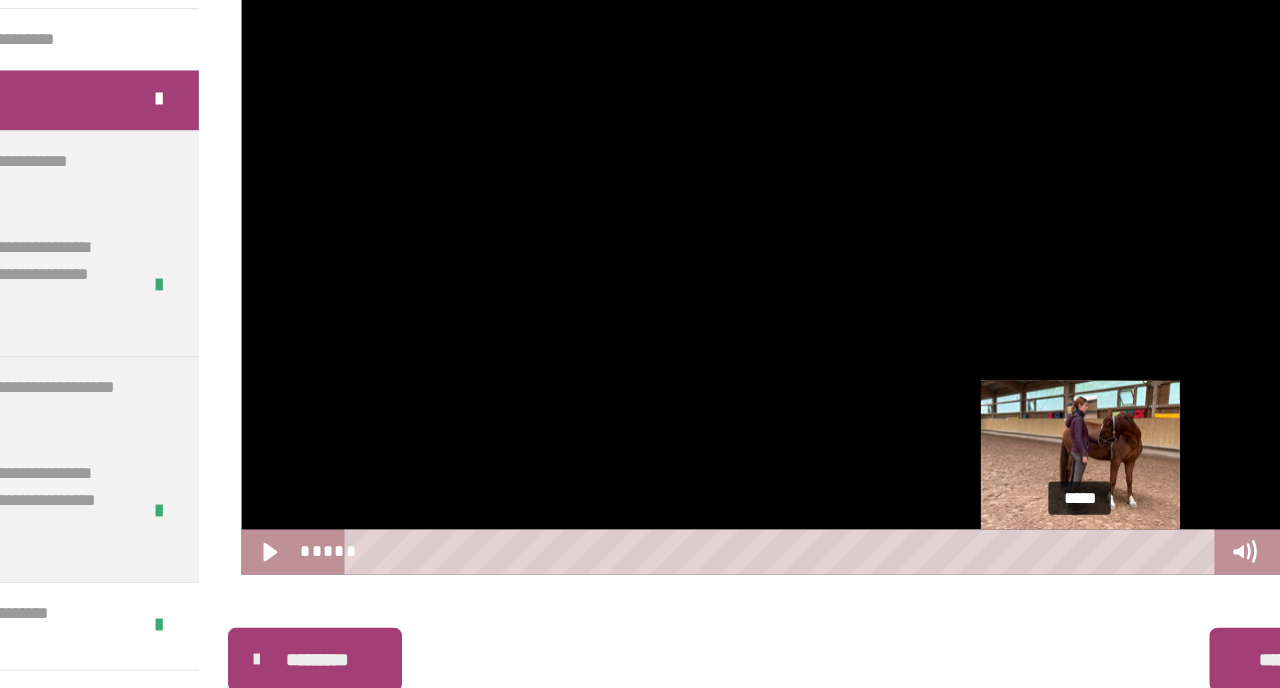 click on "*****" at bounding box center (794, 538) 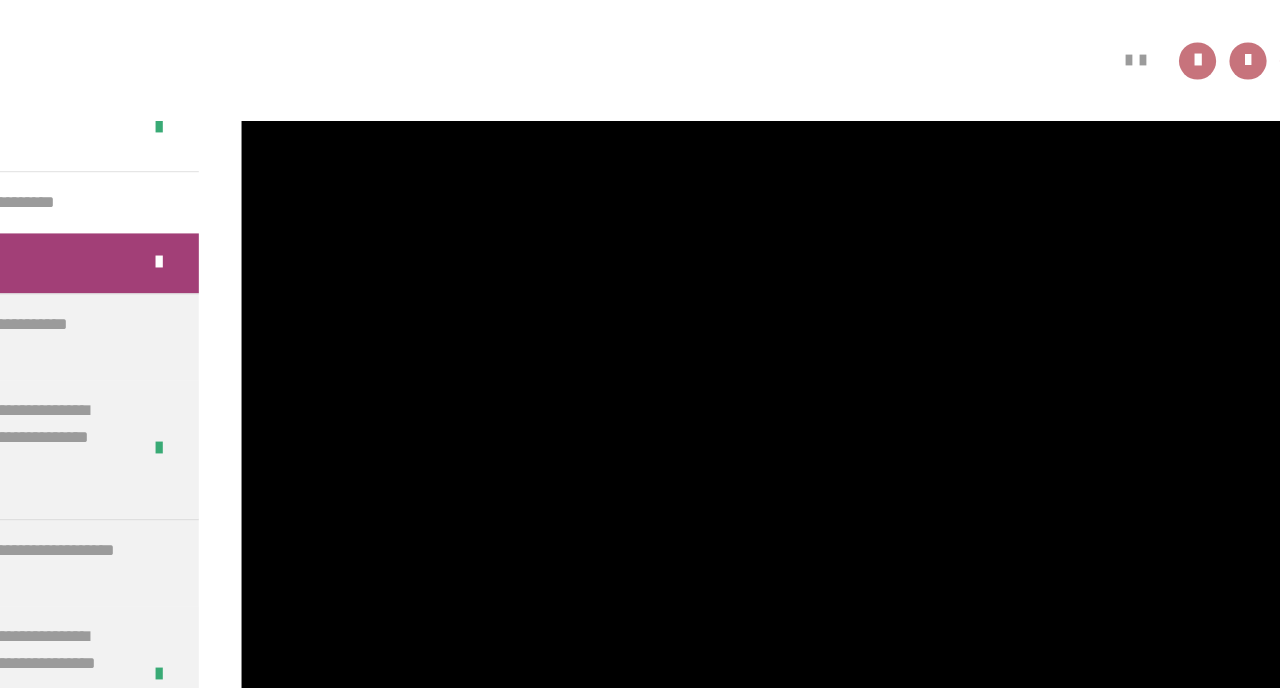 scroll, scrollTop: 397, scrollLeft: 0, axis: vertical 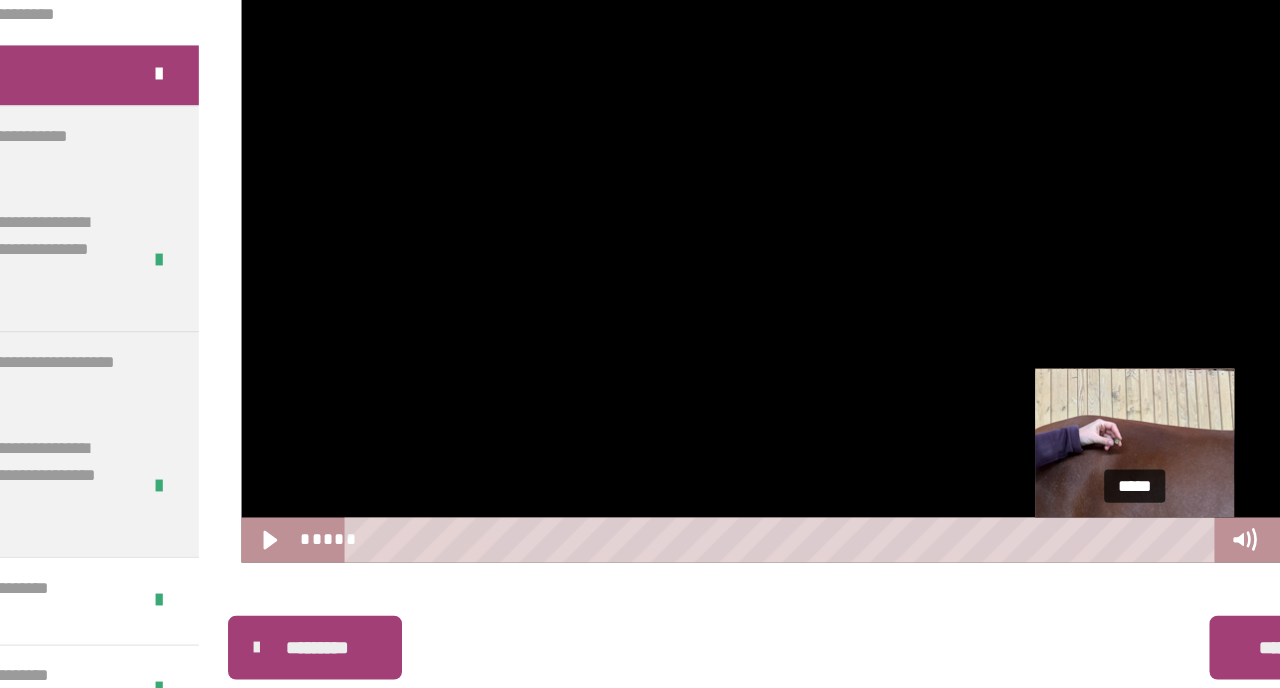 click on "*****" at bounding box center [794, 548] 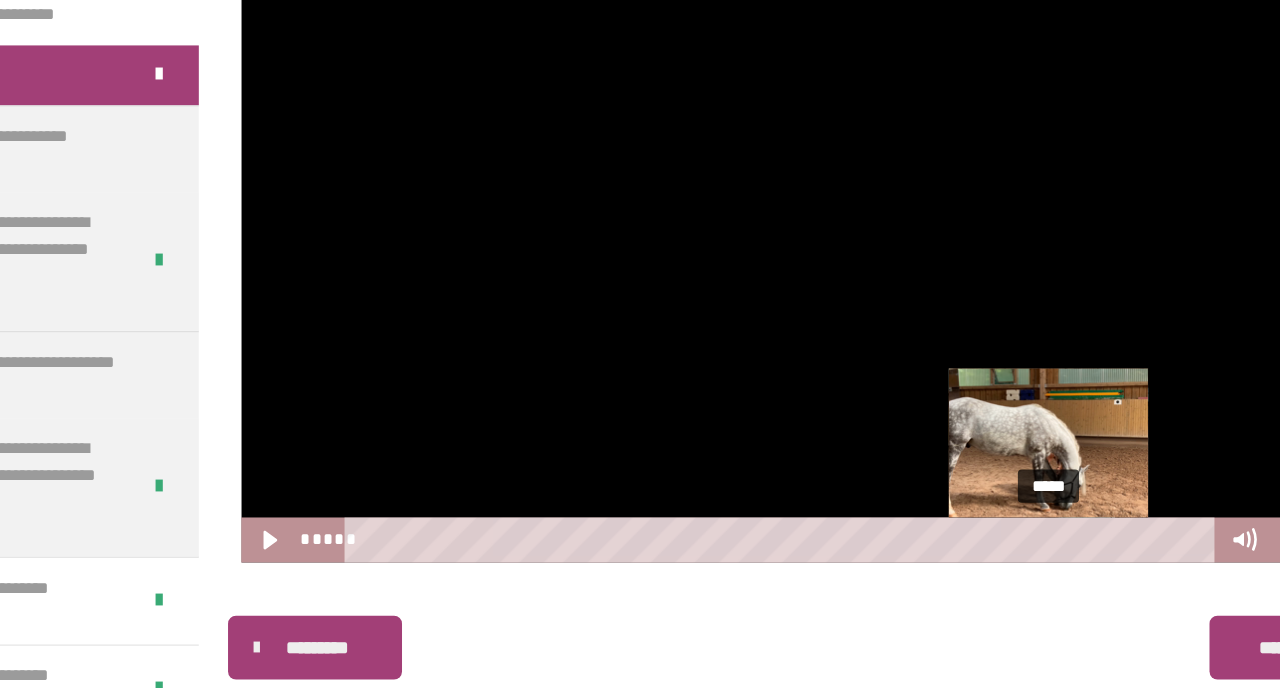 click on "*****" at bounding box center [794, 548] 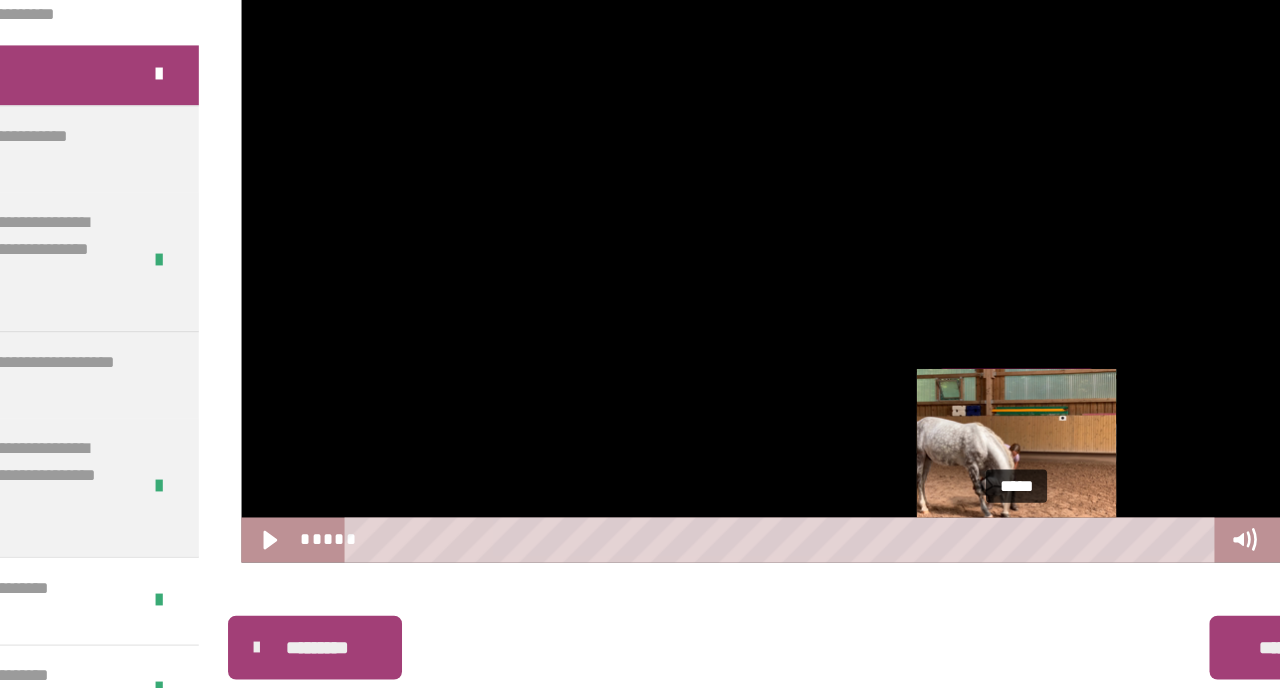click on "*****" at bounding box center (794, 548) 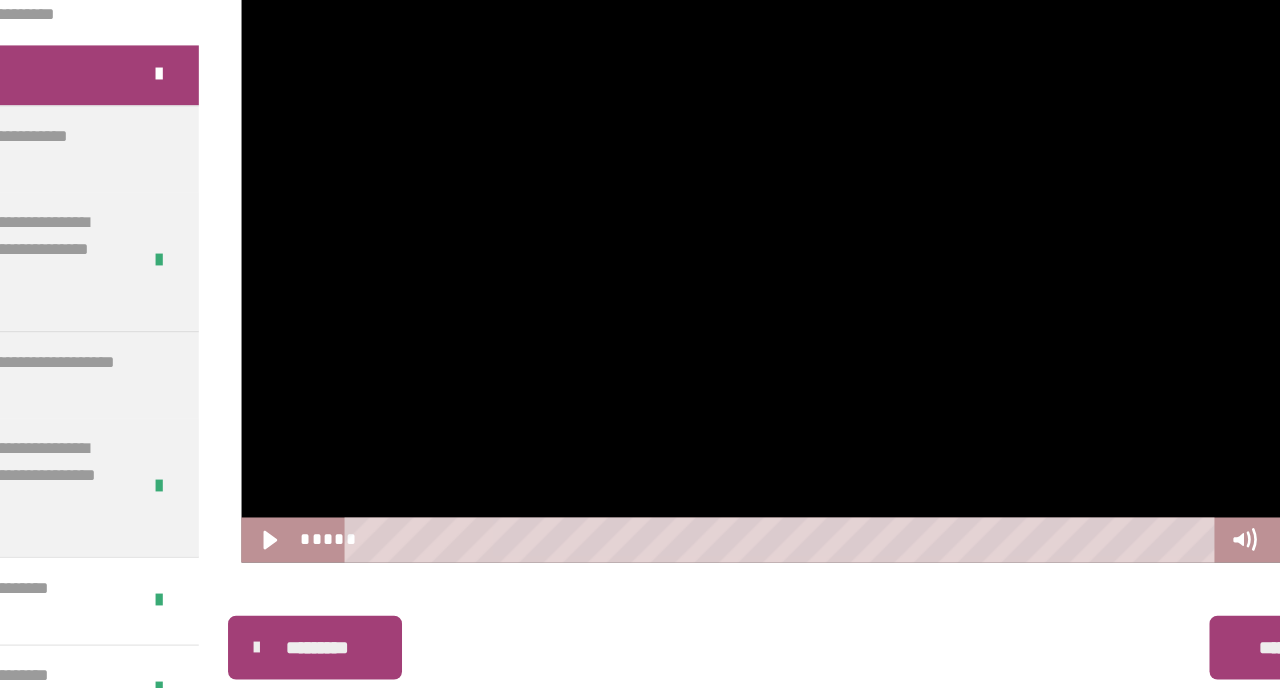 scroll, scrollTop: 422, scrollLeft: 0, axis: vertical 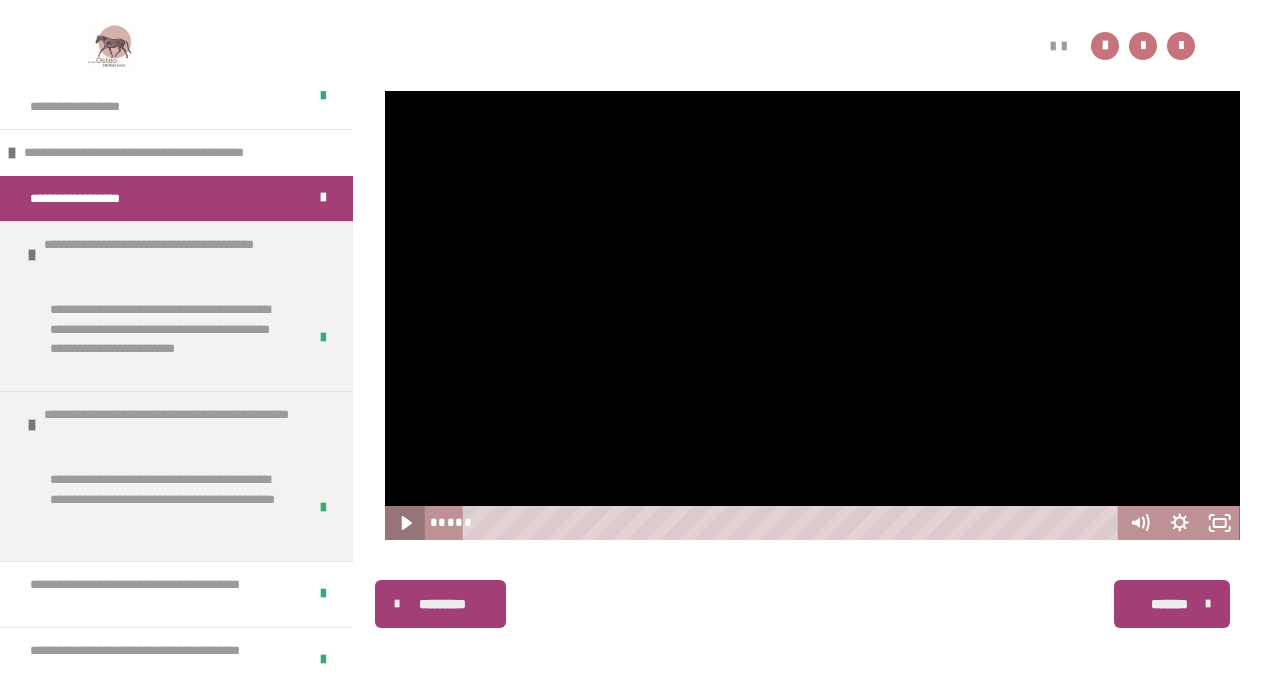 click 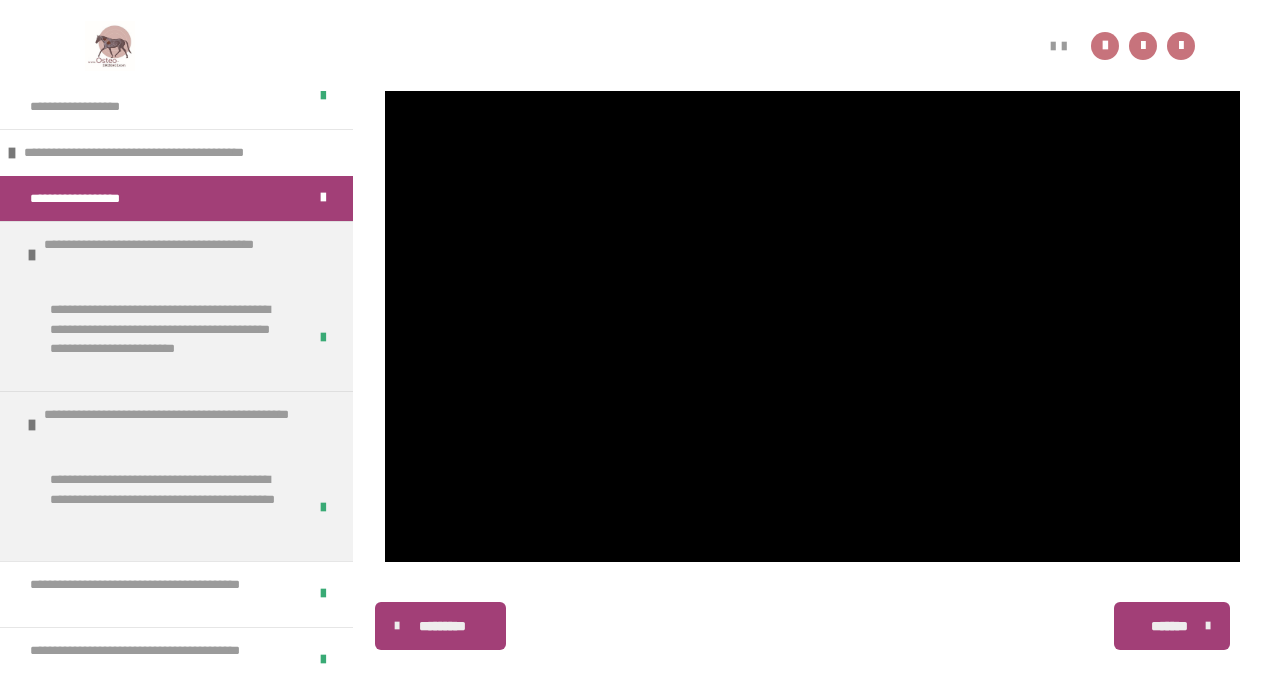 scroll, scrollTop: 394, scrollLeft: 0, axis: vertical 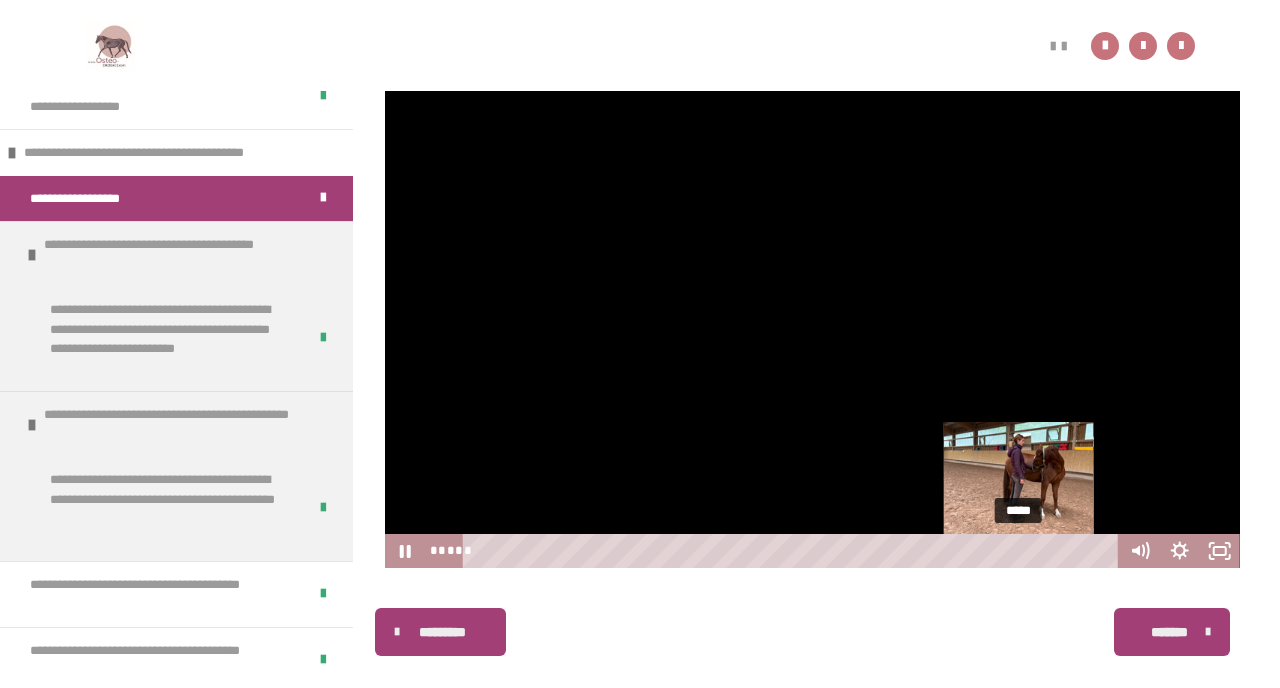 click on "*****" at bounding box center [794, 551] 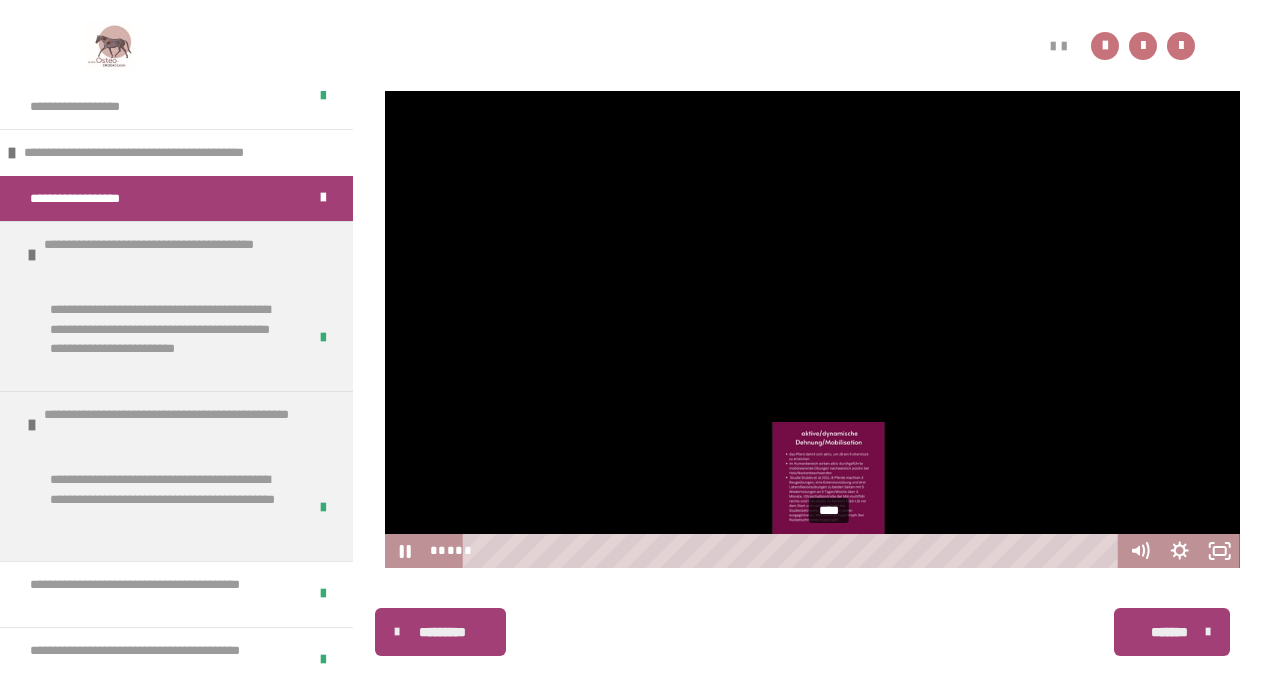 click on "****" at bounding box center (794, 551) 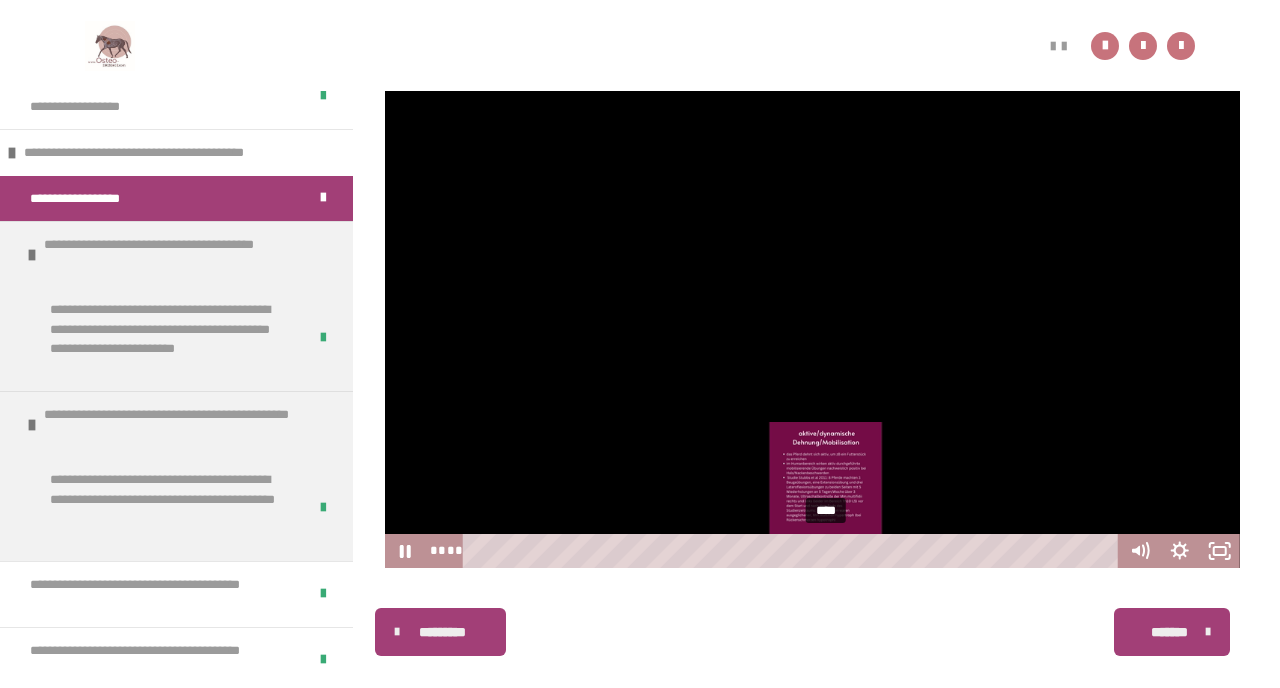 click at bounding box center [825, 550] 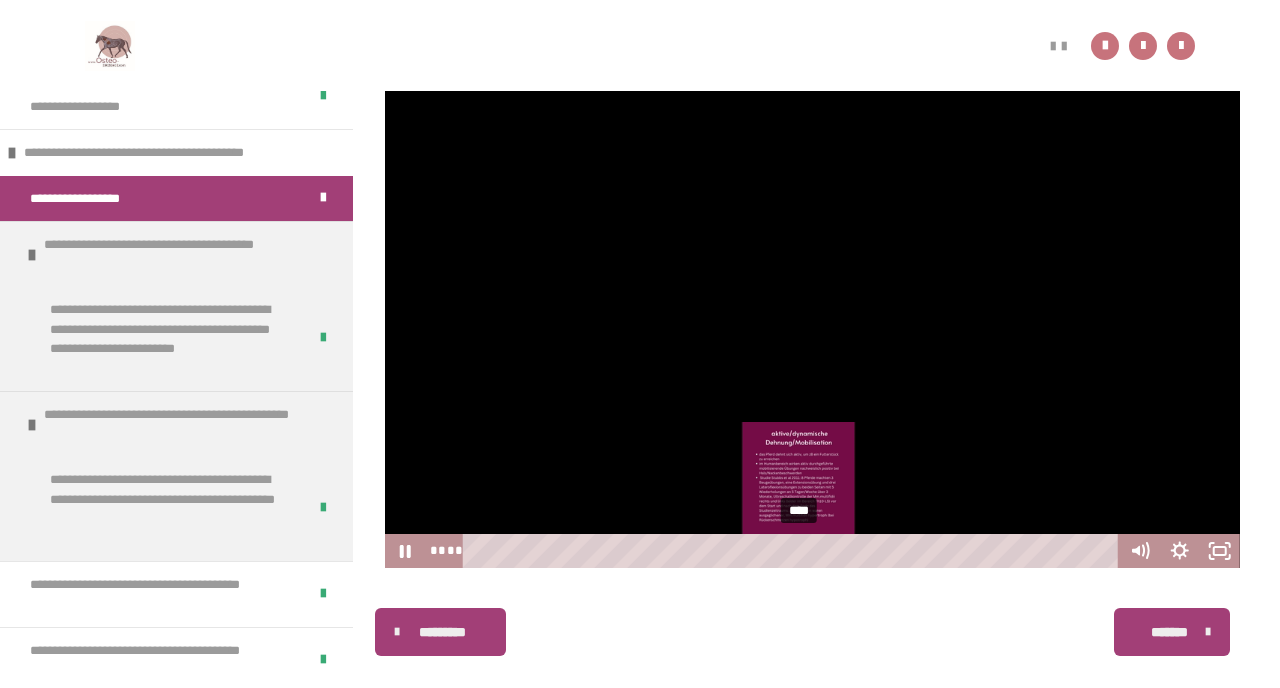 click on "****" at bounding box center (794, 551) 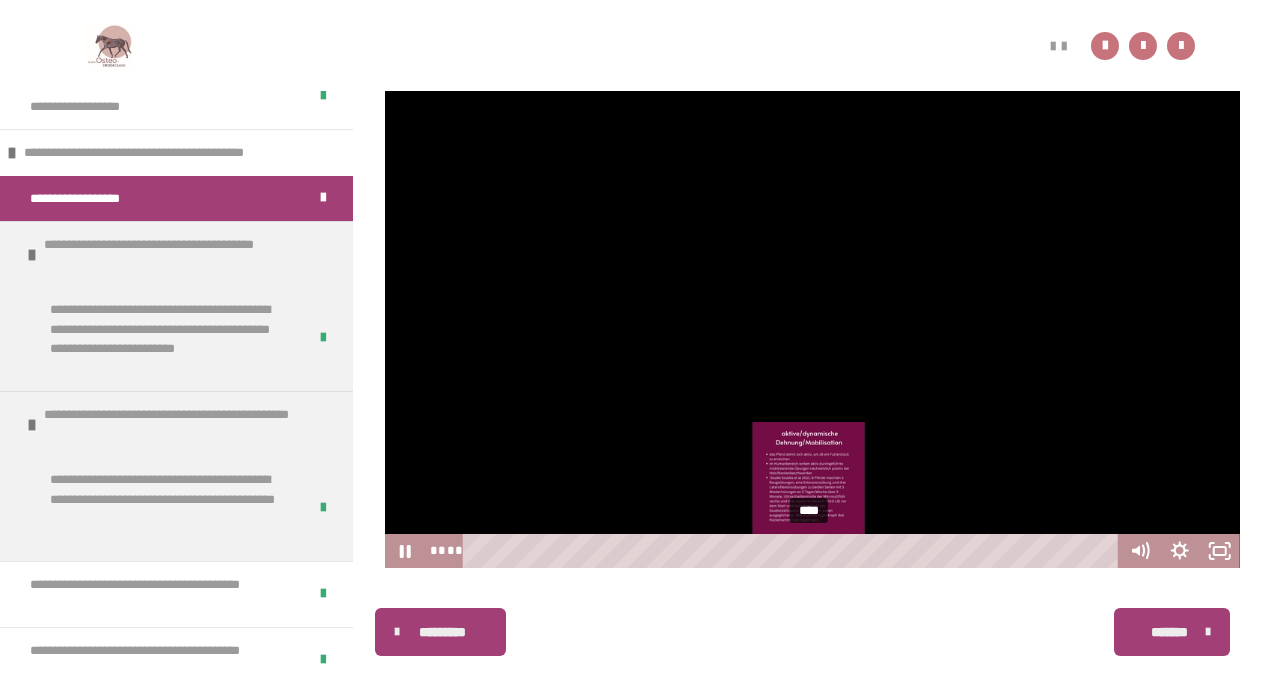 click on "****" at bounding box center [794, 551] 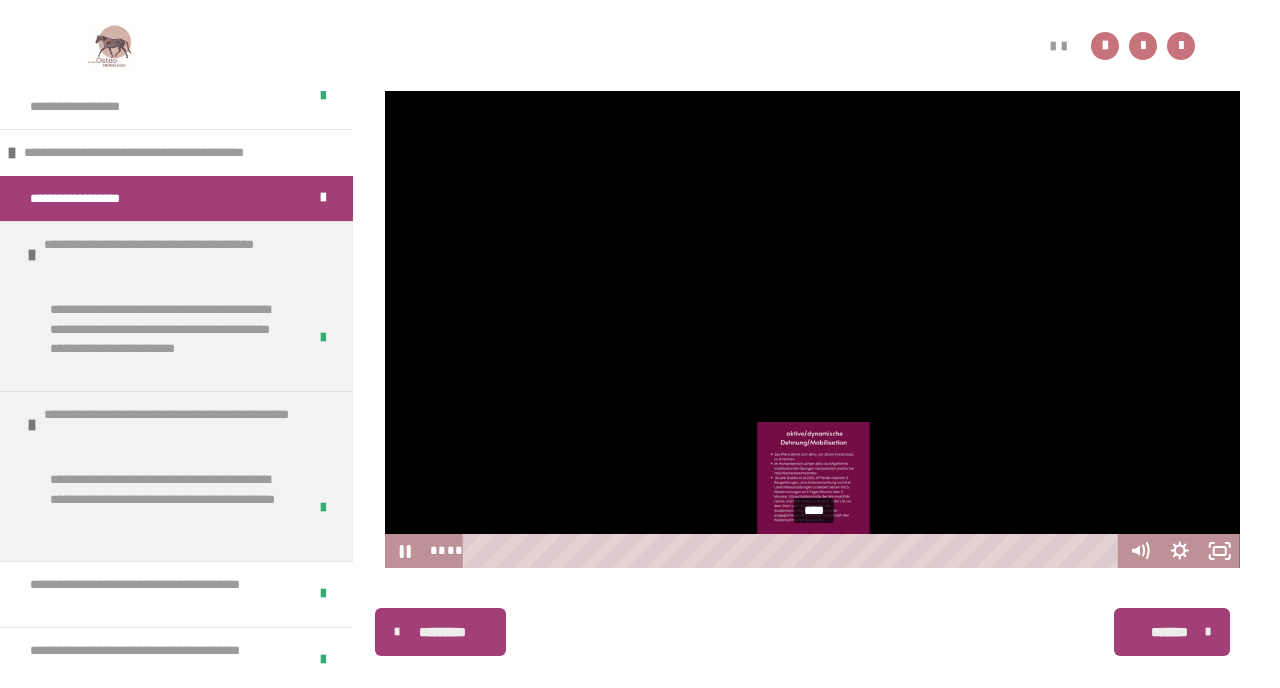 click on "****" at bounding box center (794, 551) 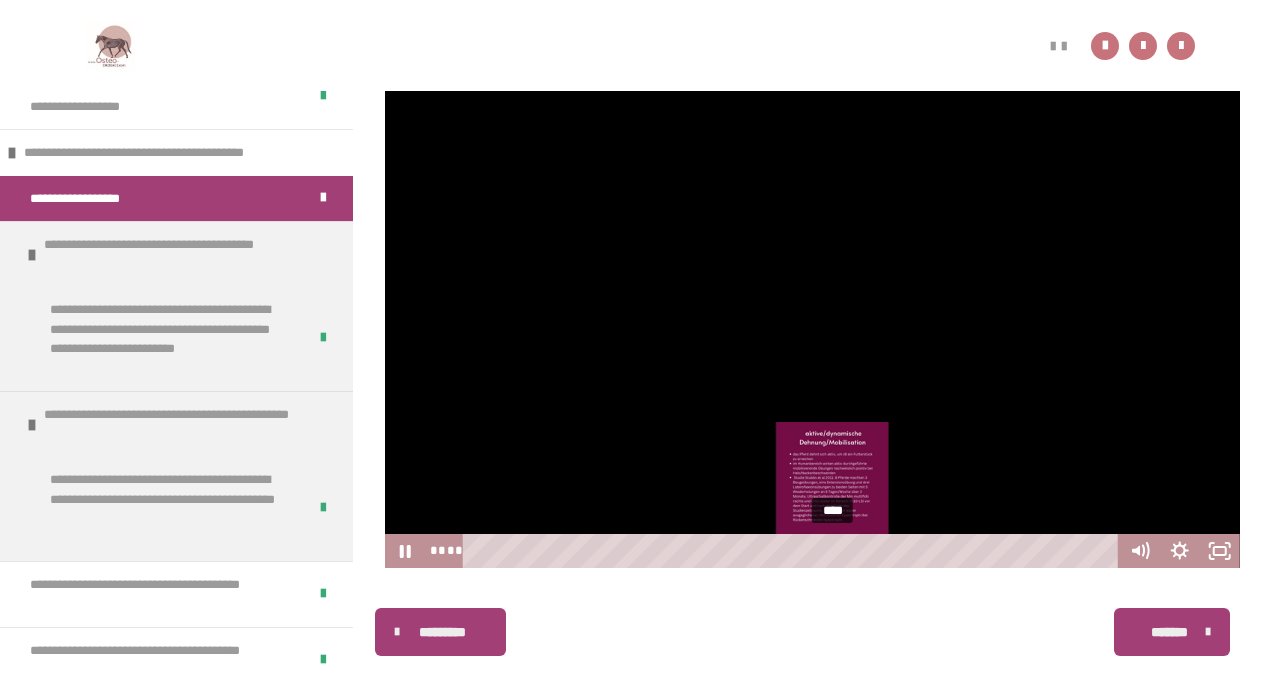 click on "****" at bounding box center [794, 551] 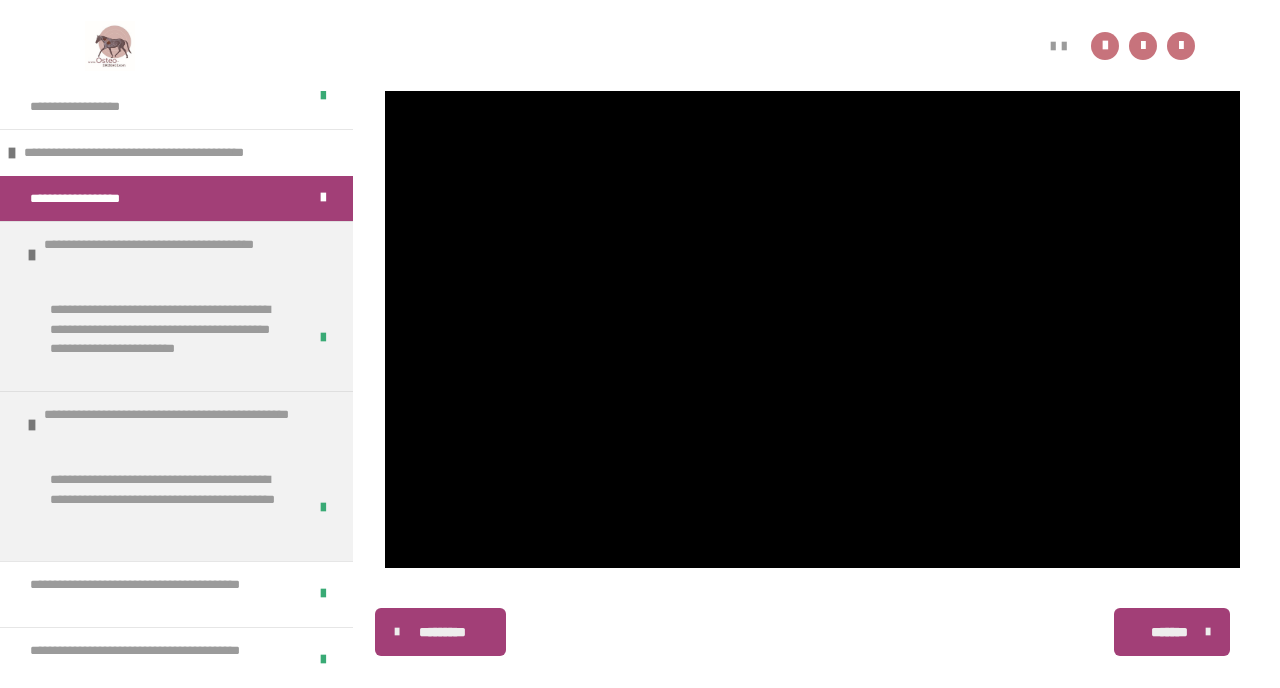 scroll, scrollTop: 395, scrollLeft: 0, axis: vertical 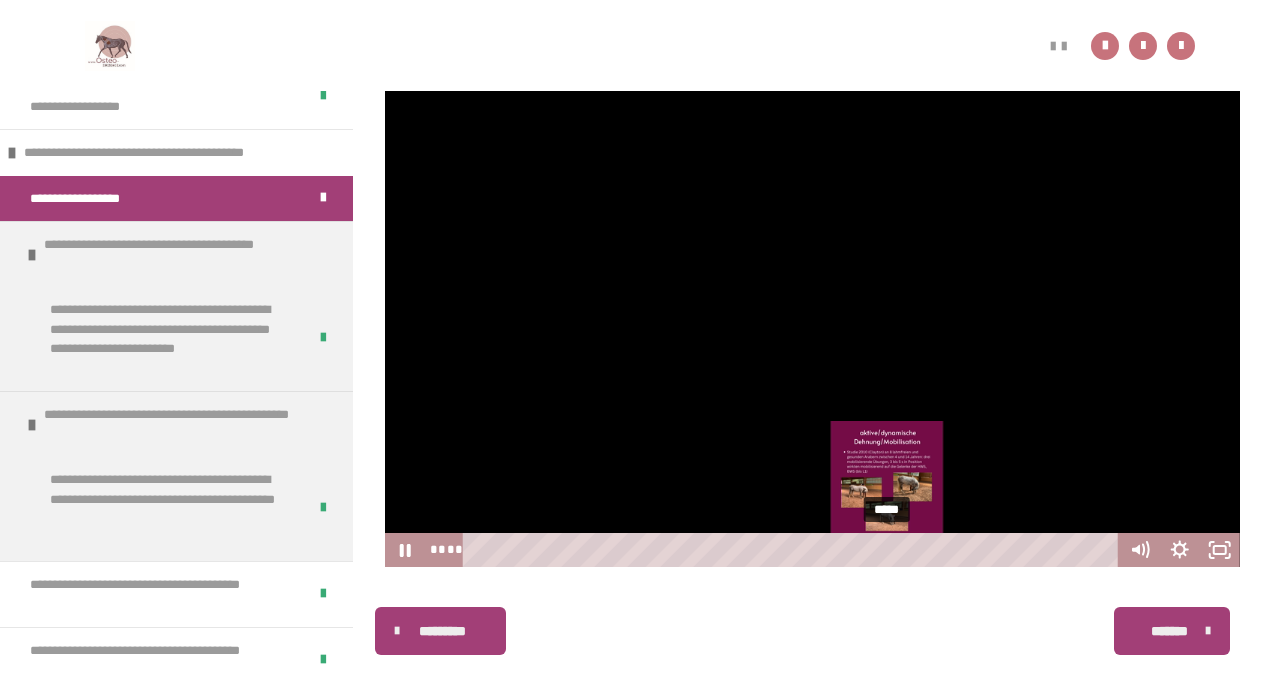 click on "*****" at bounding box center (794, 550) 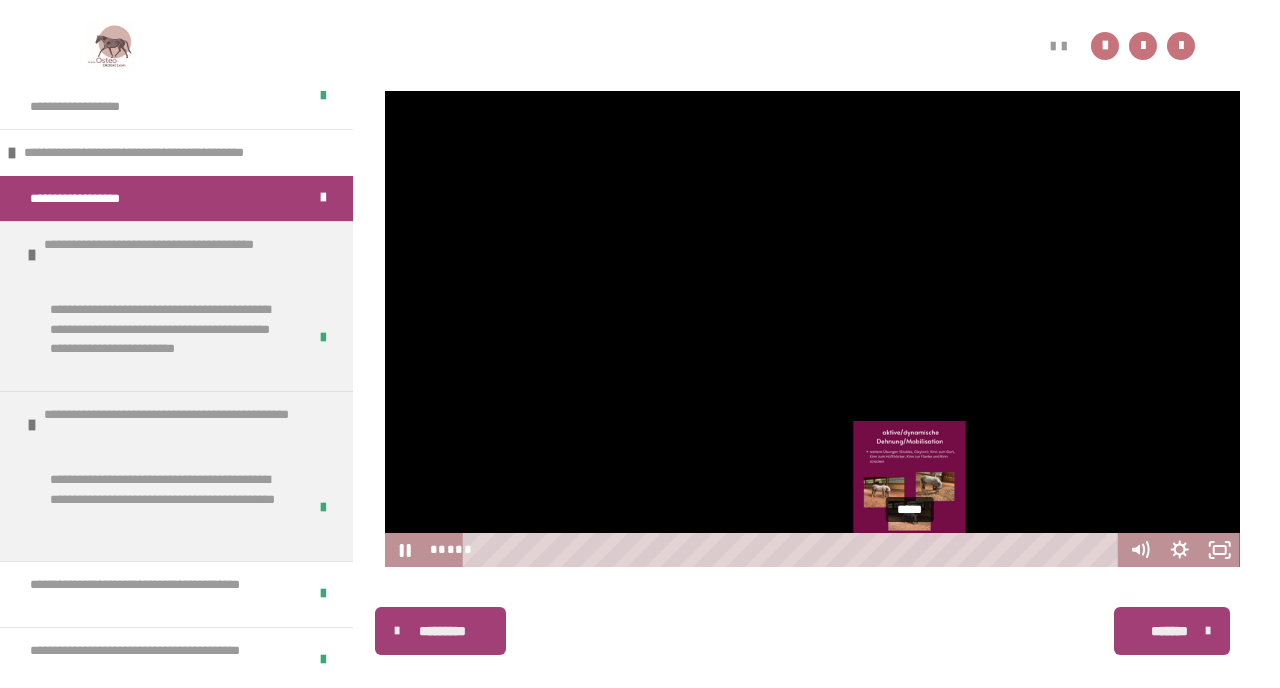 click on "*****" at bounding box center [794, 550] 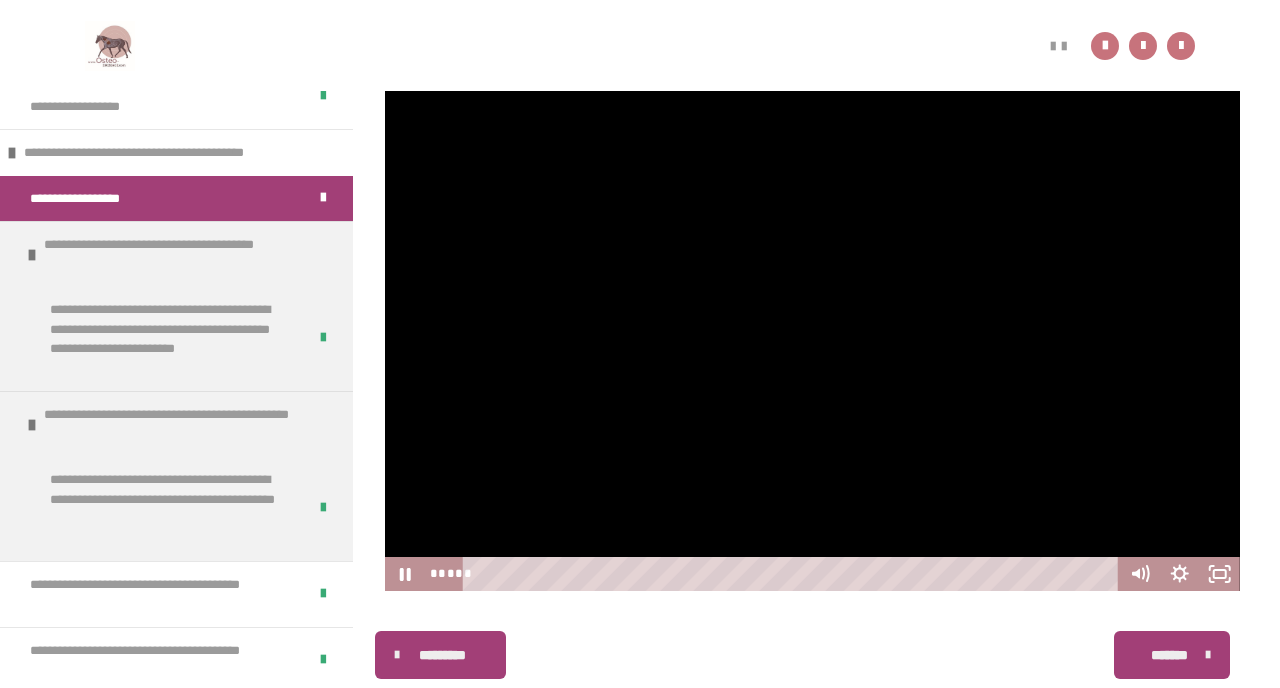 scroll, scrollTop: 375, scrollLeft: 0, axis: vertical 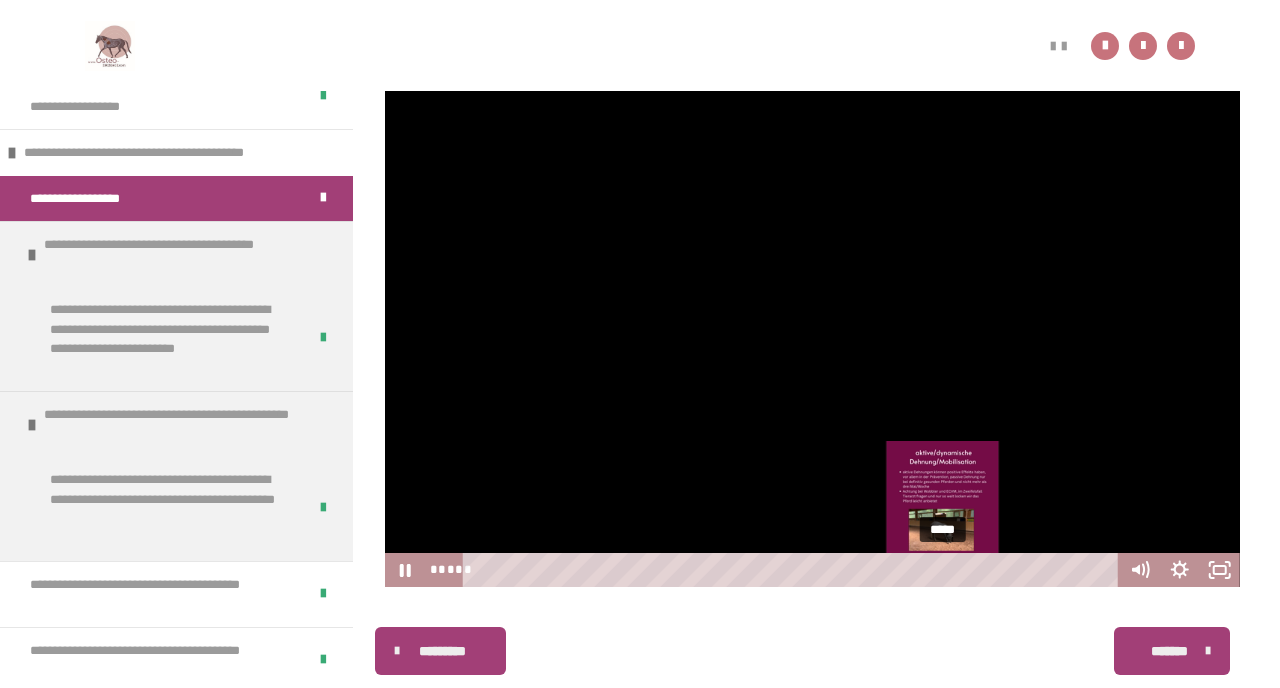 click on "*****" at bounding box center [794, 570] 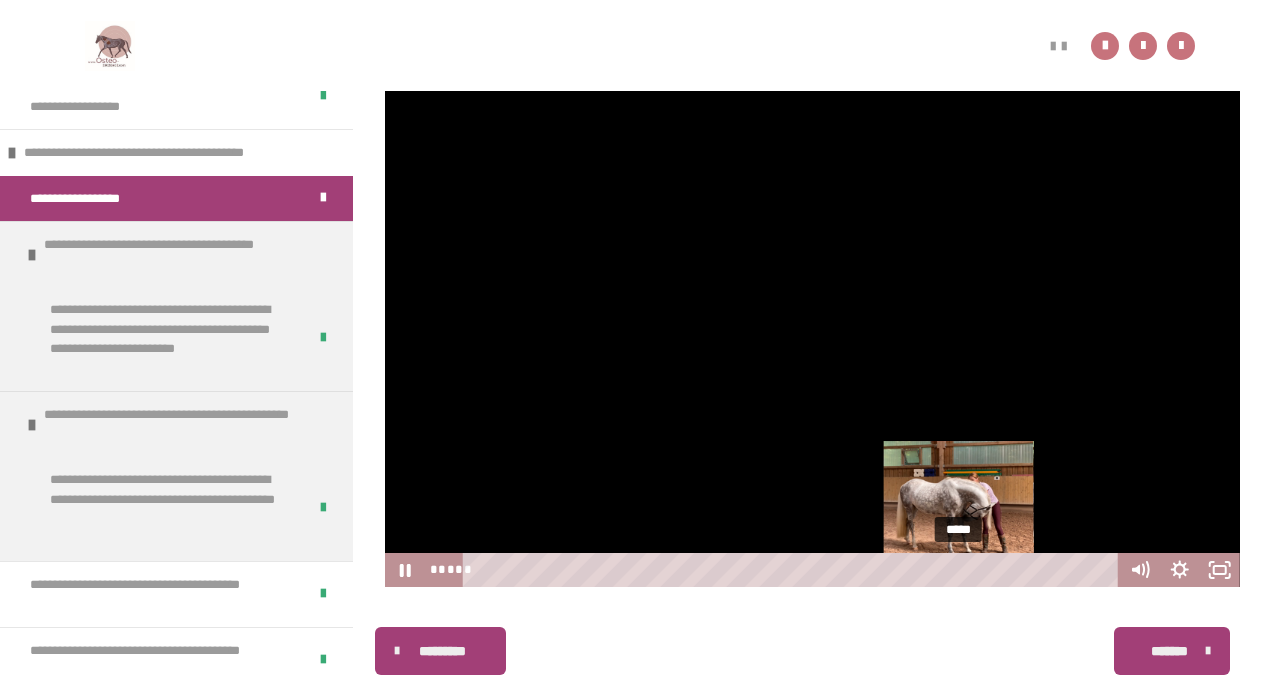 click on "*****" at bounding box center (794, 570) 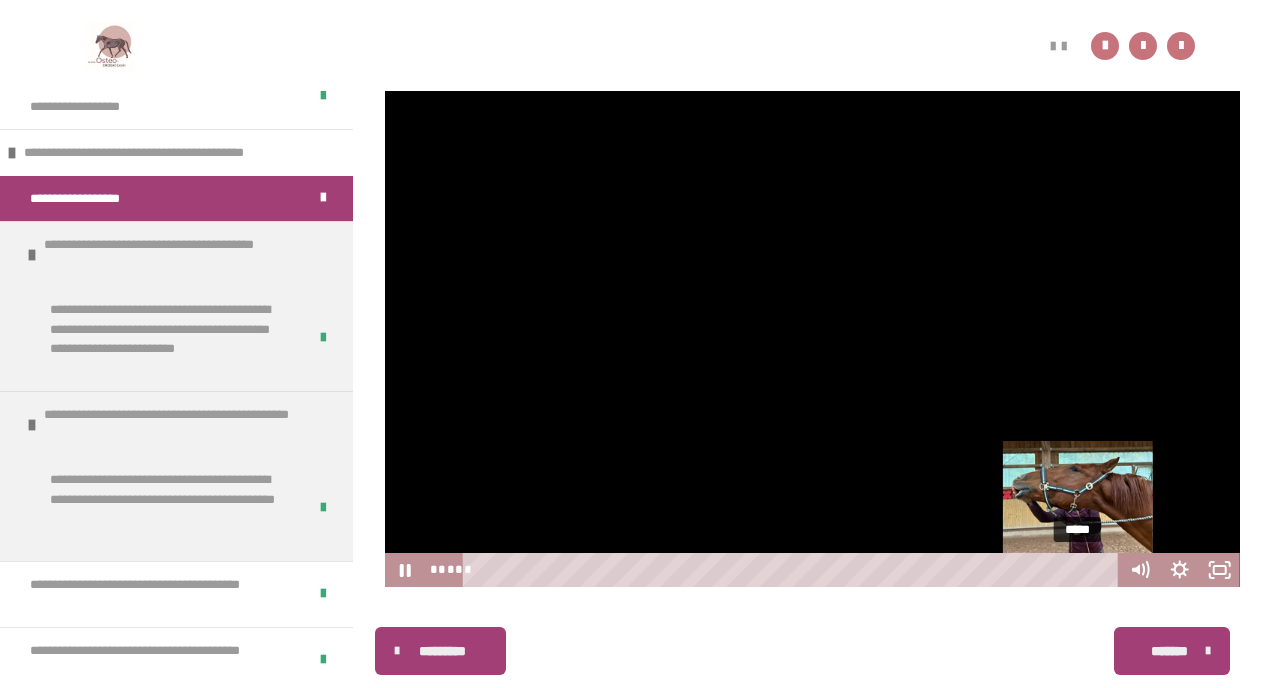 click on "*****" at bounding box center [794, 570] 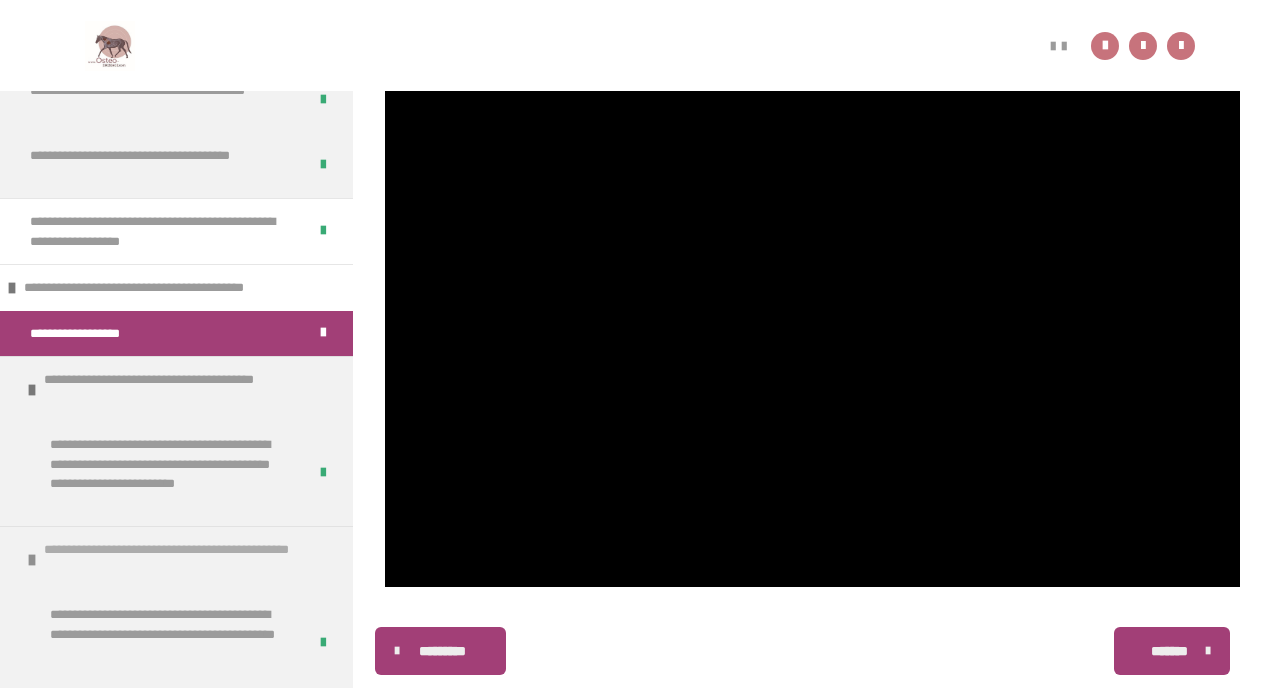 scroll, scrollTop: 1314, scrollLeft: 0, axis: vertical 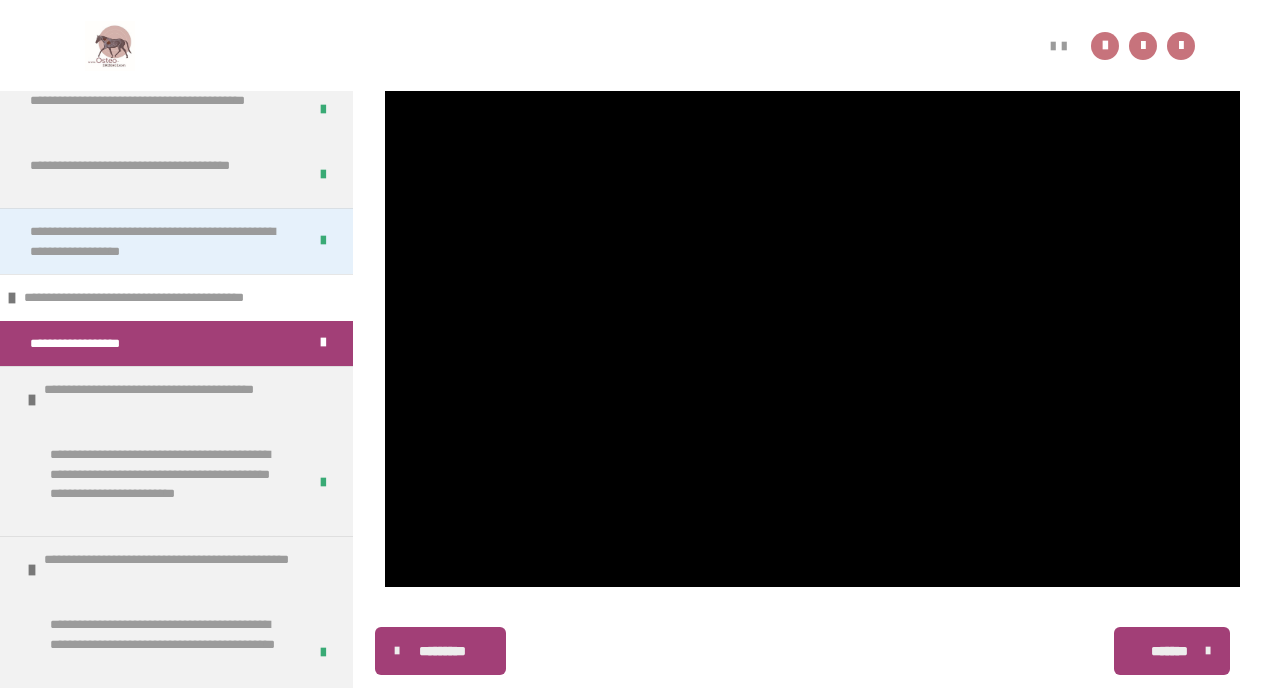 click on "**********" at bounding box center (160, 241) 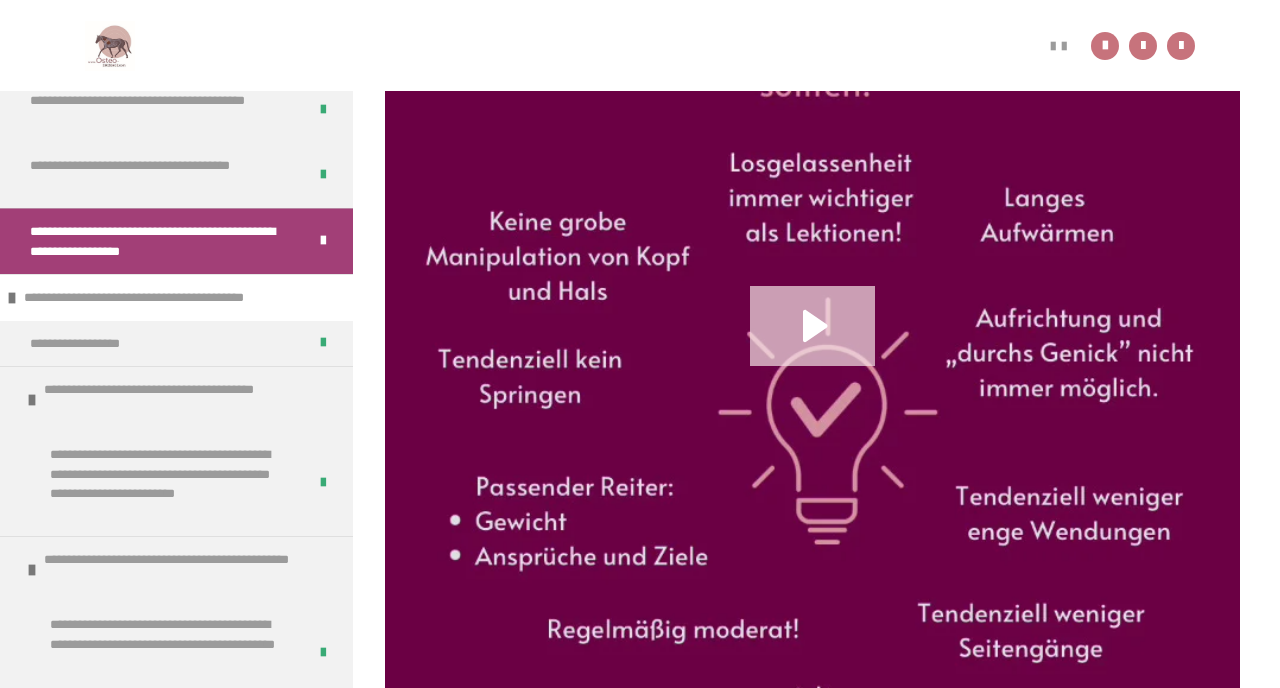 scroll, scrollTop: 564, scrollLeft: 0, axis: vertical 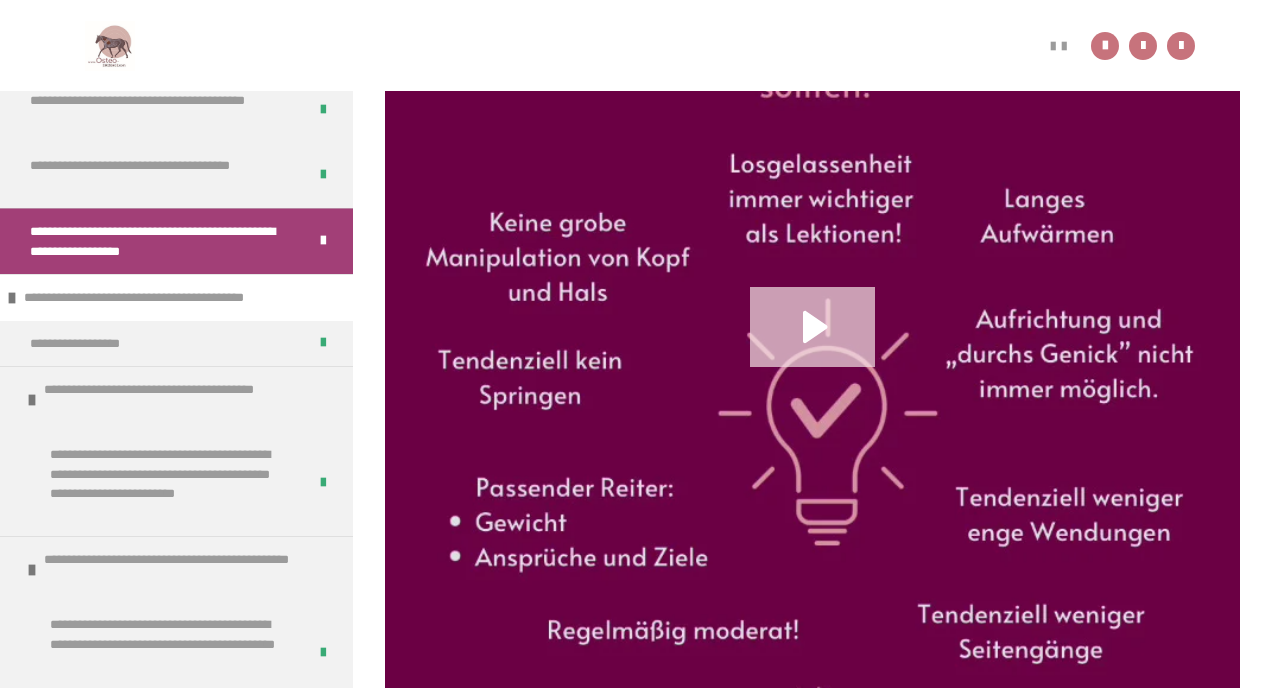 click 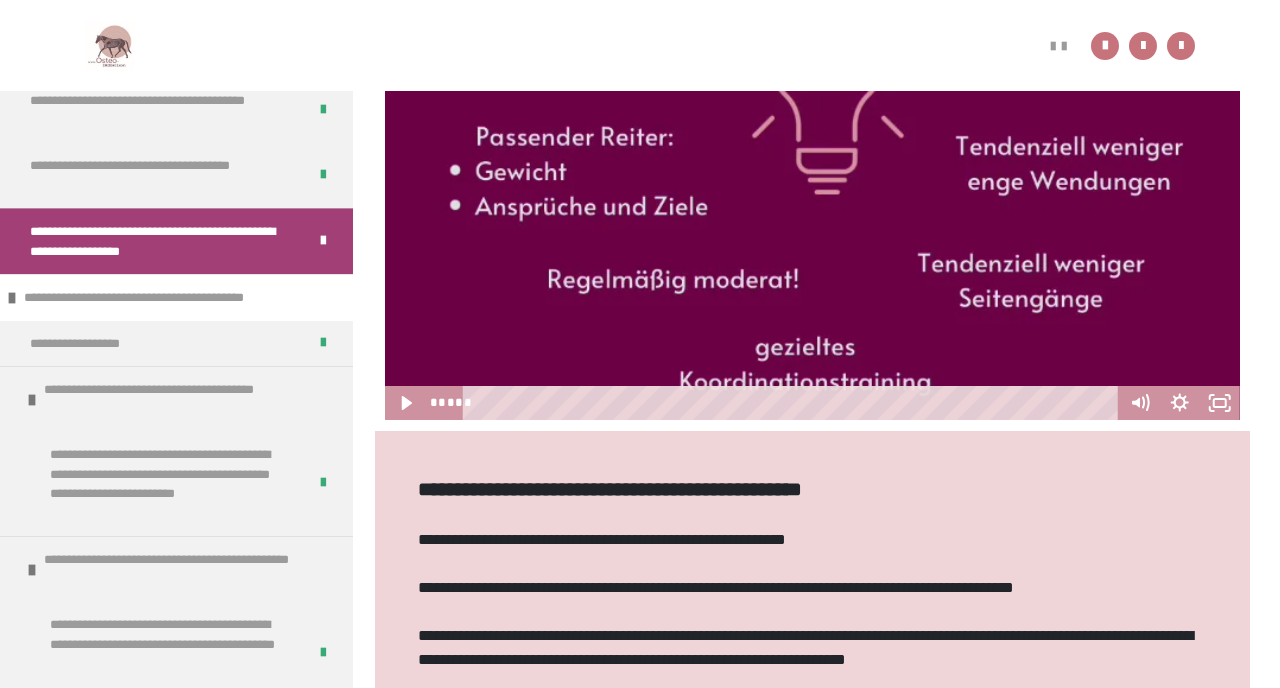 click at bounding box center (812, -8) 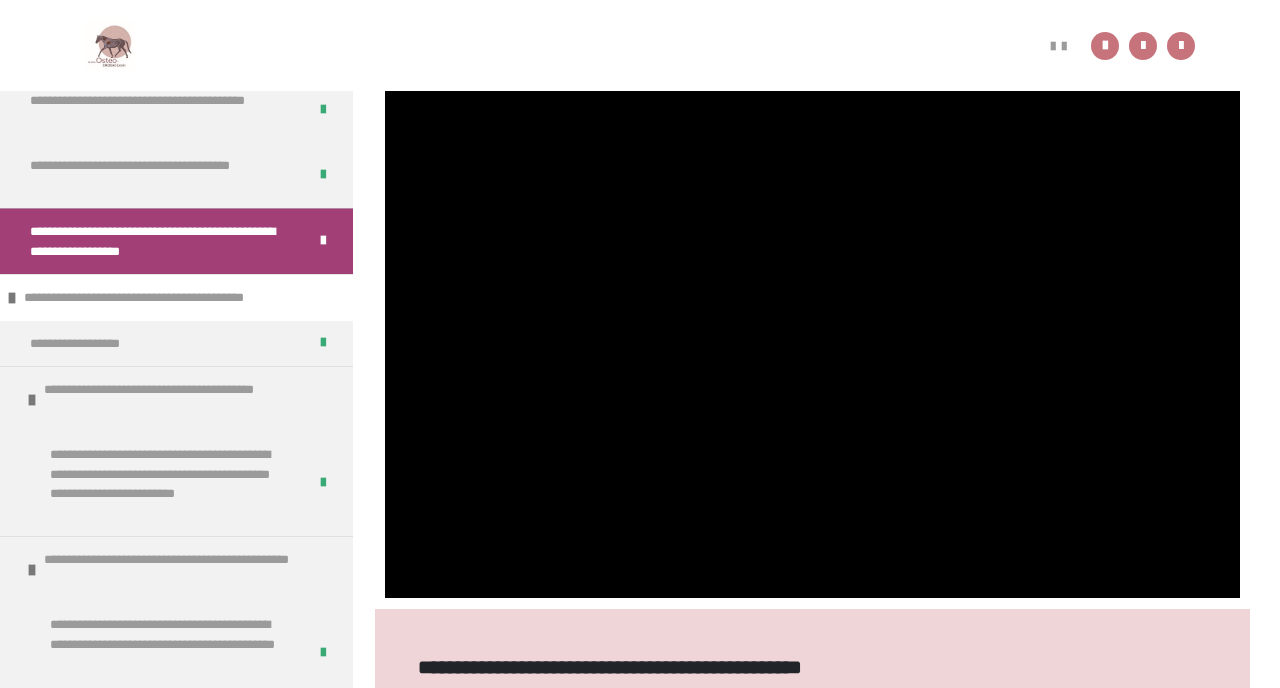 scroll, scrollTop: 738, scrollLeft: 0, axis: vertical 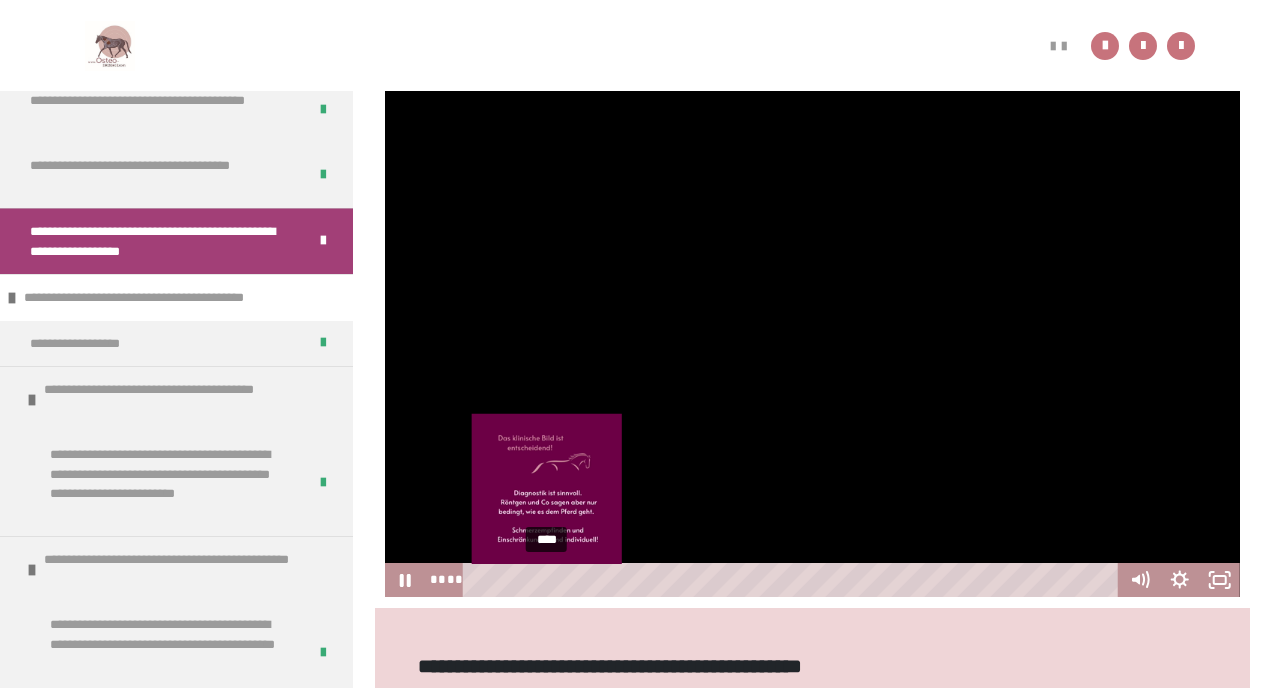 click on "****" at bounding box center [794, 580] 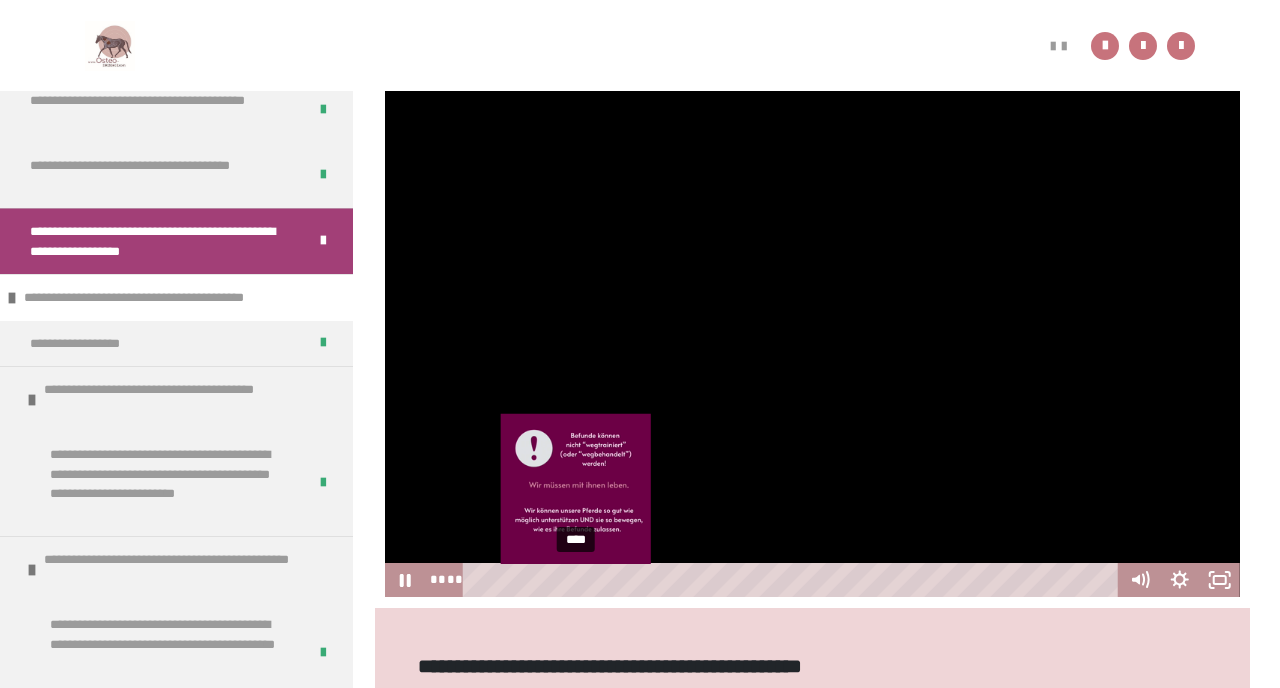click on "****" at bounding box center [794, 580] 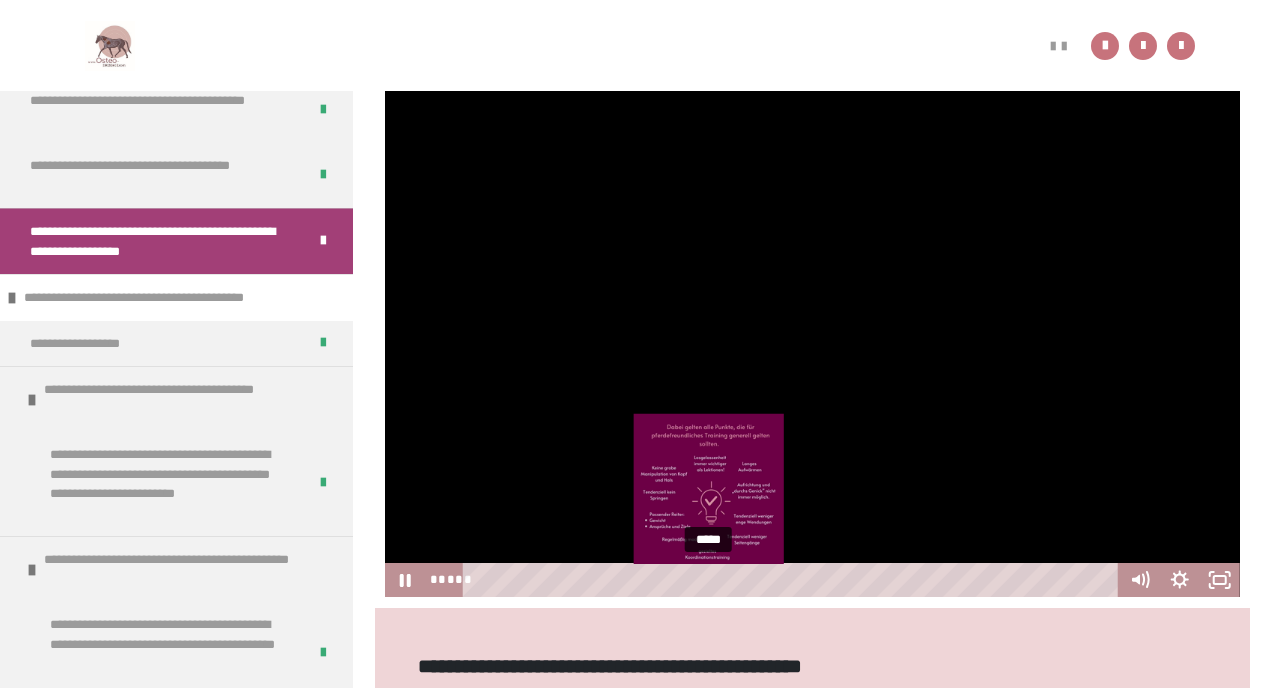 click on "*****" at bounding box center [794, 580] 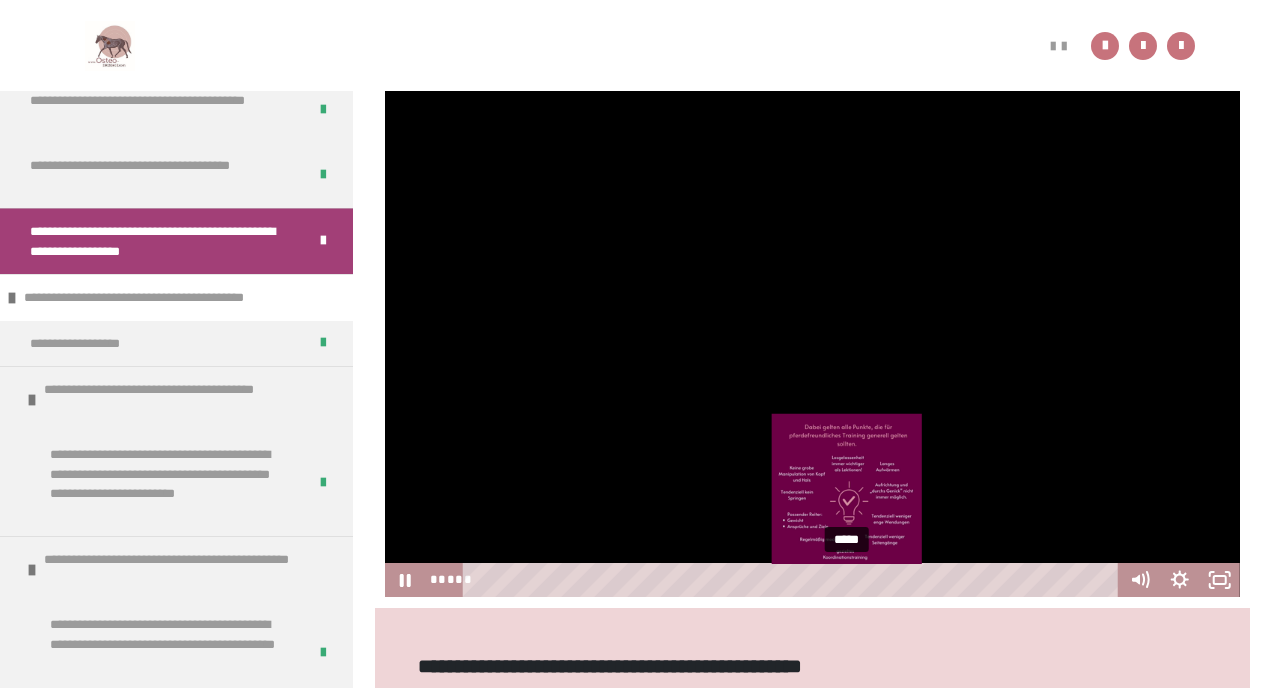click on "*****" at bounding box center (794, 580) 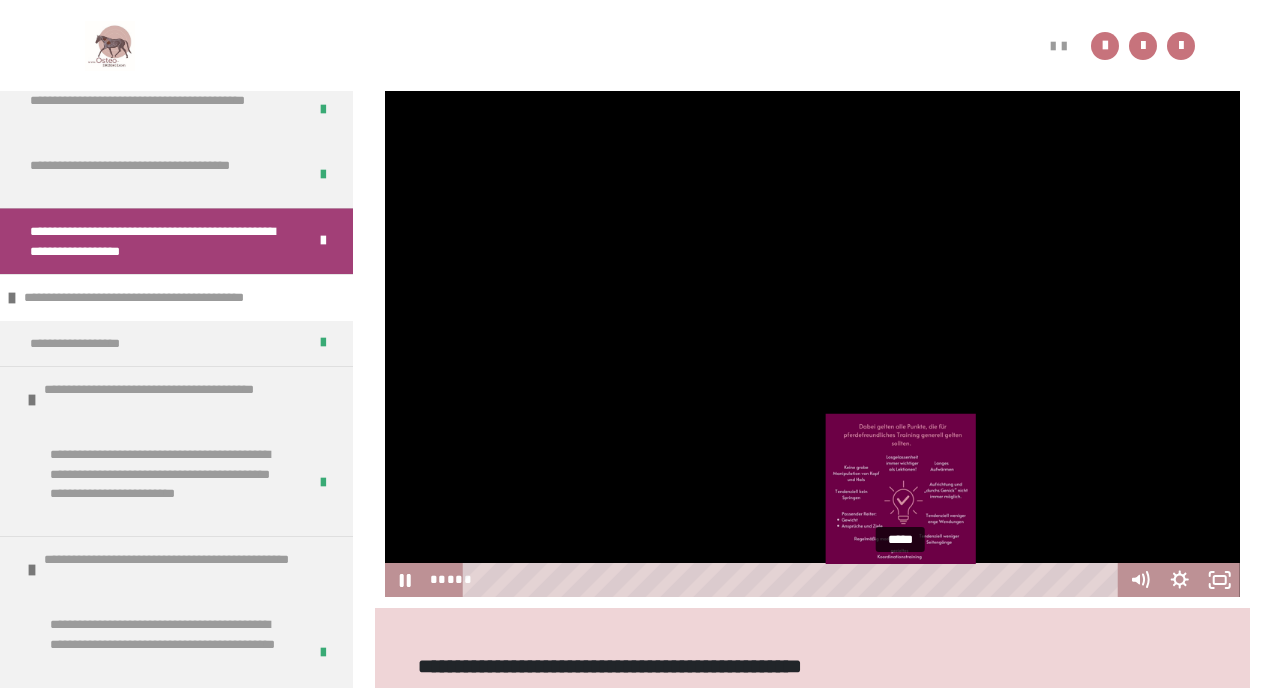 click on "*****" at bounding box center (794, 580) 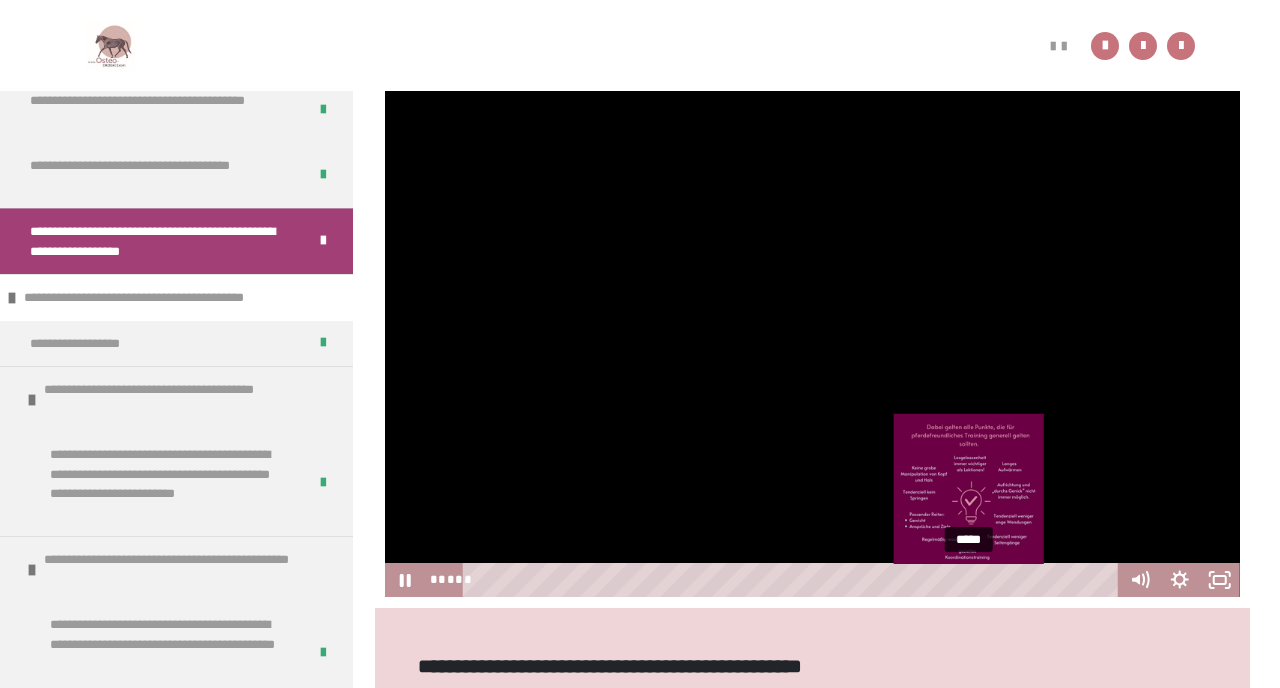 click on "*****" at bounding box center [794, 580] 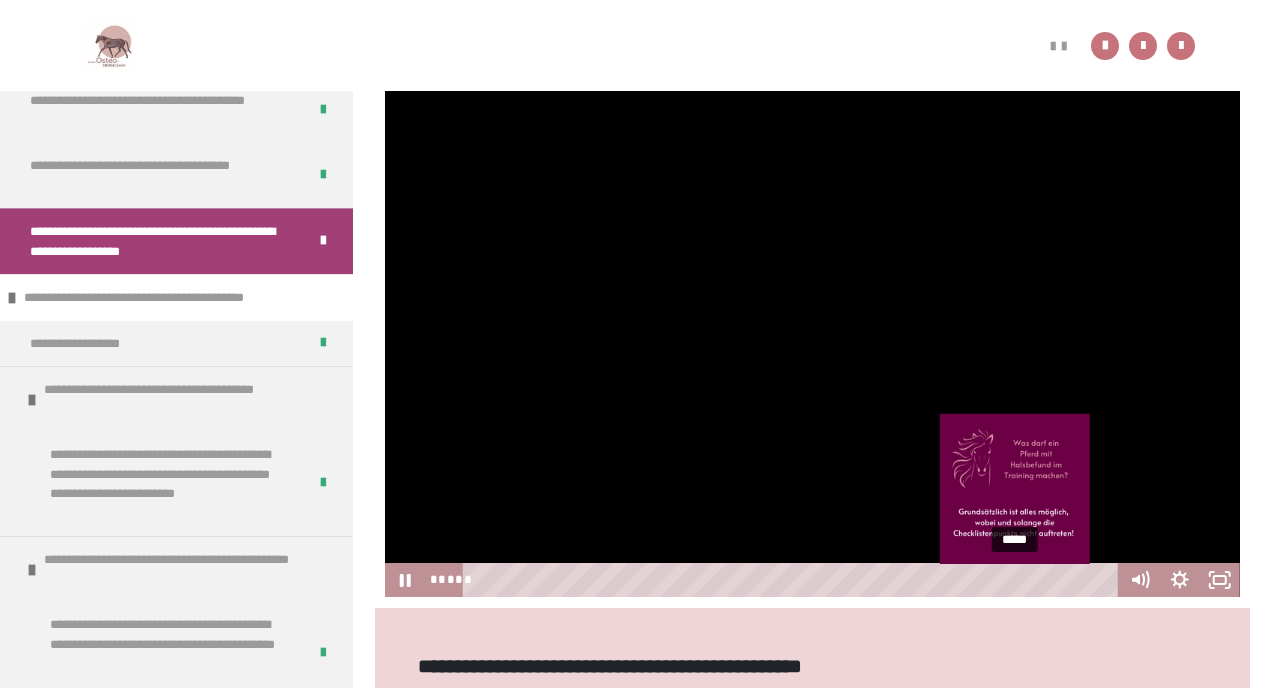 click on "*****" at bounding box center [794, 580] 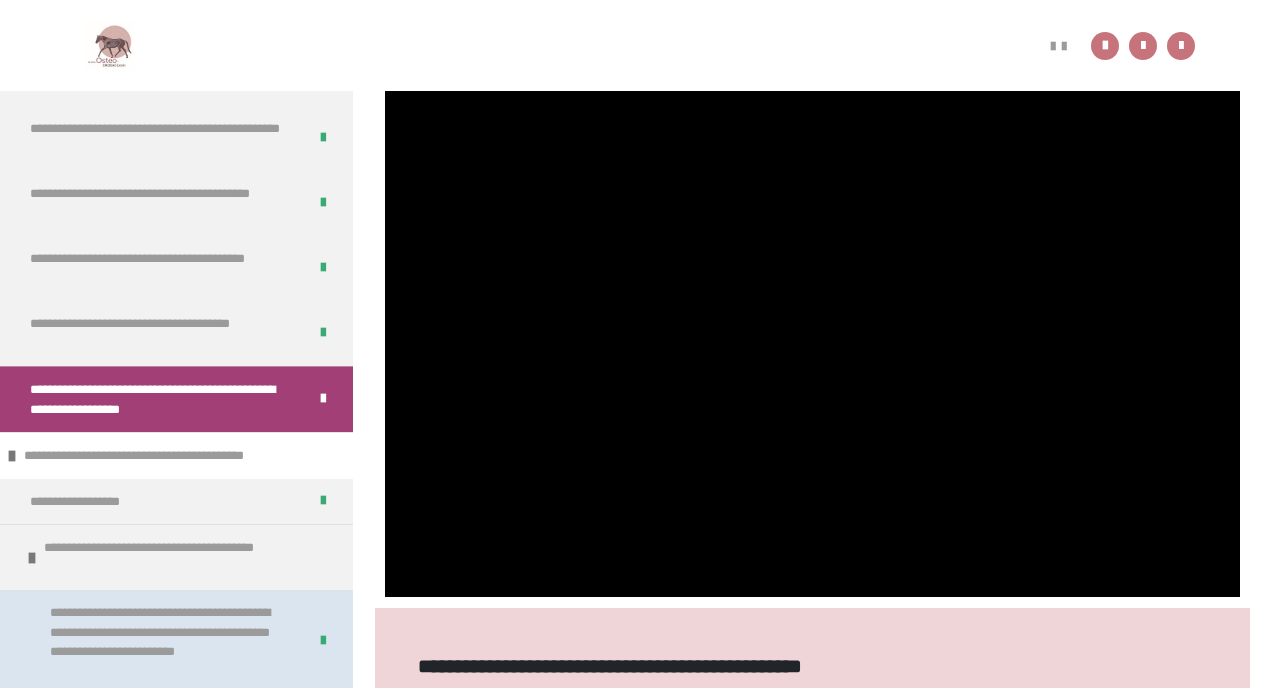 scroll, scrollTop: 1155, scrollLeft: 0, axis: vertical 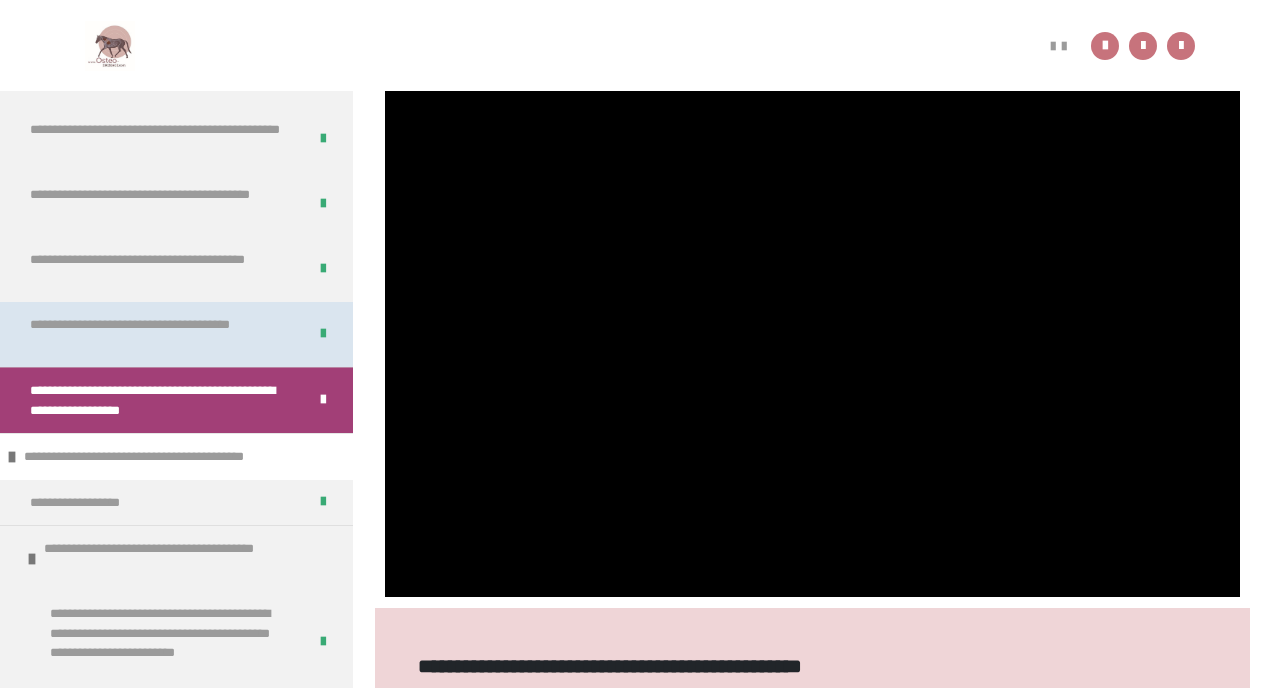 click on "**********" at bounding box center (160, 334) 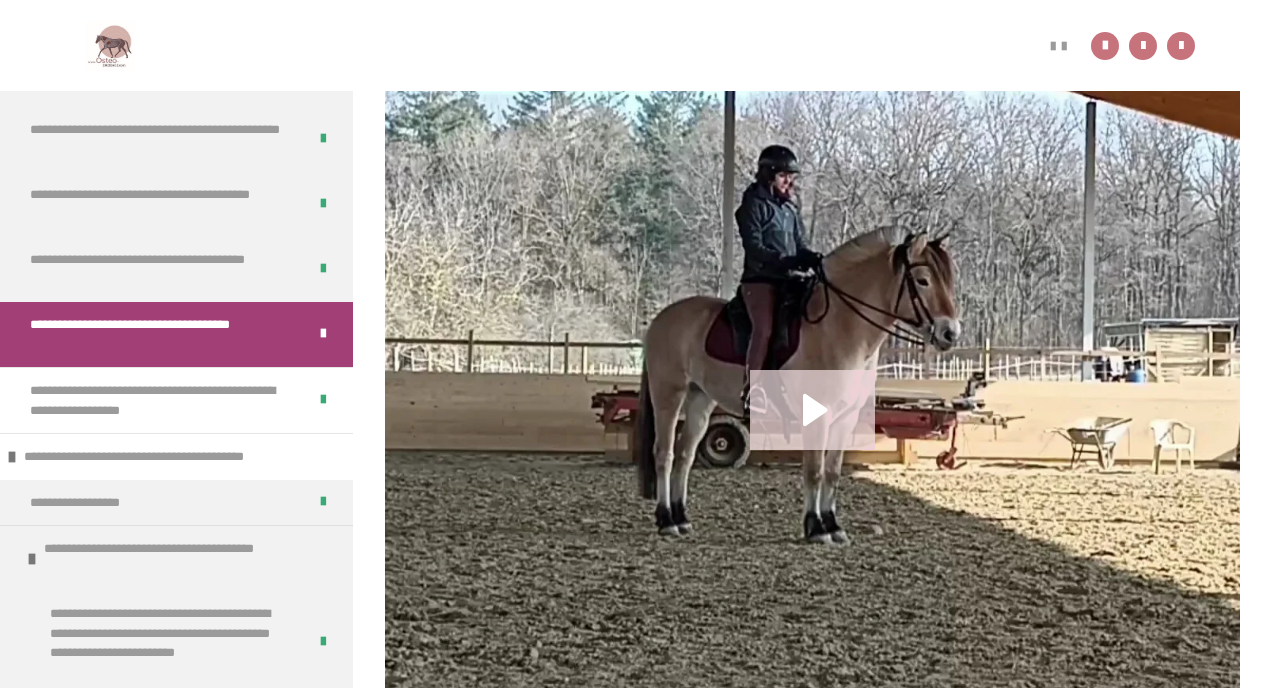 click 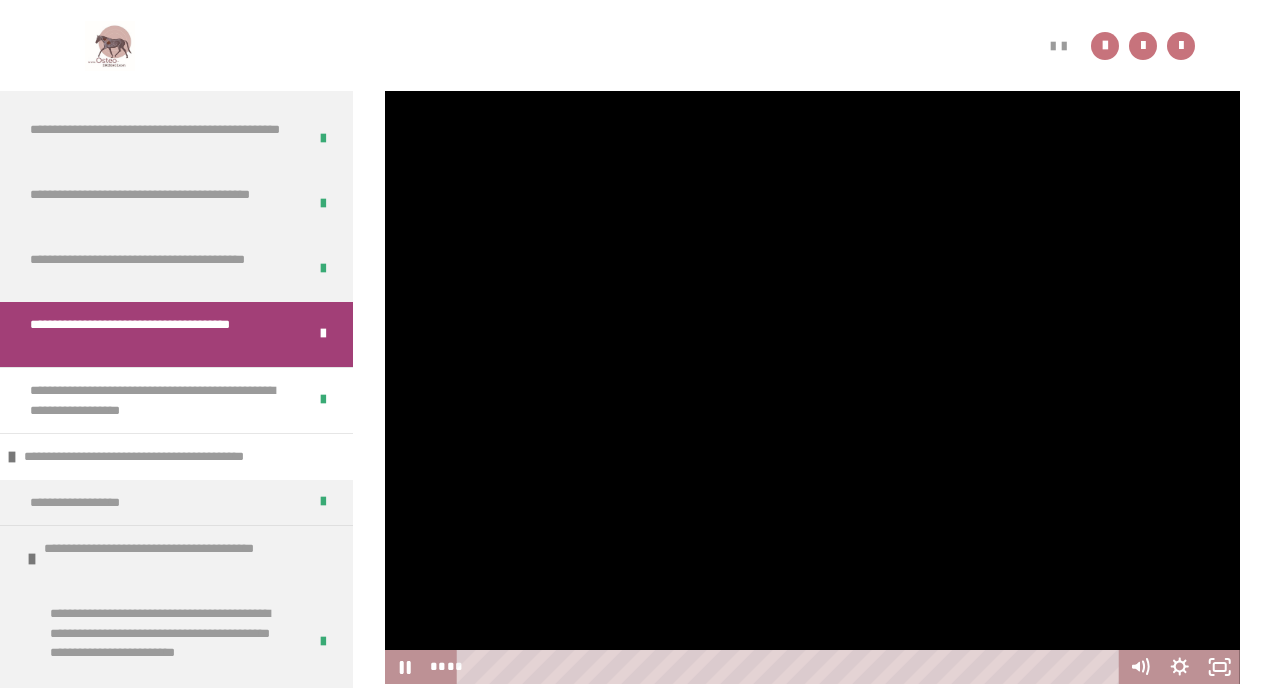 scroll, scrollTop: 483, scrollLeft: 0, axis: vertical 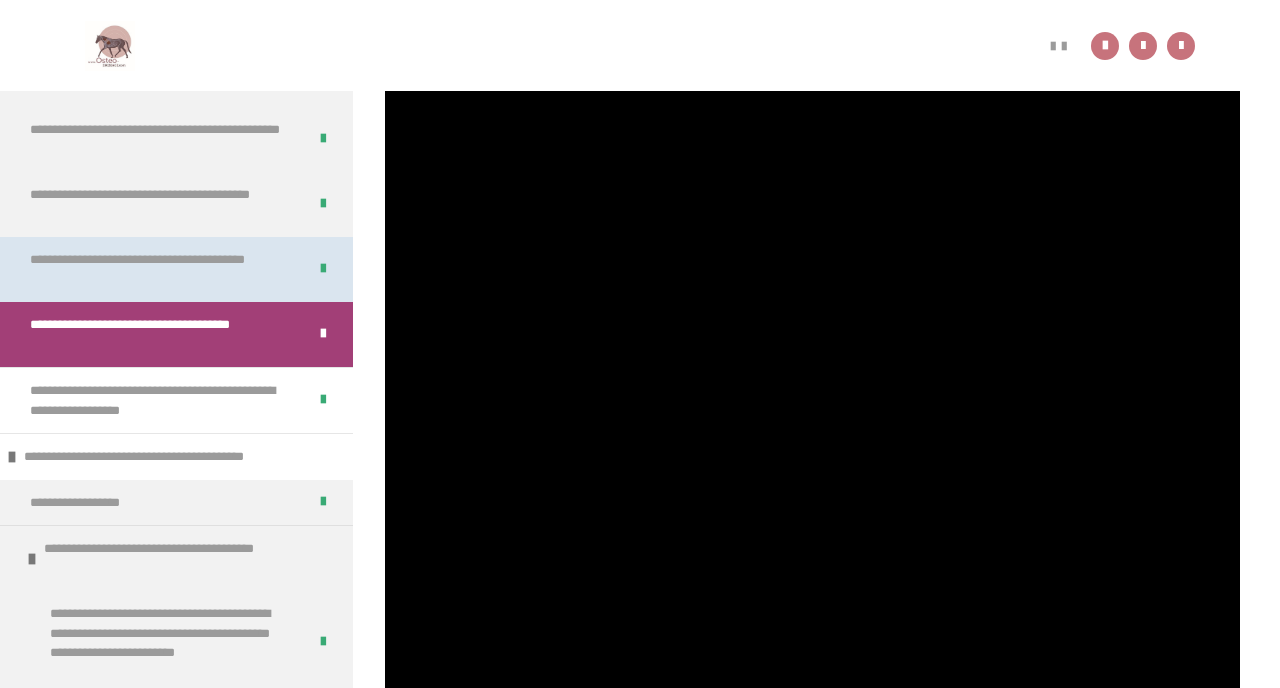 click on "**********" at bounding box center [160, 269] 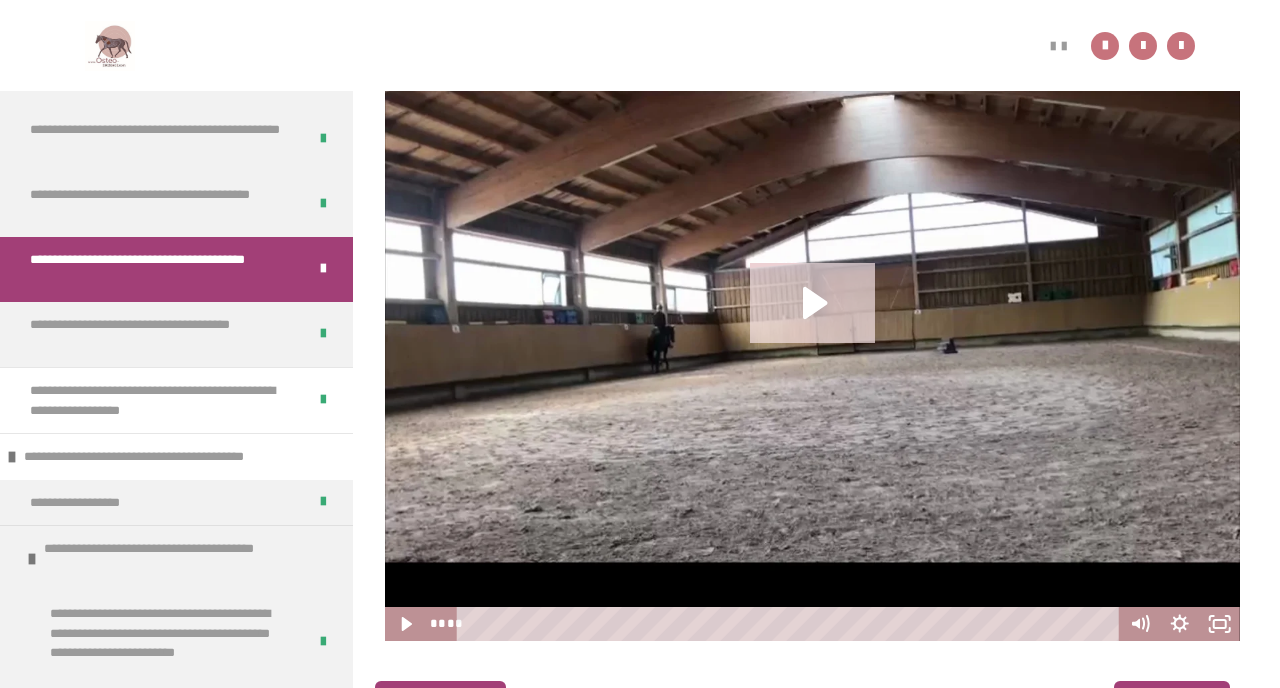click 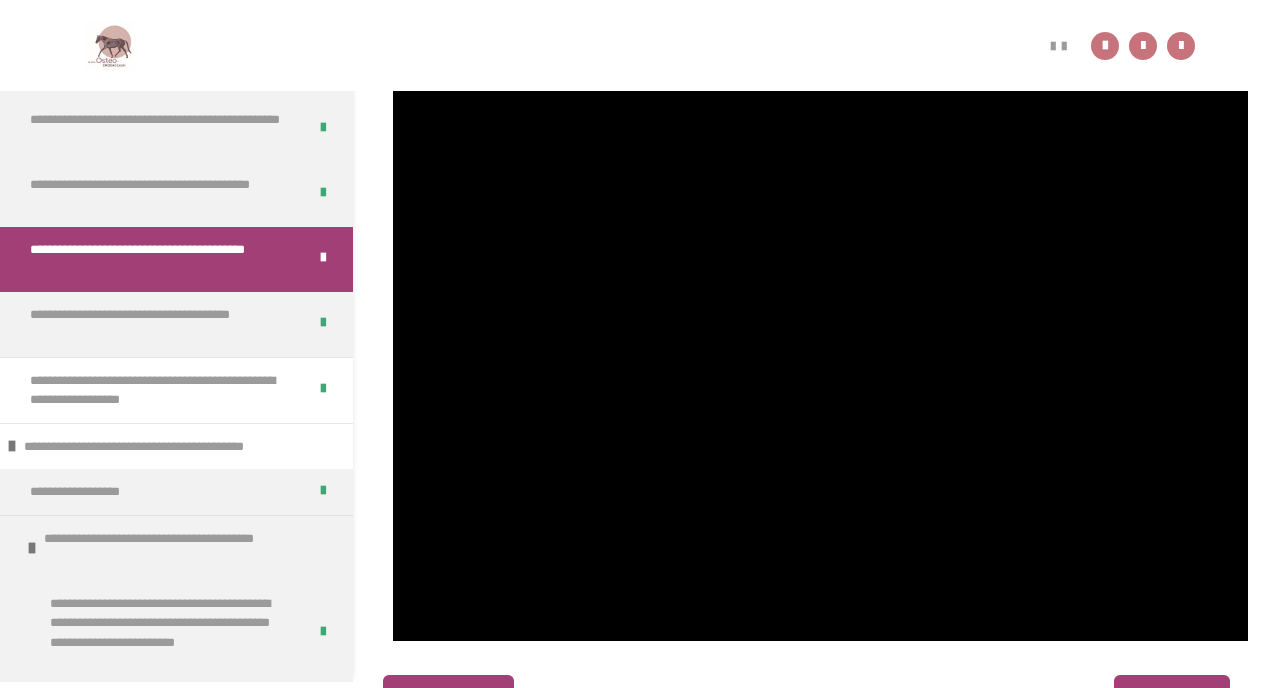 scroll, scrollTop: 0, scrollLeft: 0, axis: both 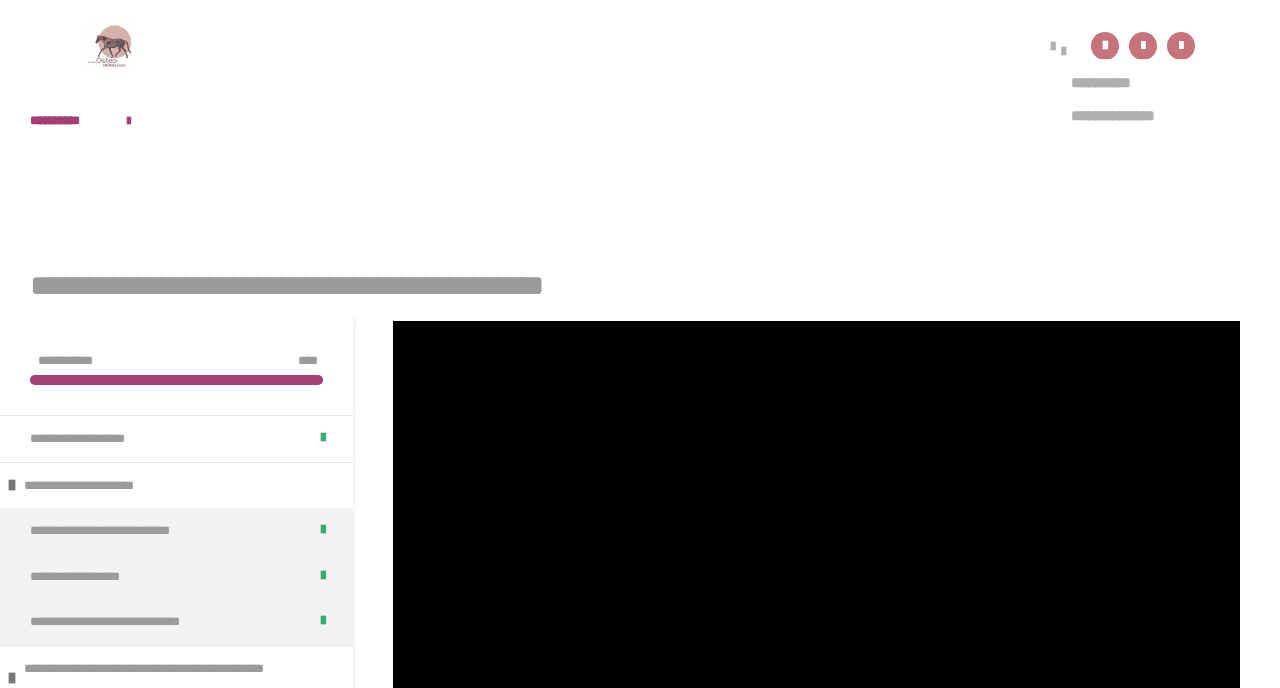 click at bounding box center (1064, 51) 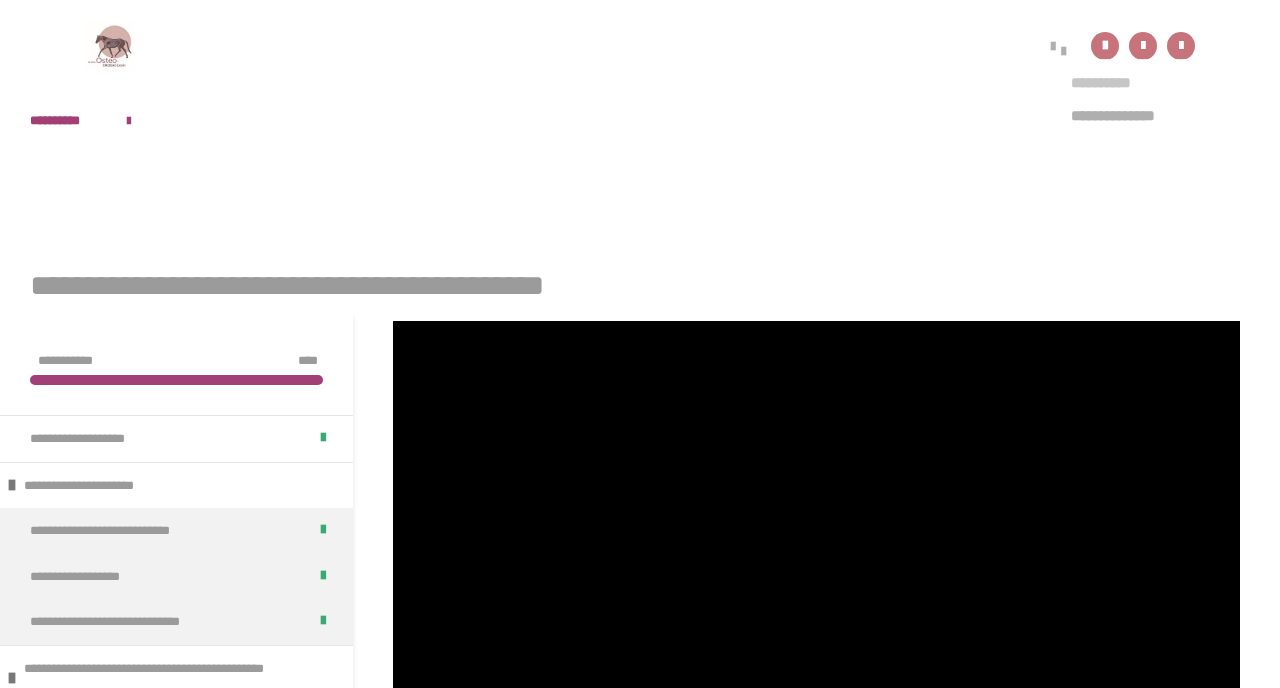 click on "**********" at bounding box center (1128, 83) 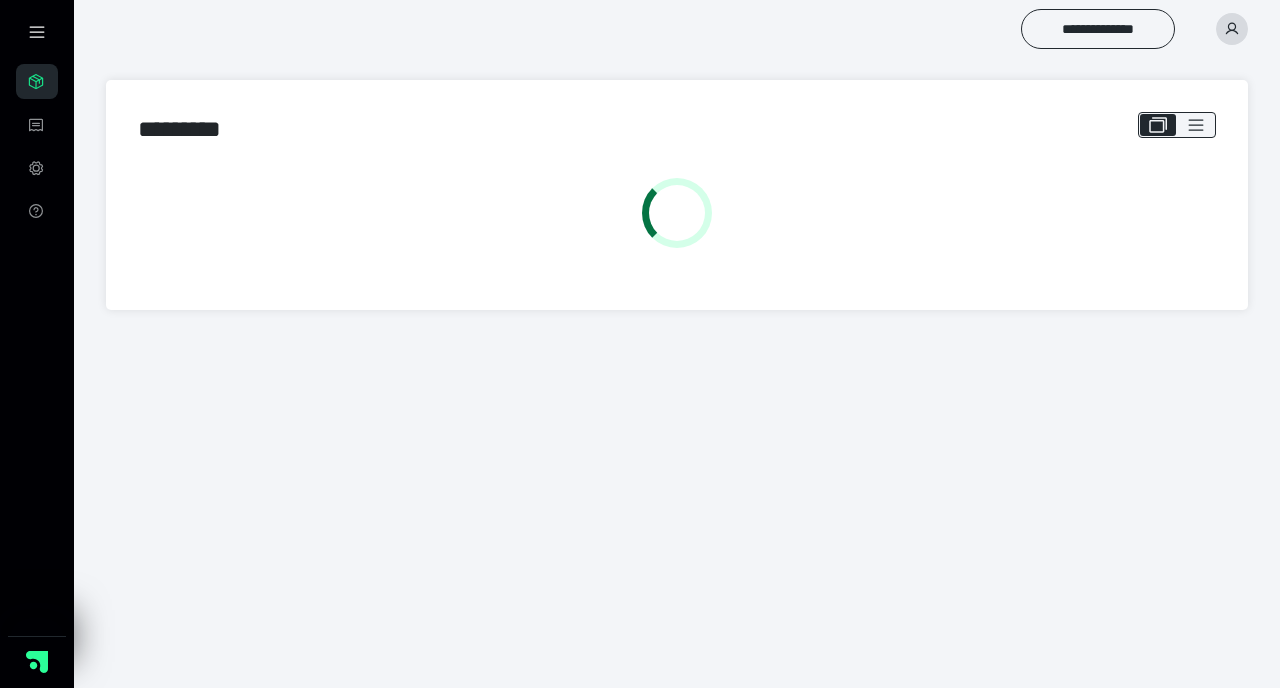 scroll, scrollTop: 0, scrollLeft: 0, axis: both 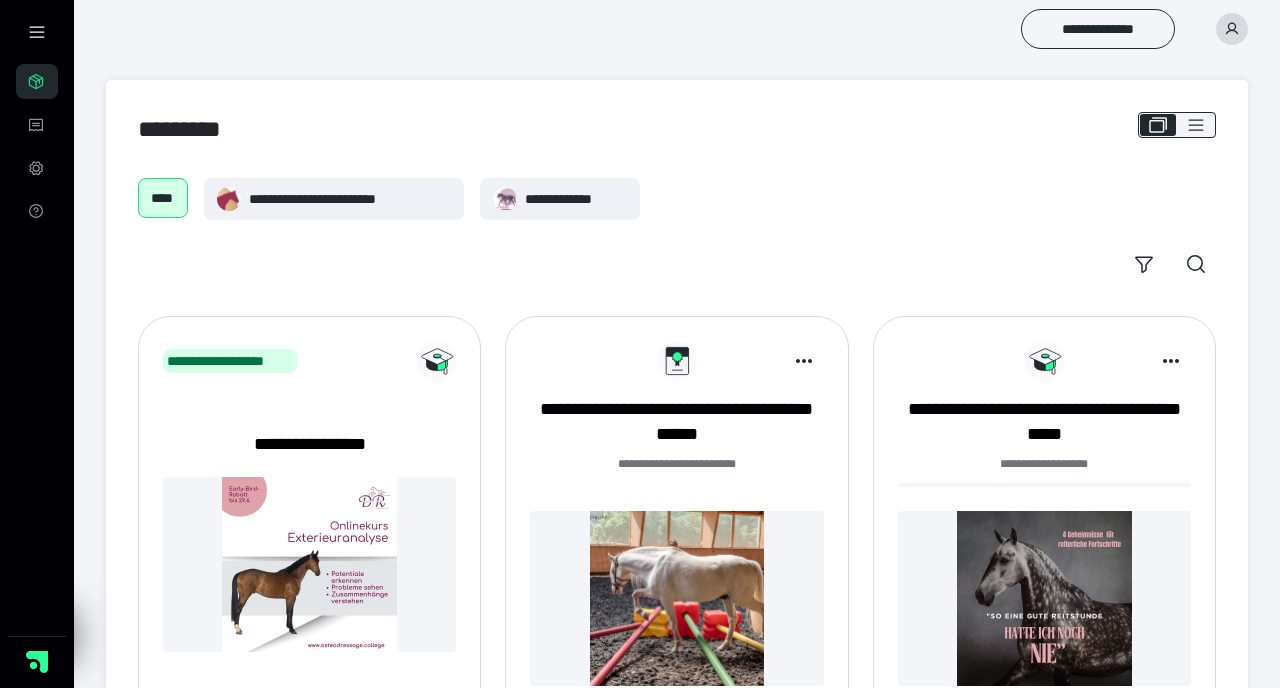 click at bounding box center [1232, 29] 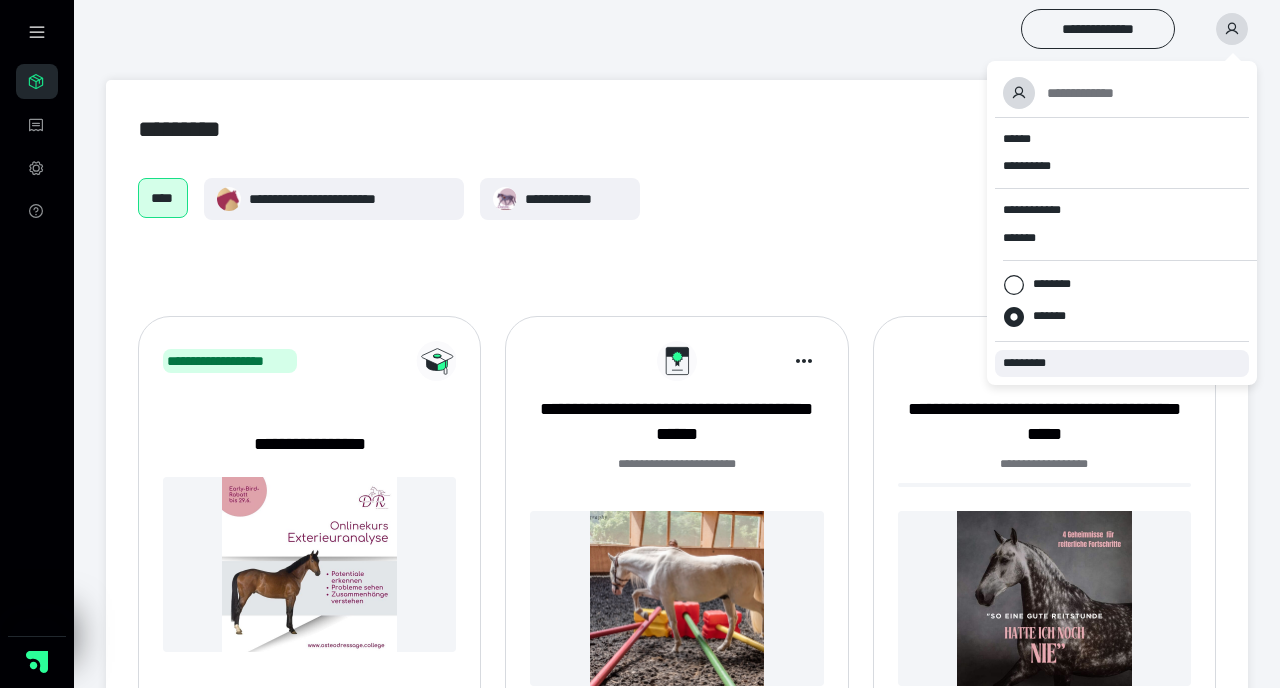 click on "*********" at bounding box center (1122, 363) 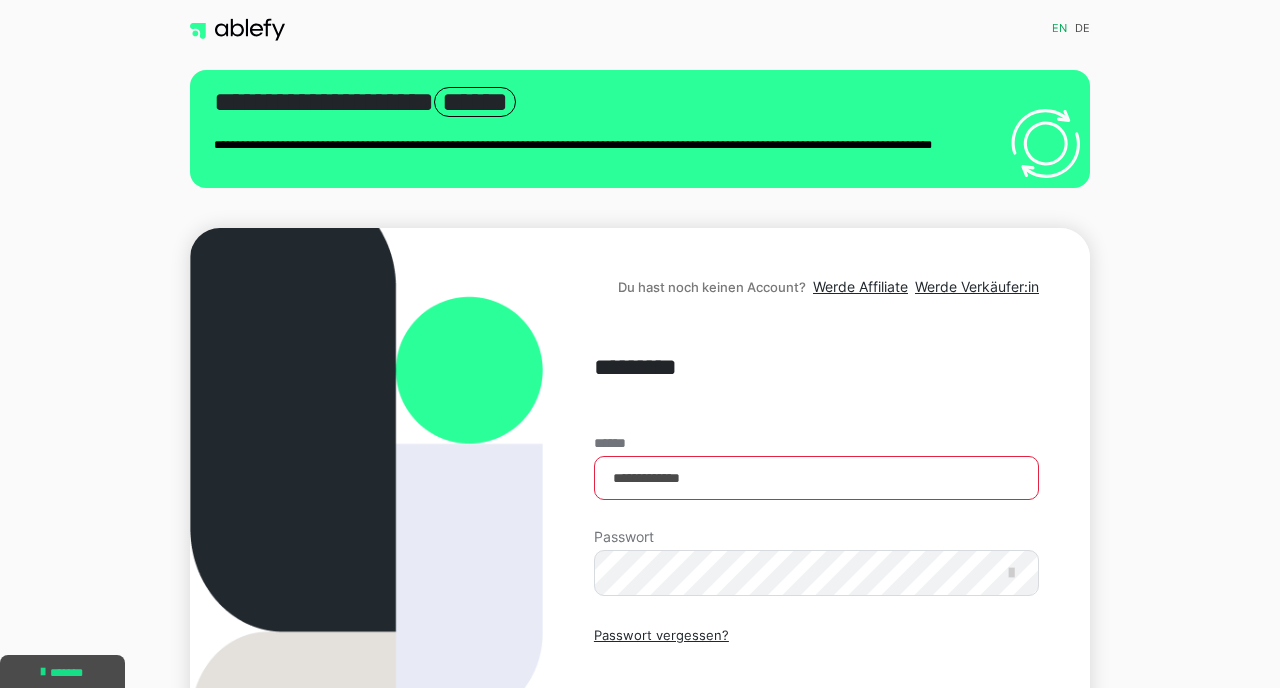 scroll, scrollTop: 0, scrollLeft: 0, axis: both 